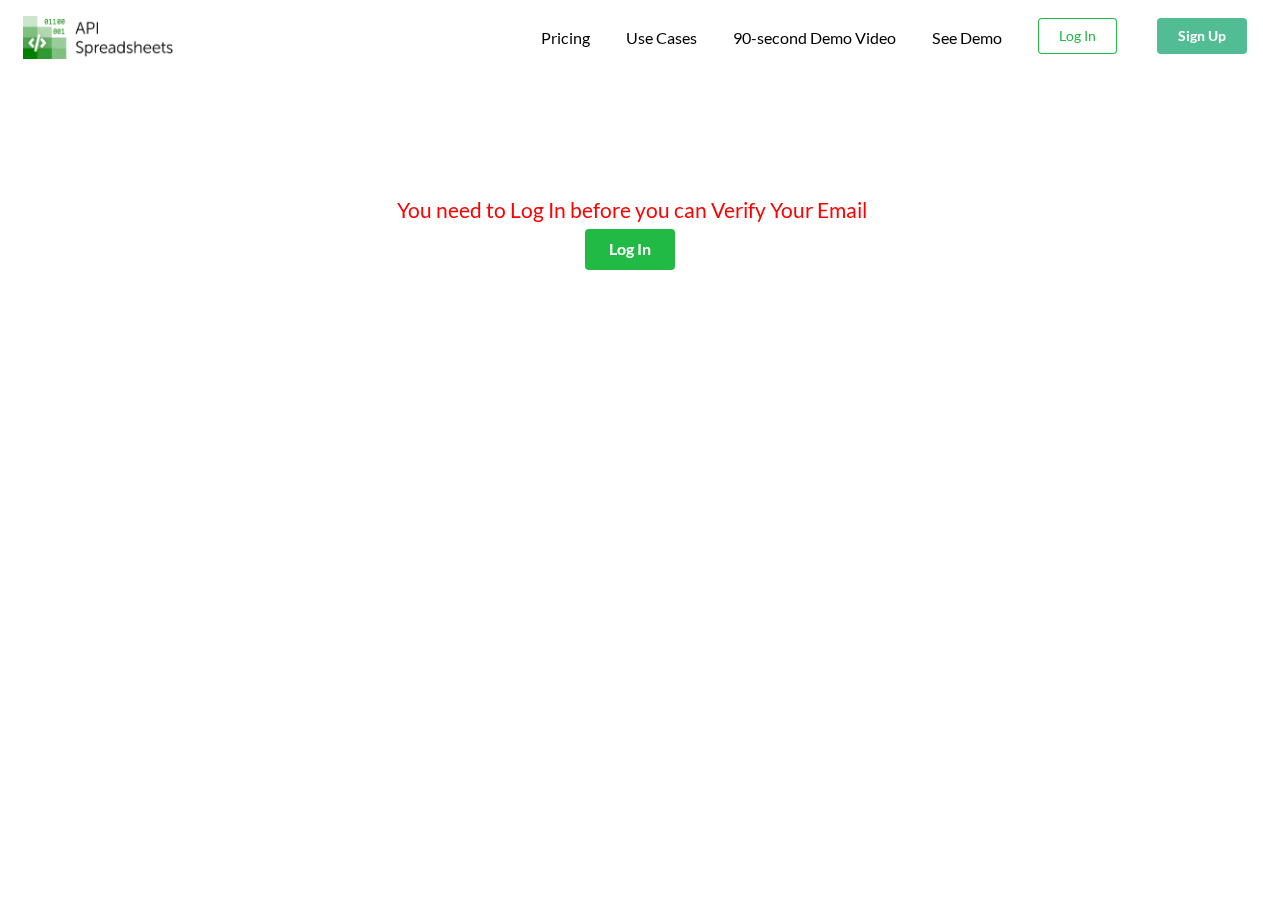 scroll, scrollTop: 0, scrollLeft: 0, axis: both 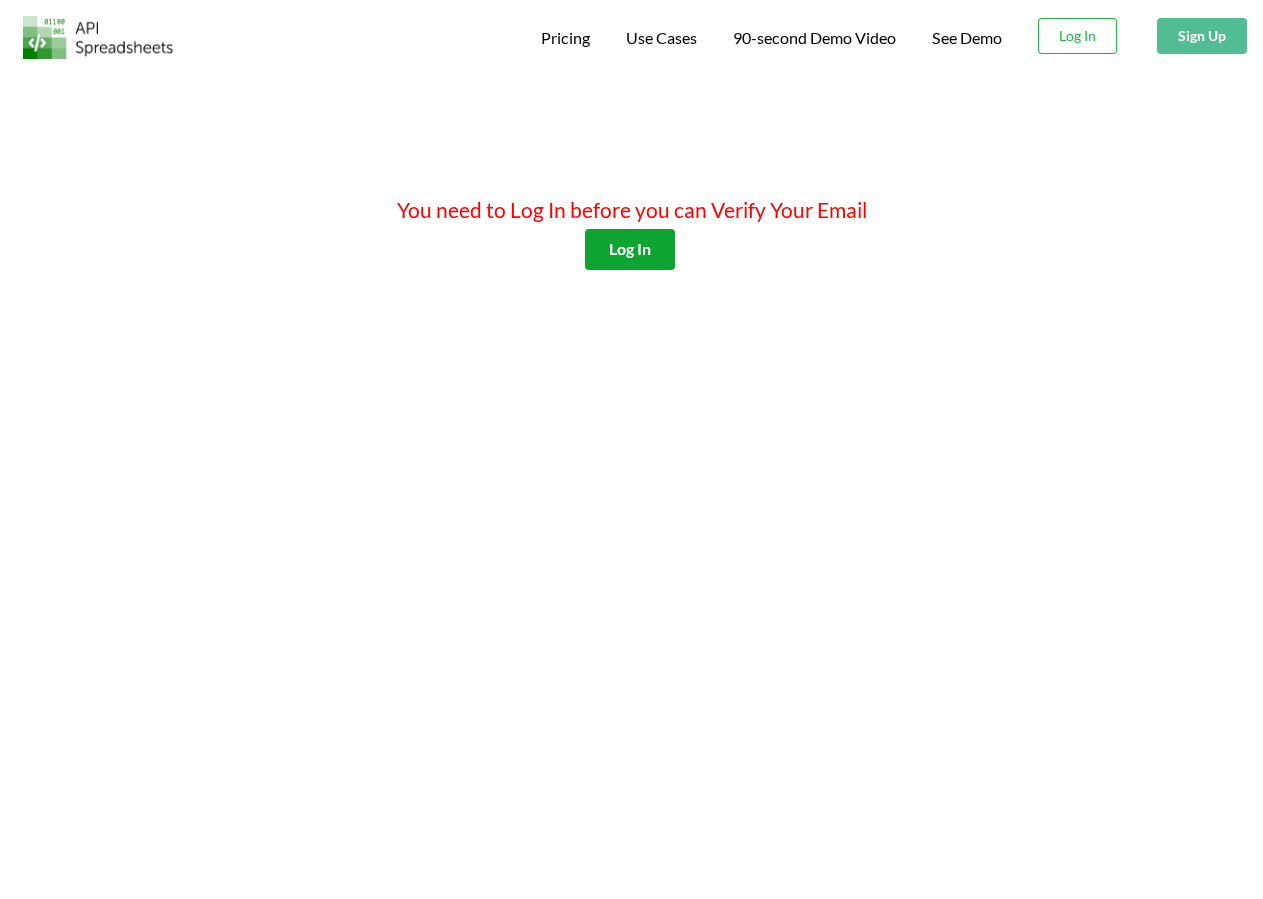click on "Log In" at bounding box center (630, 249) 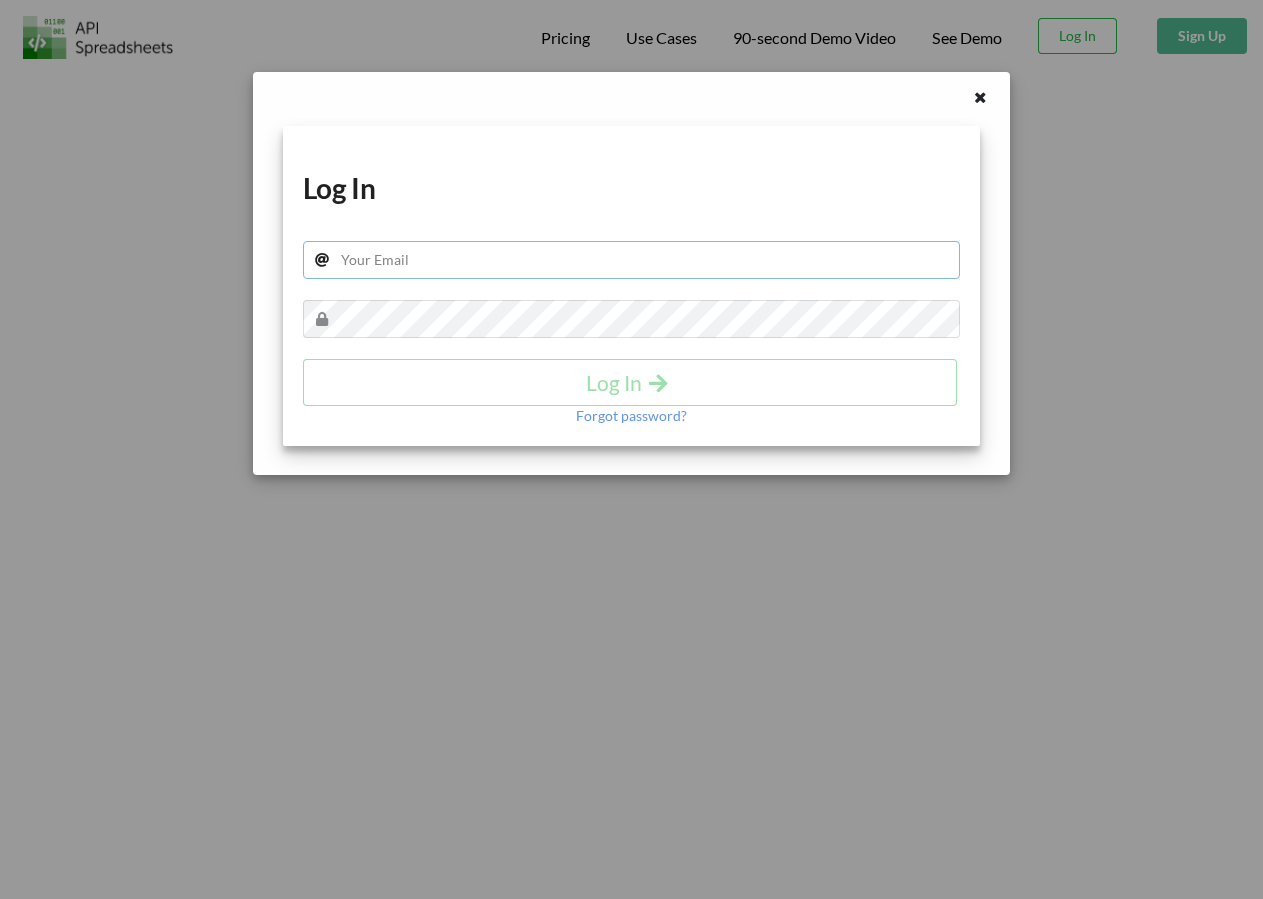 click at bounding box center (632, 260) 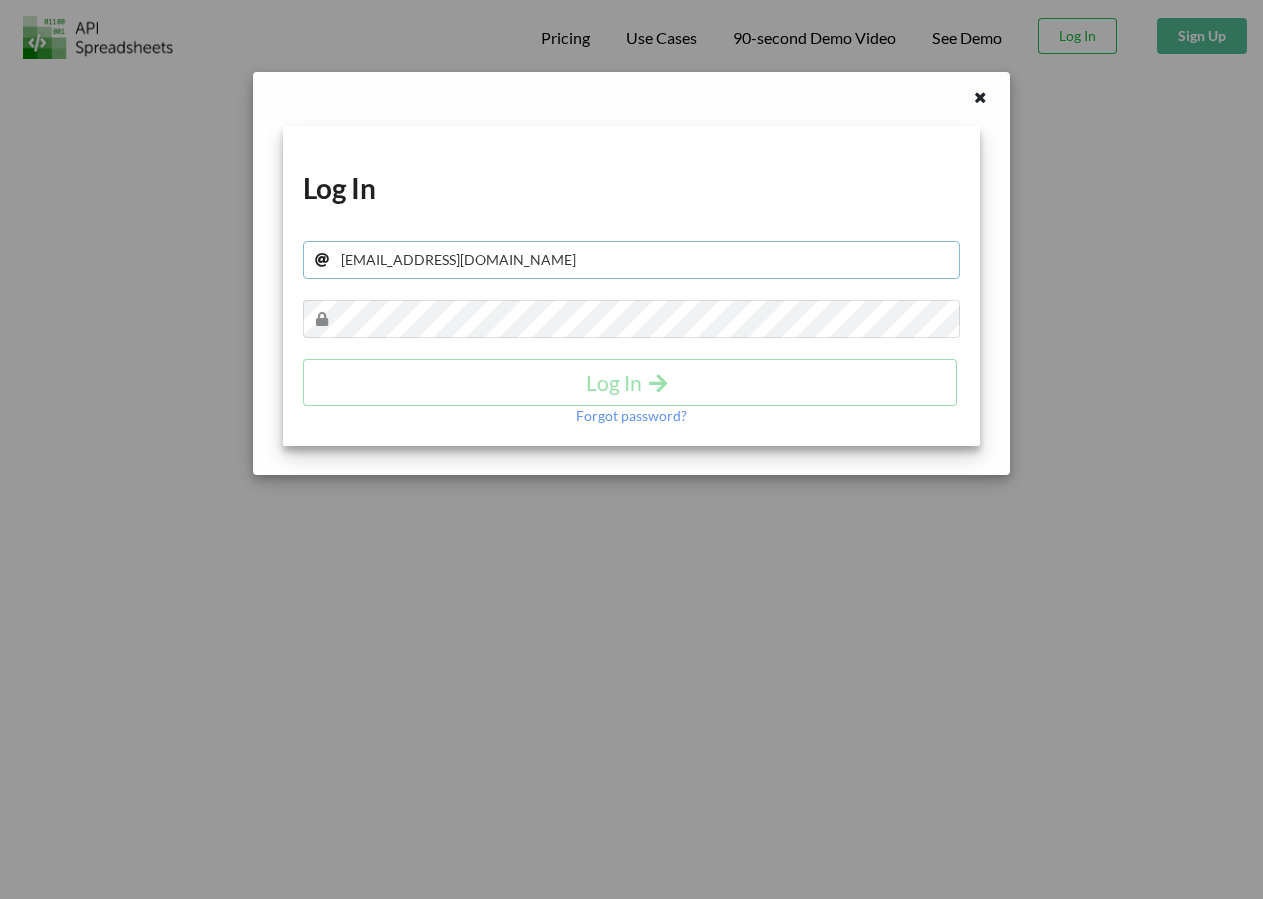 type on "[EMAIL_ADDRESS][DOMAIN_NAME]" 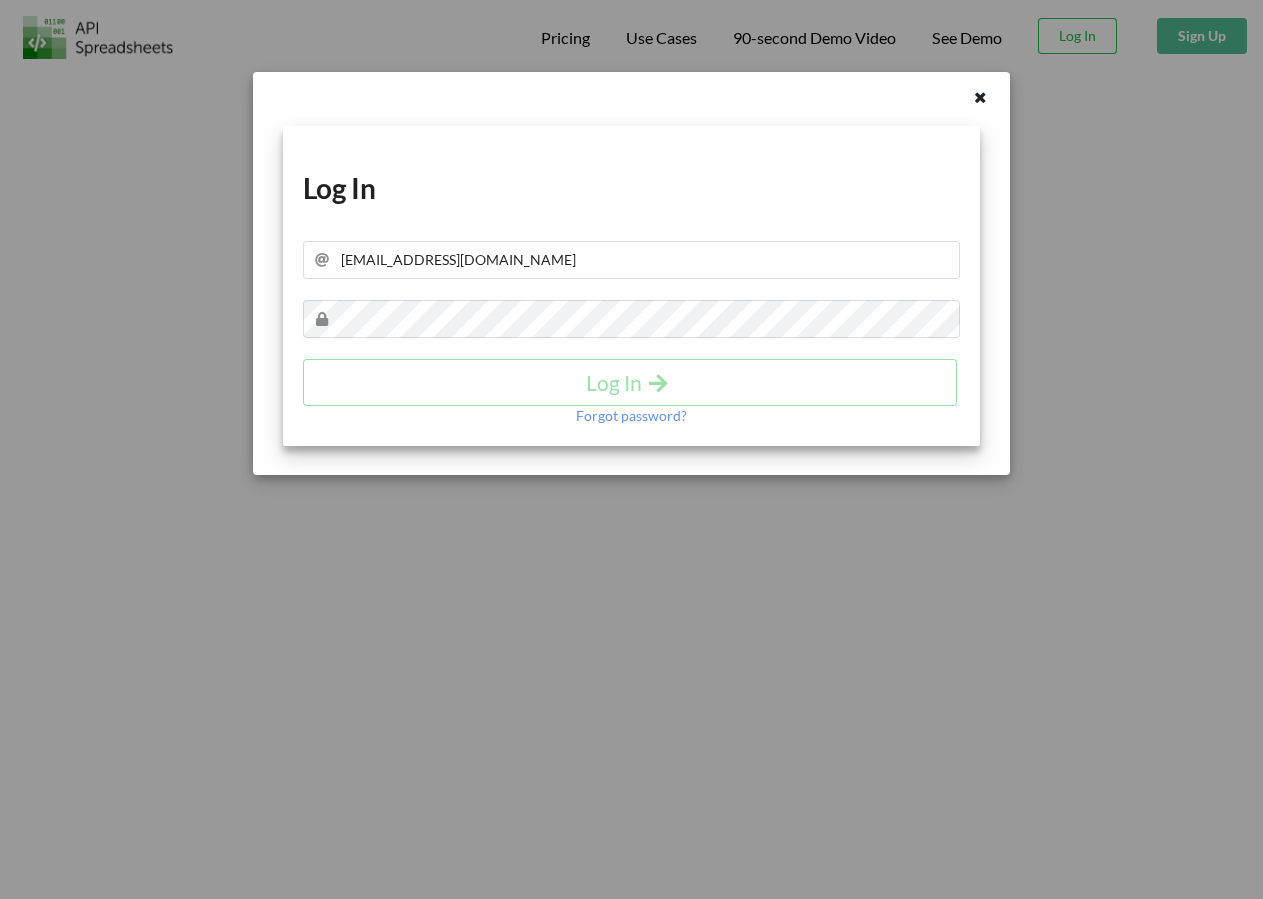 click on "Download hidden Download hidden Log In horacioidvapriteb@gmail.com Log In   Forgot password?" at bounding box center (632, 286) 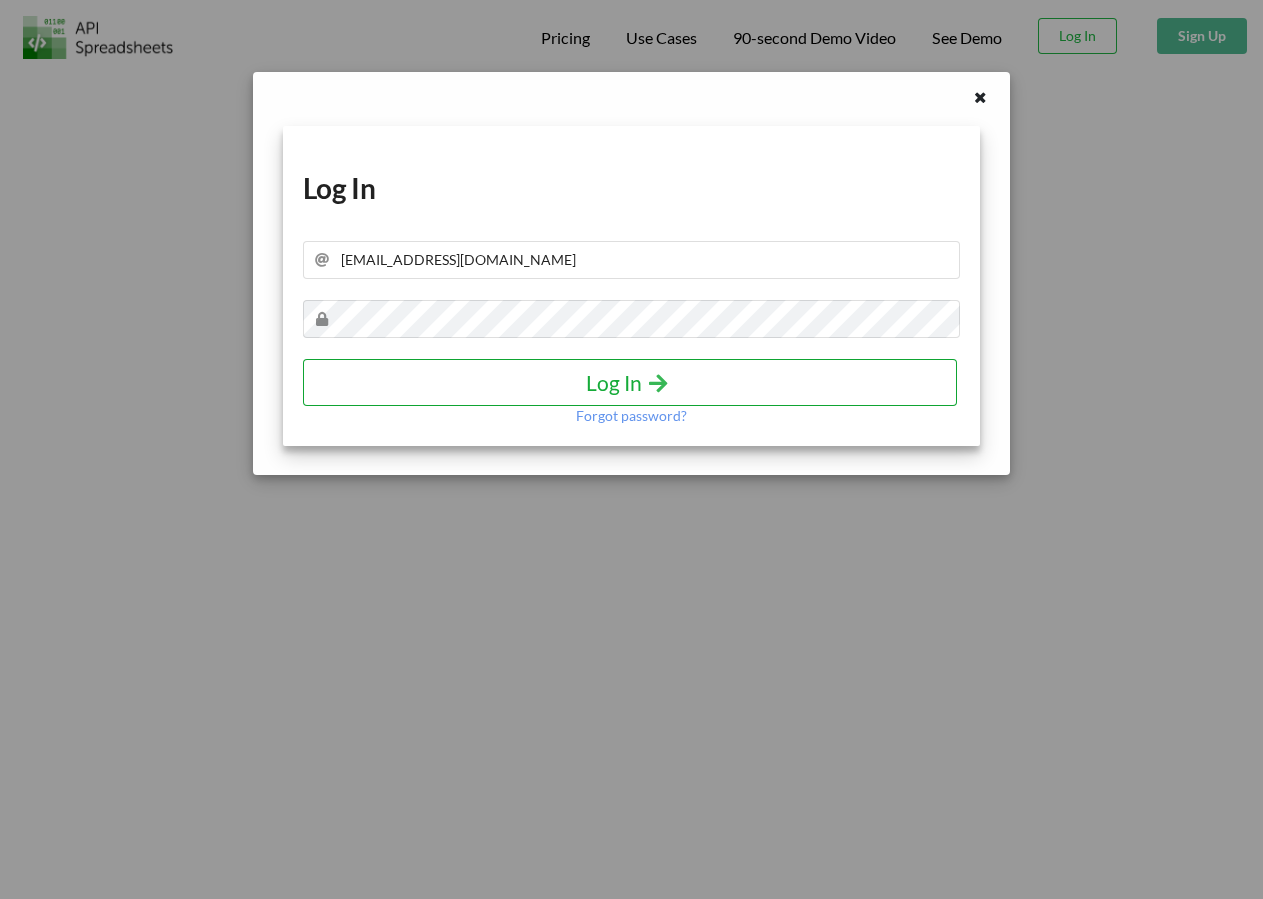 click on "Log In" at bounding box center [630, 382] 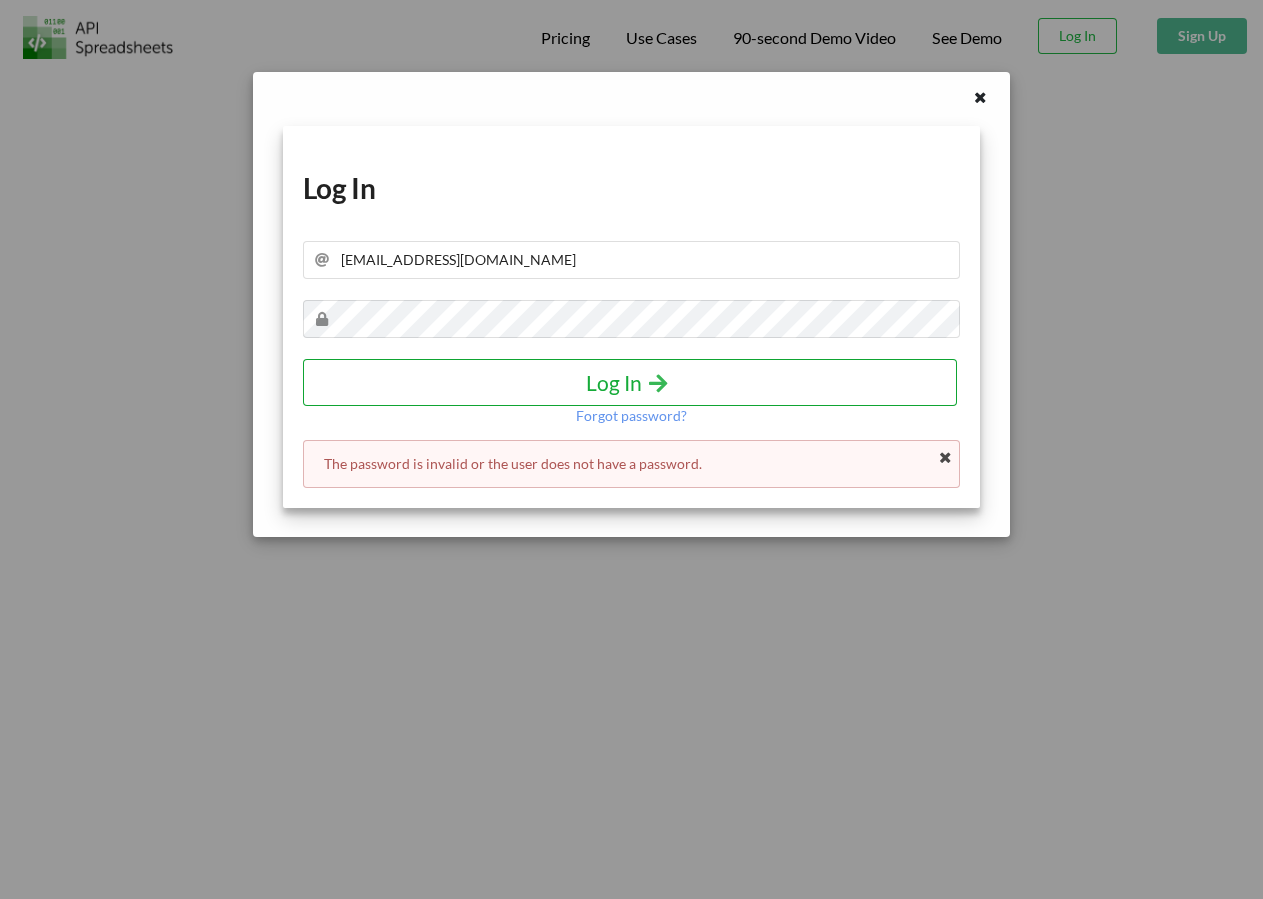 click on "Log In" at bounding box center [630, 382] 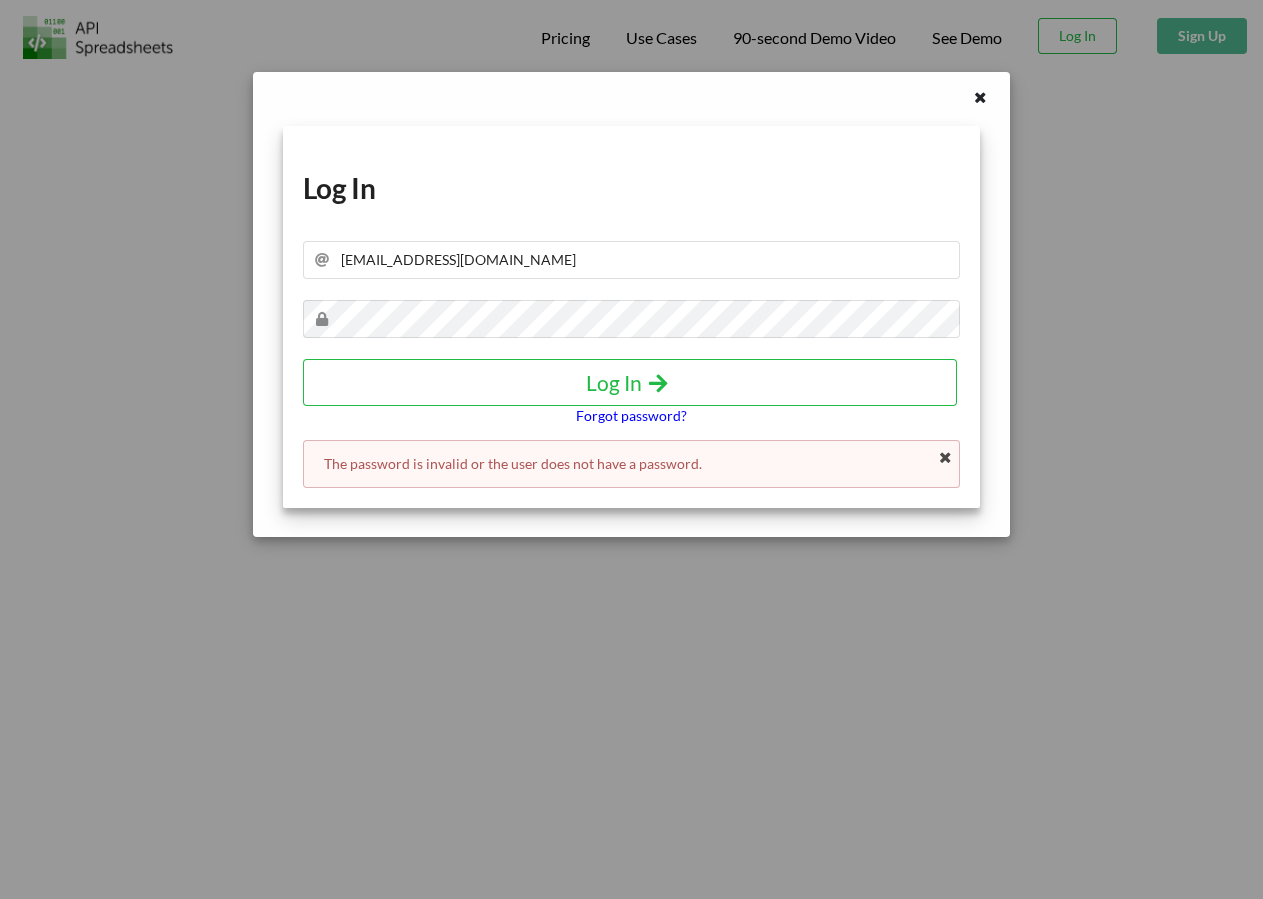 click on "Forgot password?" at bounding box center [631, 416] 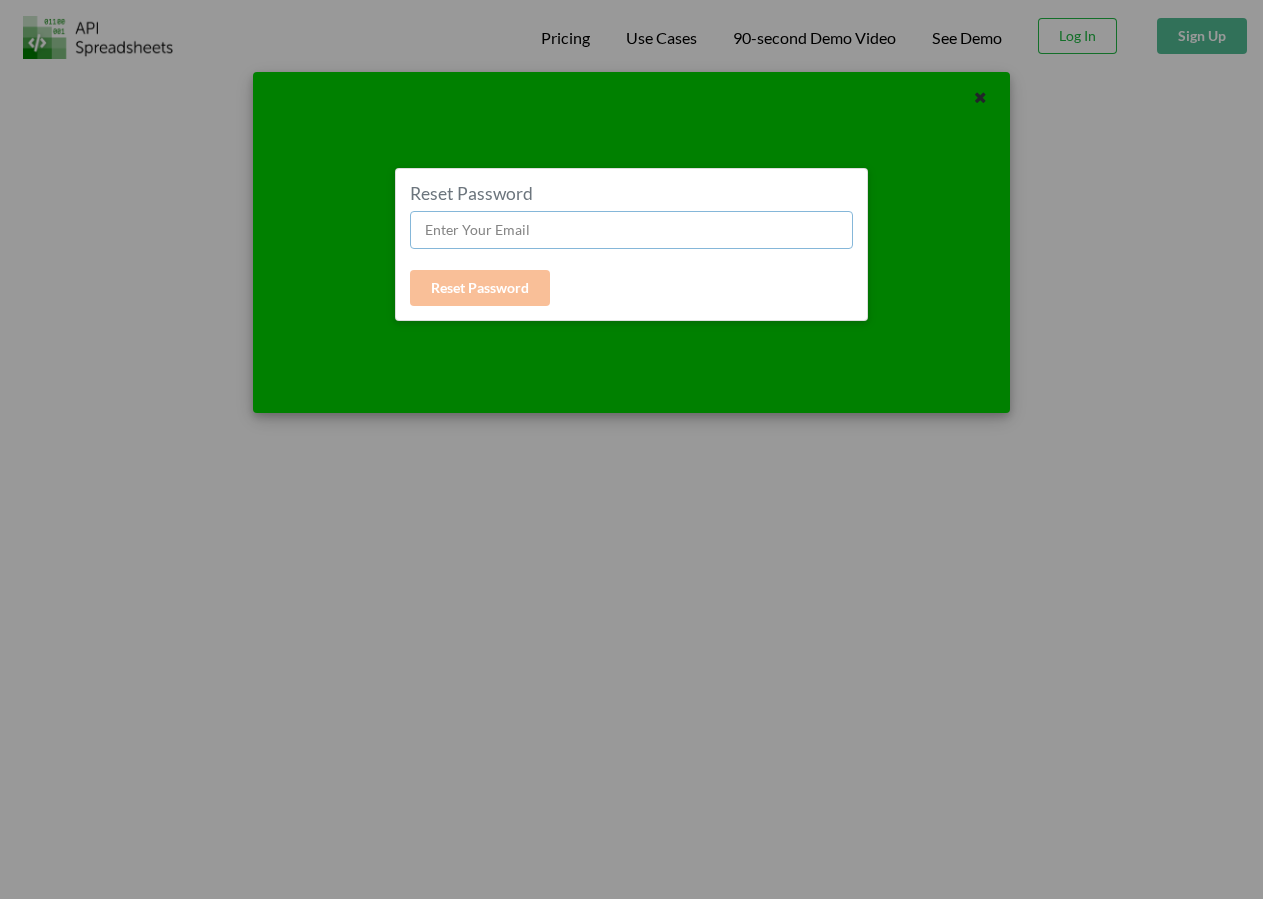 click at bounding box center [632, 230] 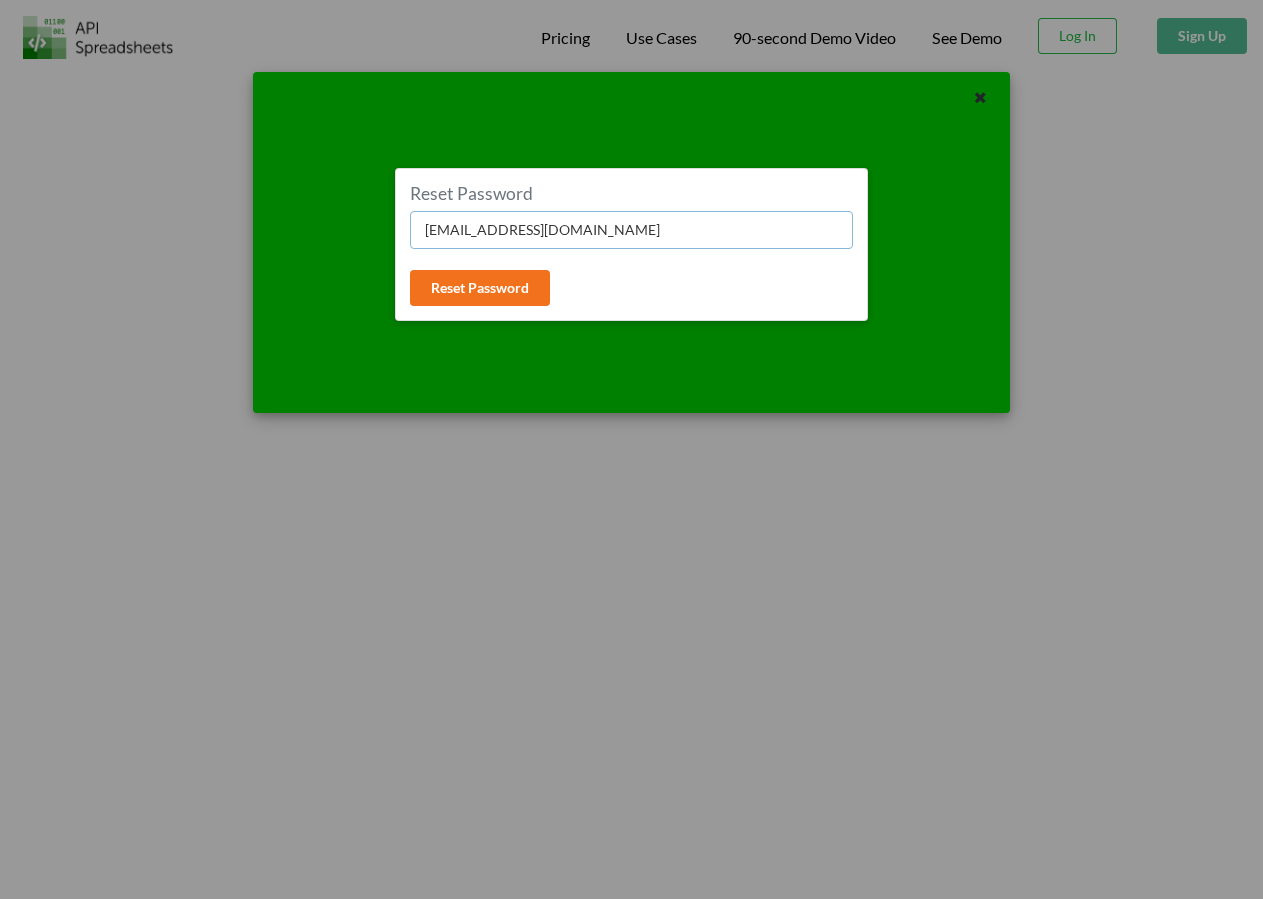 type on "[EMAIL_ADDRESS][DOMAIN_NAME]" 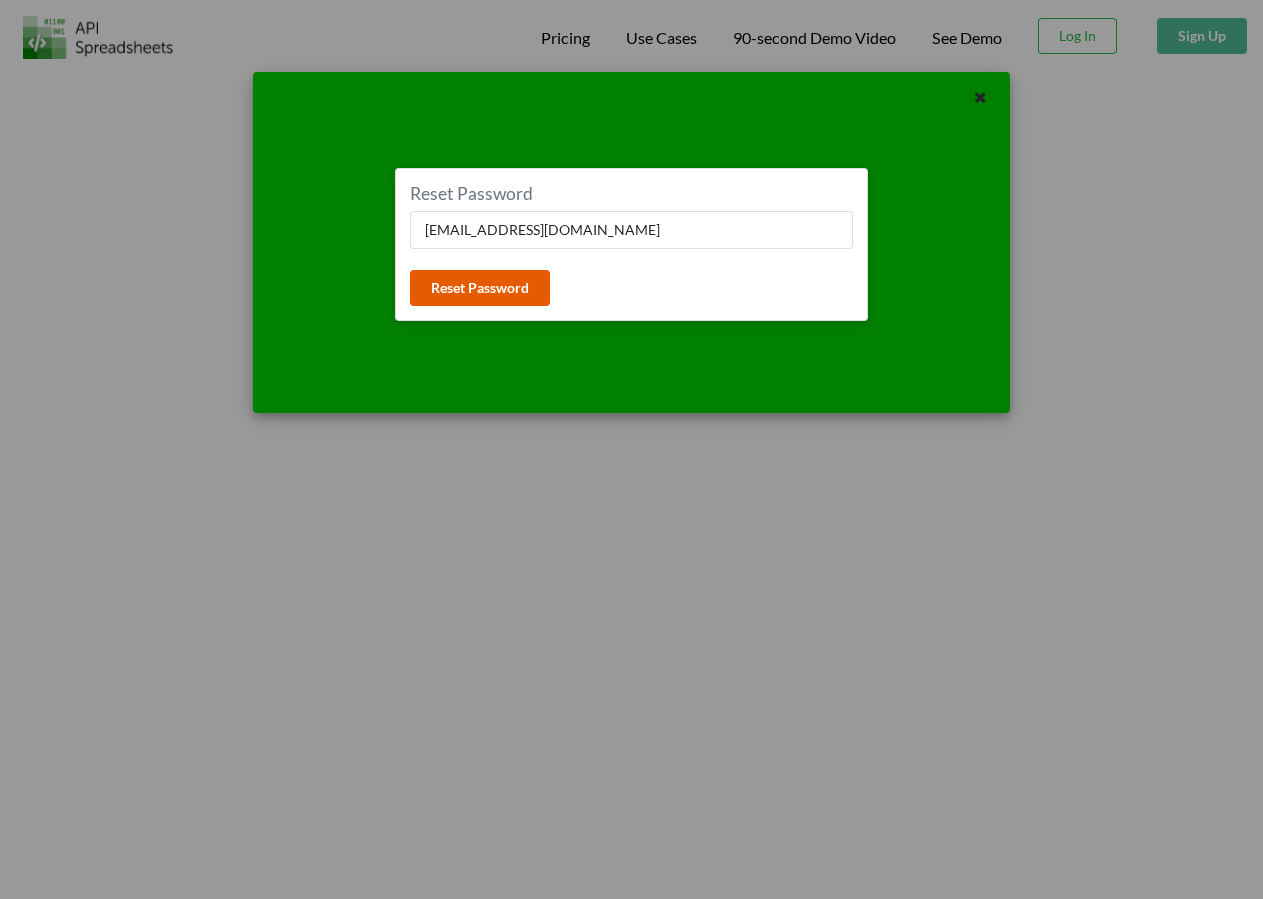 click on "Reset Password" at bounding box center (480, 288) 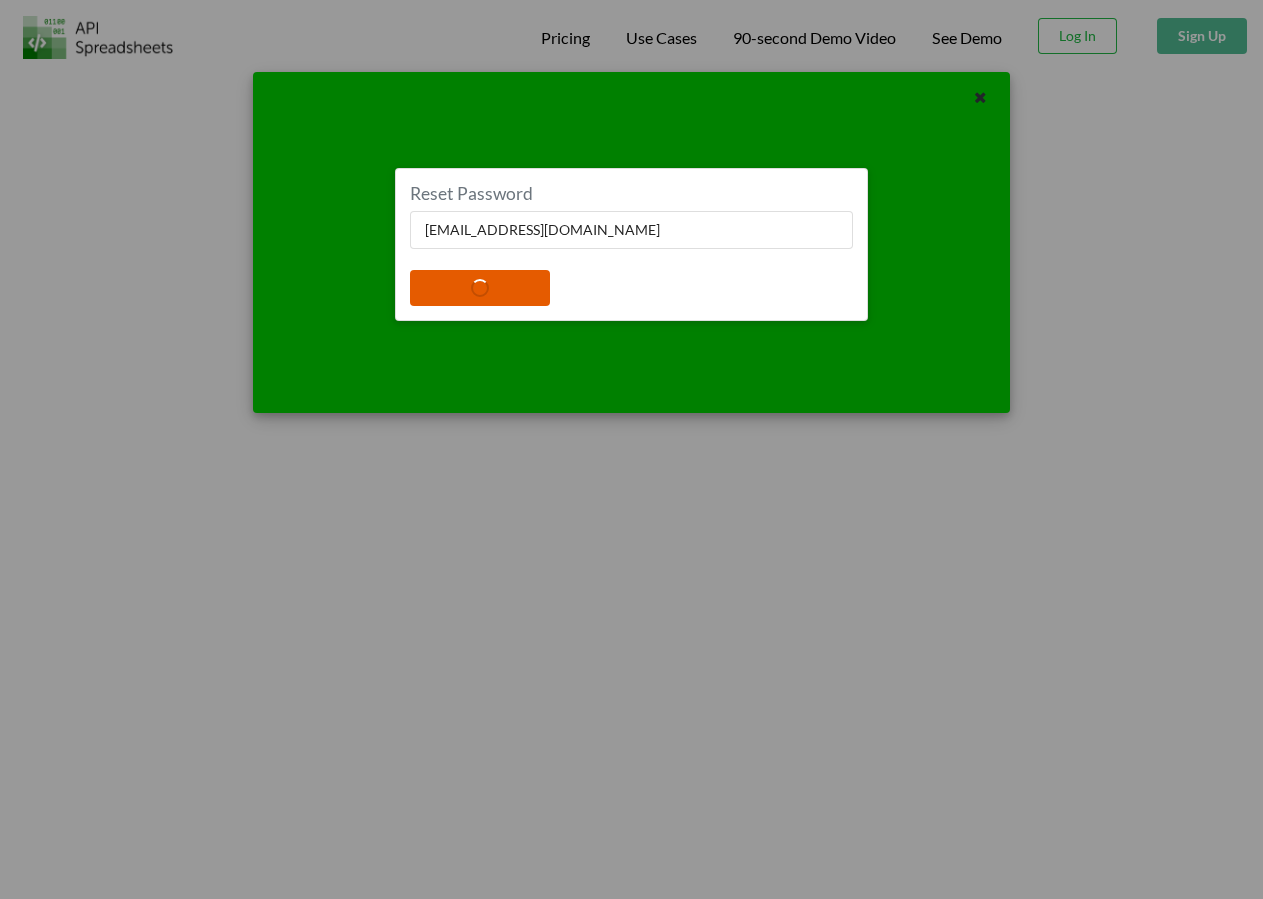 type 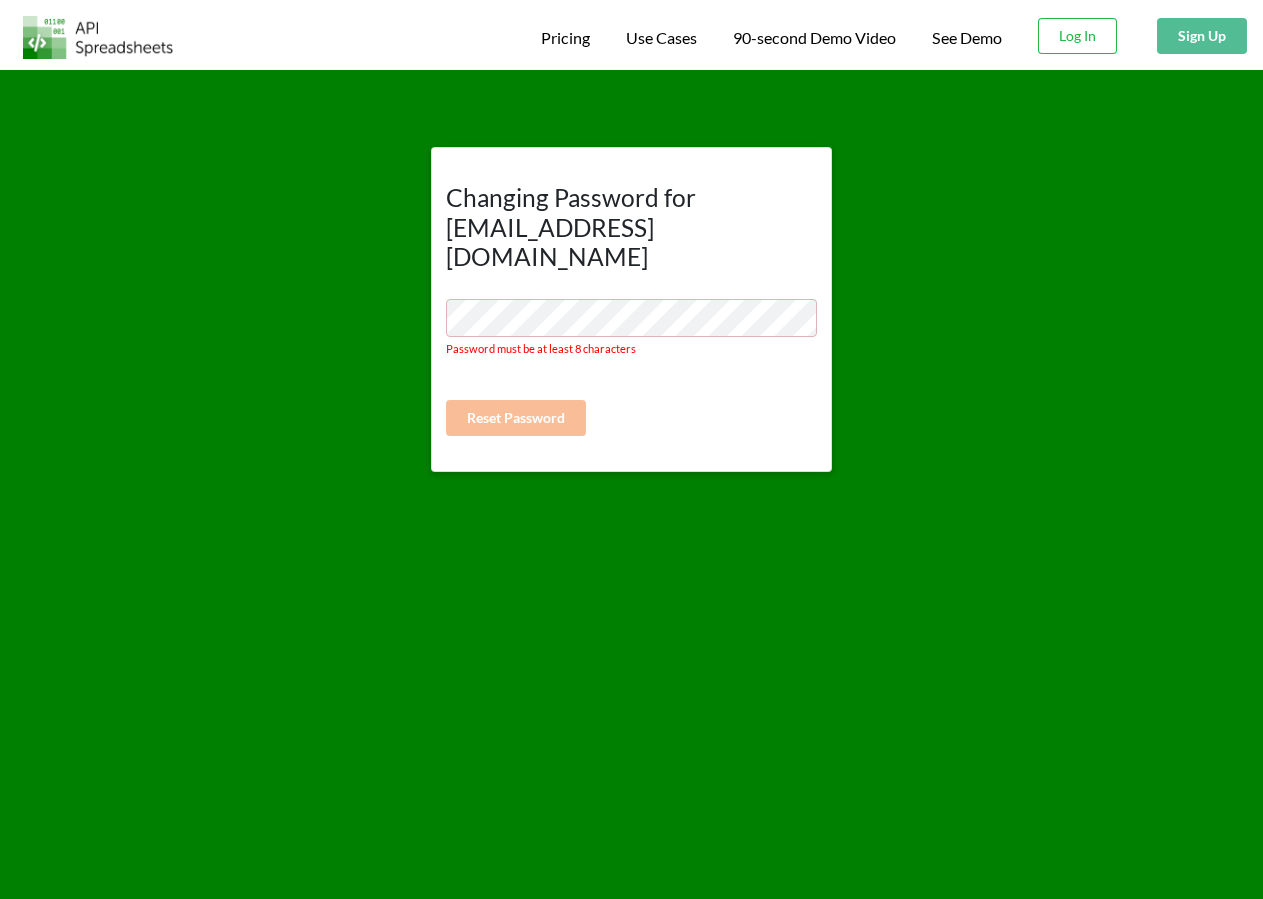scroll, scrollTop: 0, scrollLeft: 0, axis: both 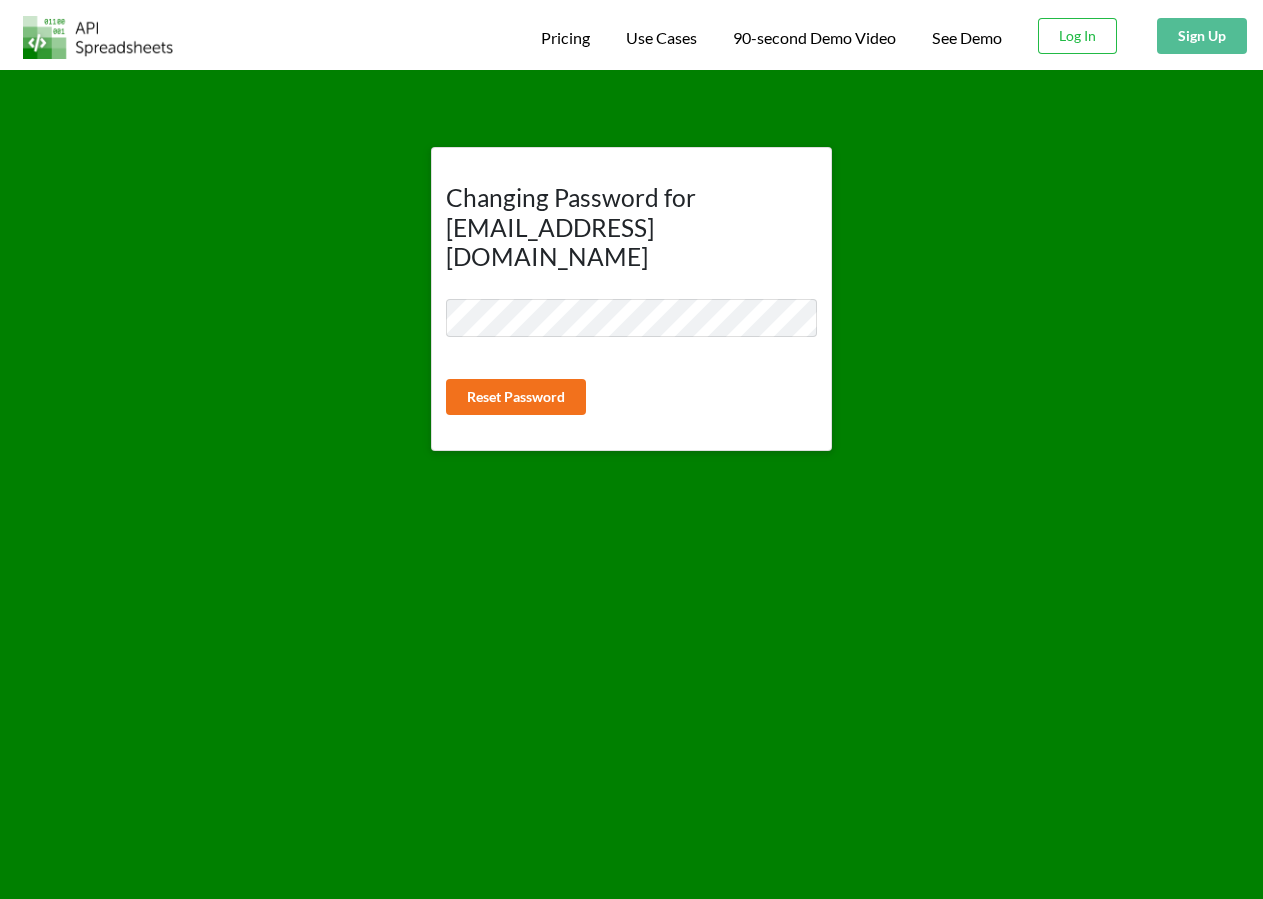 click on "Changing Password for horacioidvapriteb@gmail.com Reset Password" at bounding box center [631, 299] 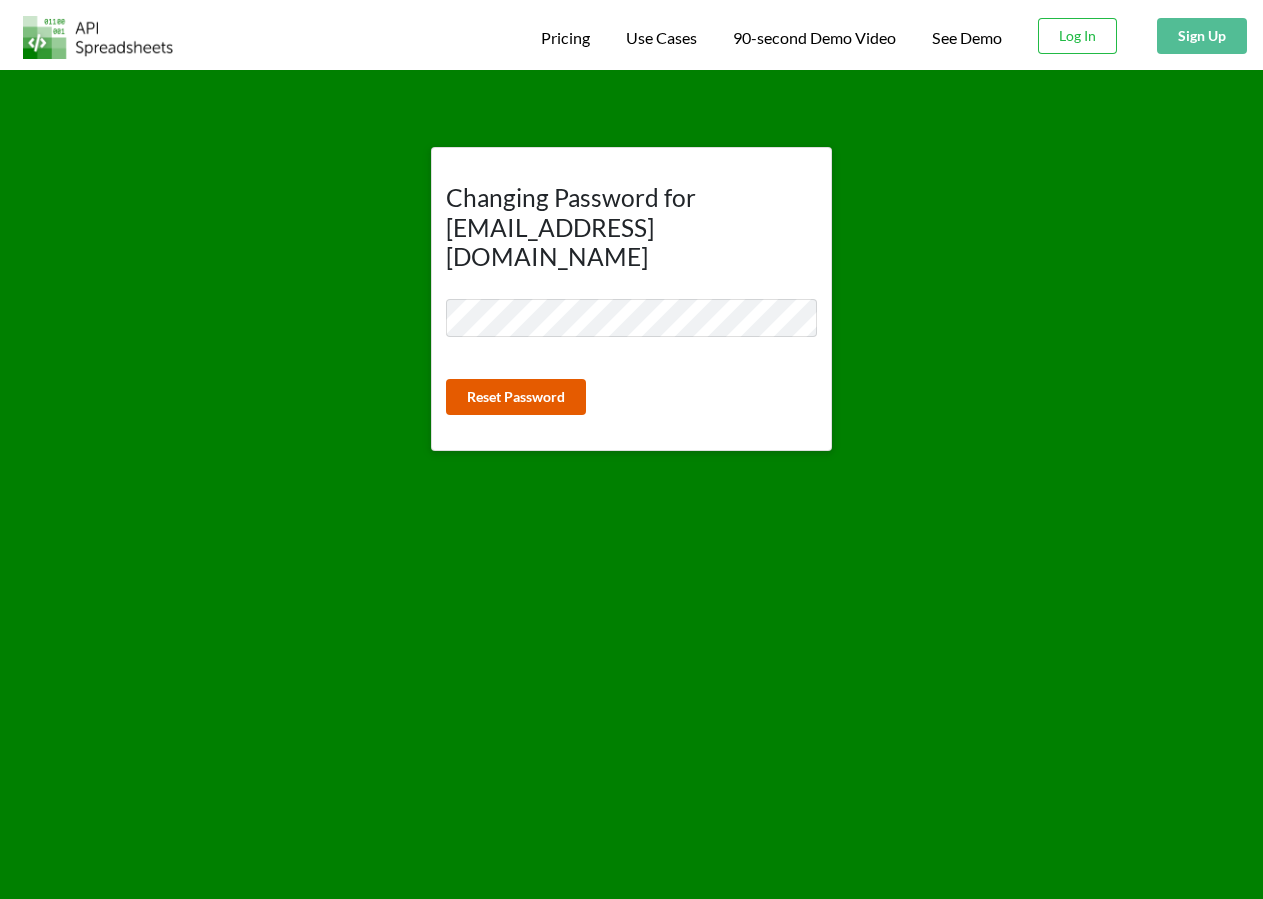 click on "Reset Password" at bounding box center (516, 397) 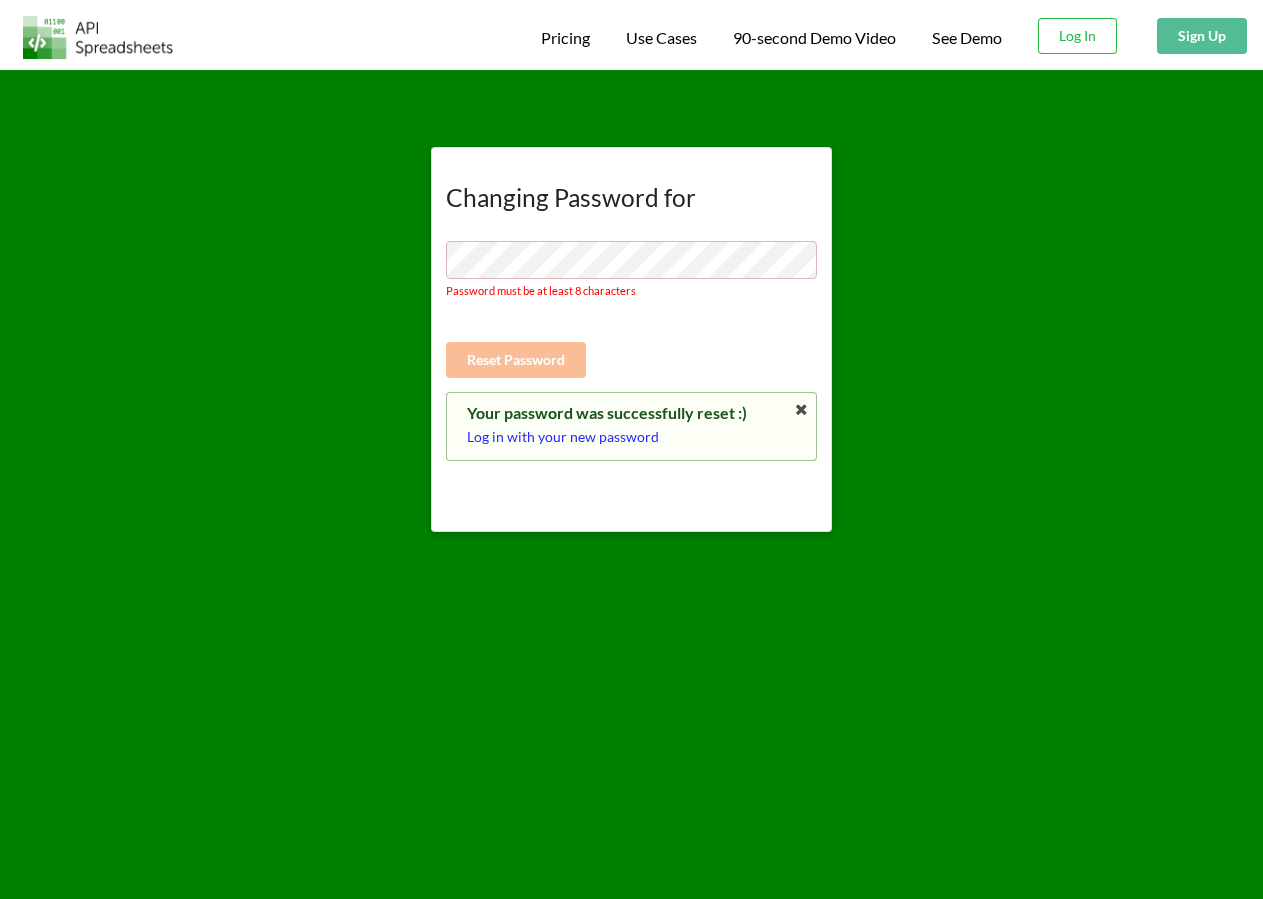 click on "Log in with your new password" at bounding box center [631, 437] 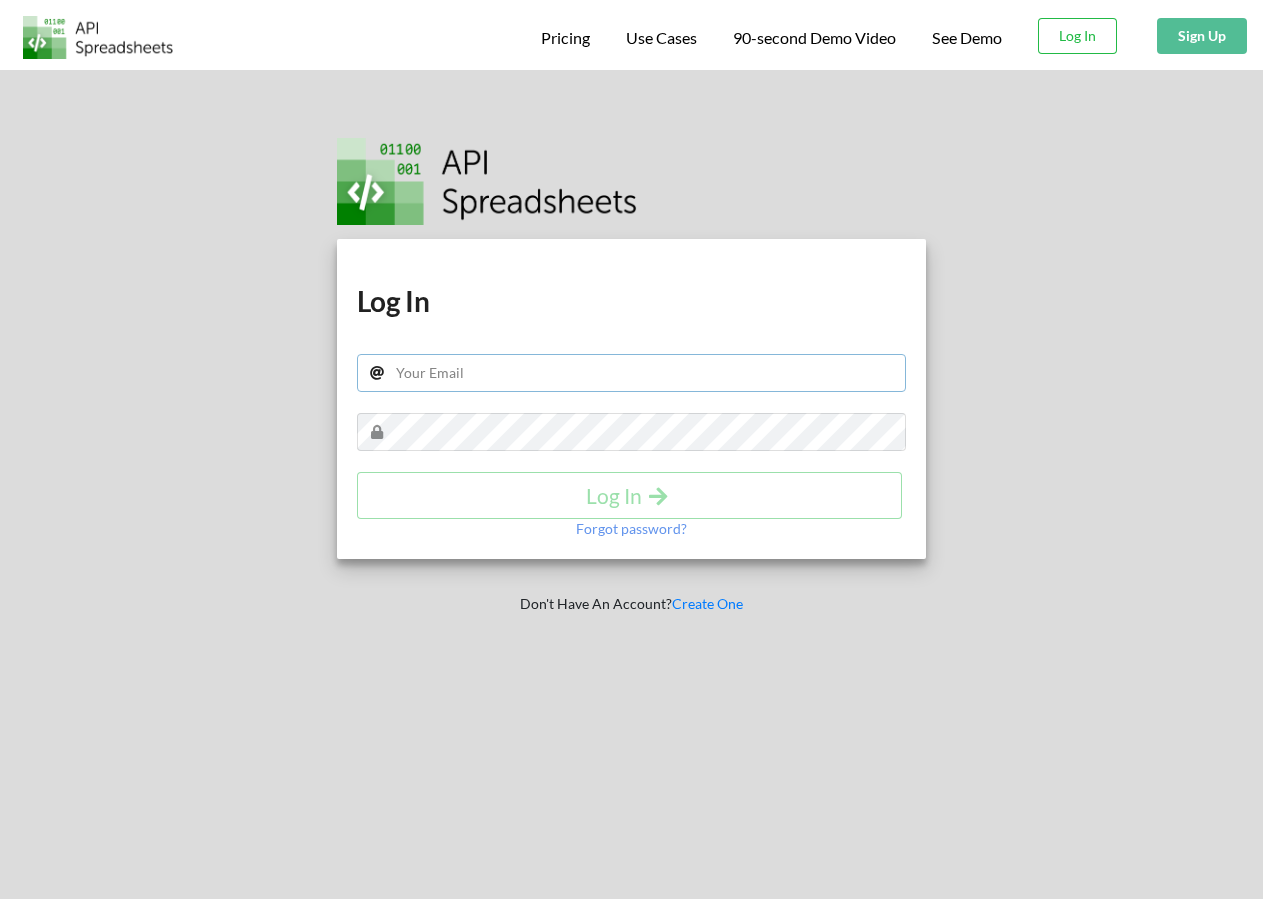 click at bounding box center (631, 373) 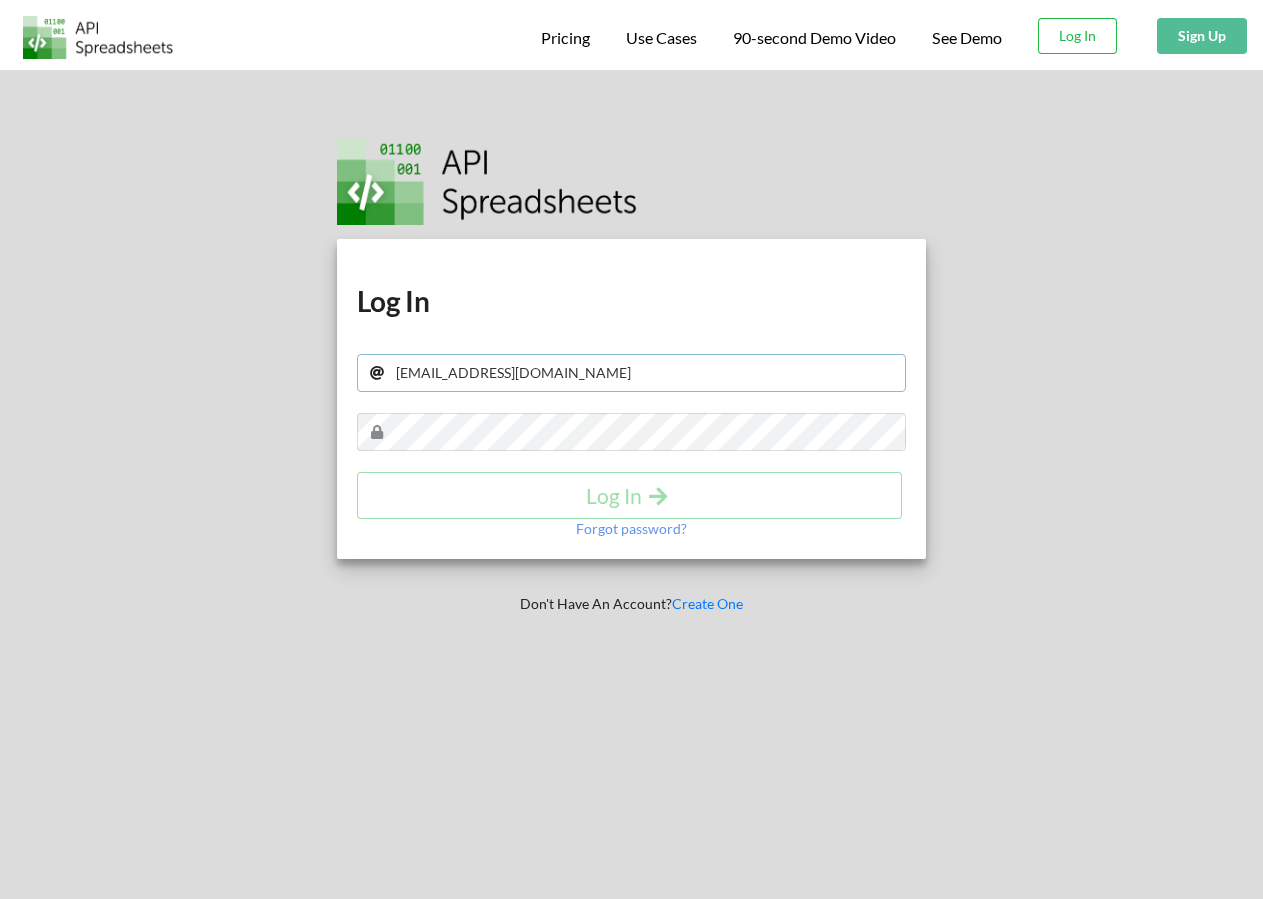 type on "[EMAIL_ADDRESS][DOMAIN_NAME]" 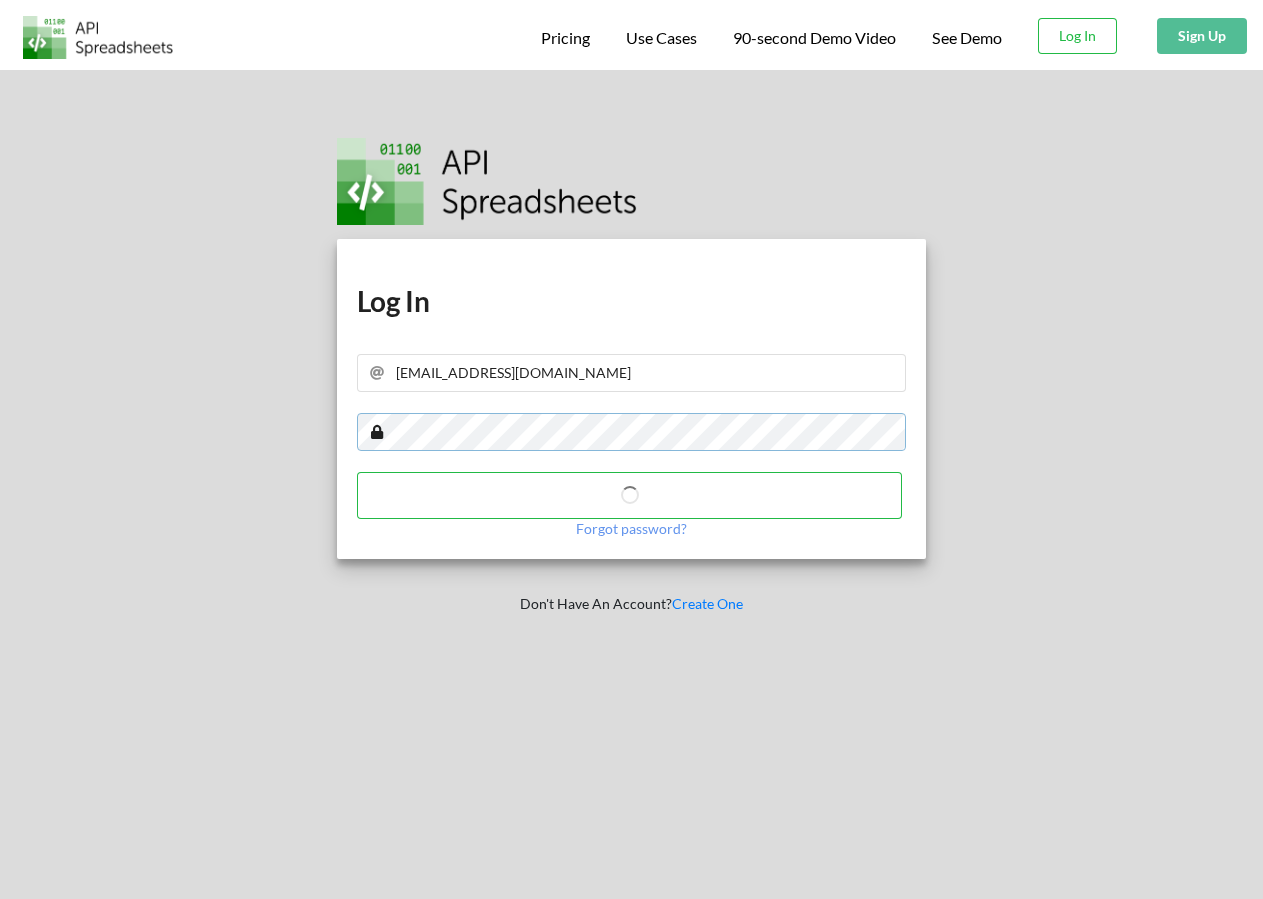 type 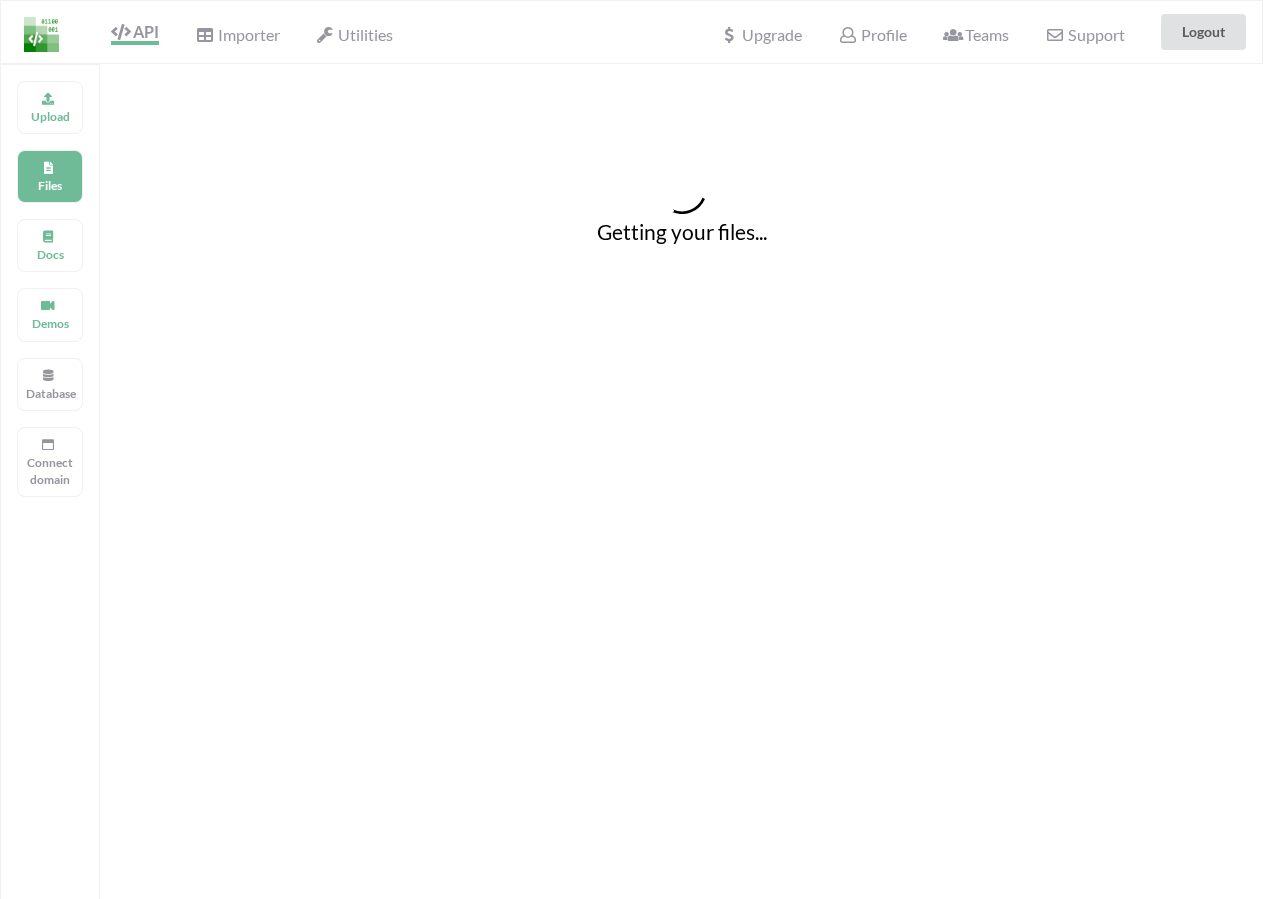 scroll, scrollTop: 0, scrollLeft: 0, axis: both 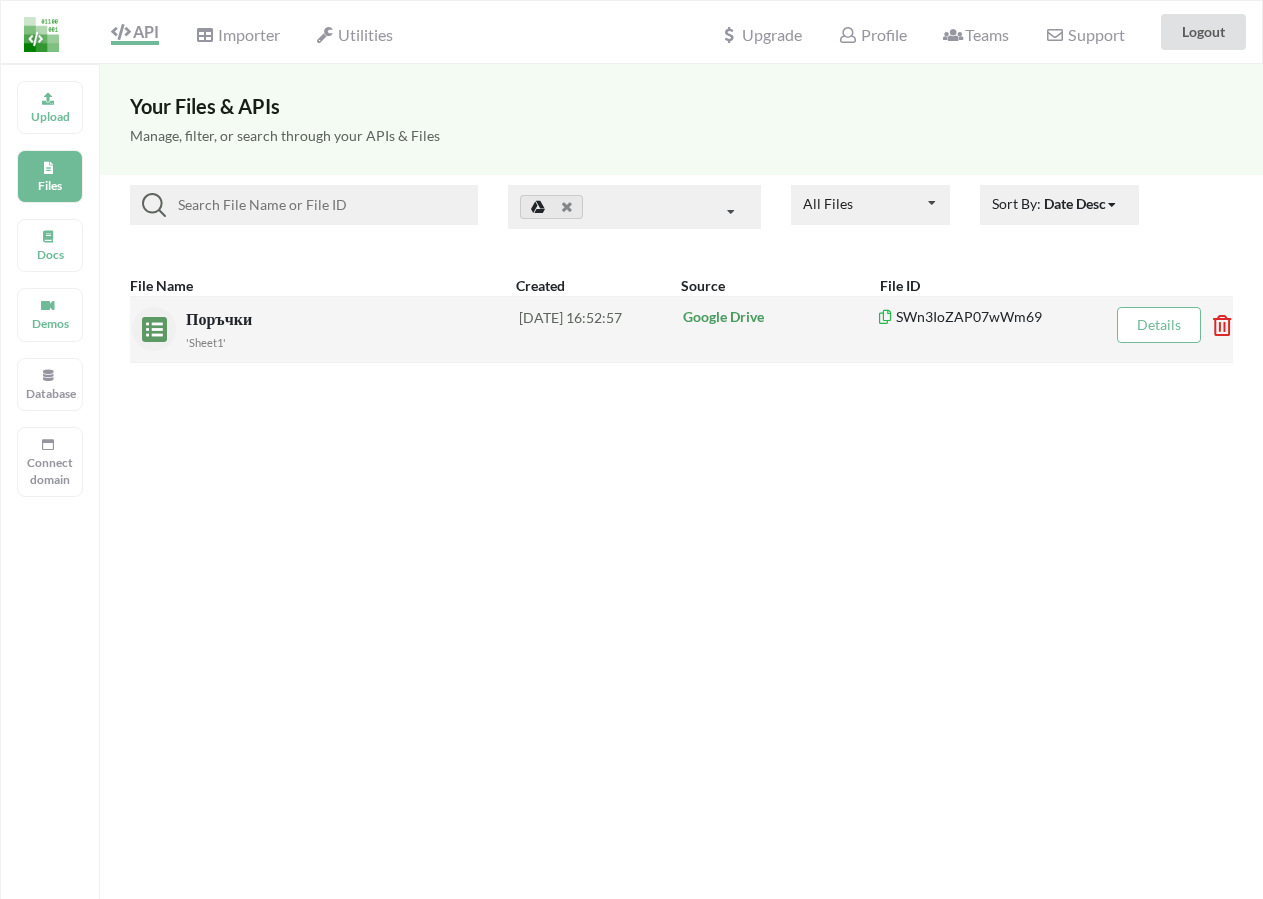 click on "'Sheet1'" at bounding box center [352, 341] 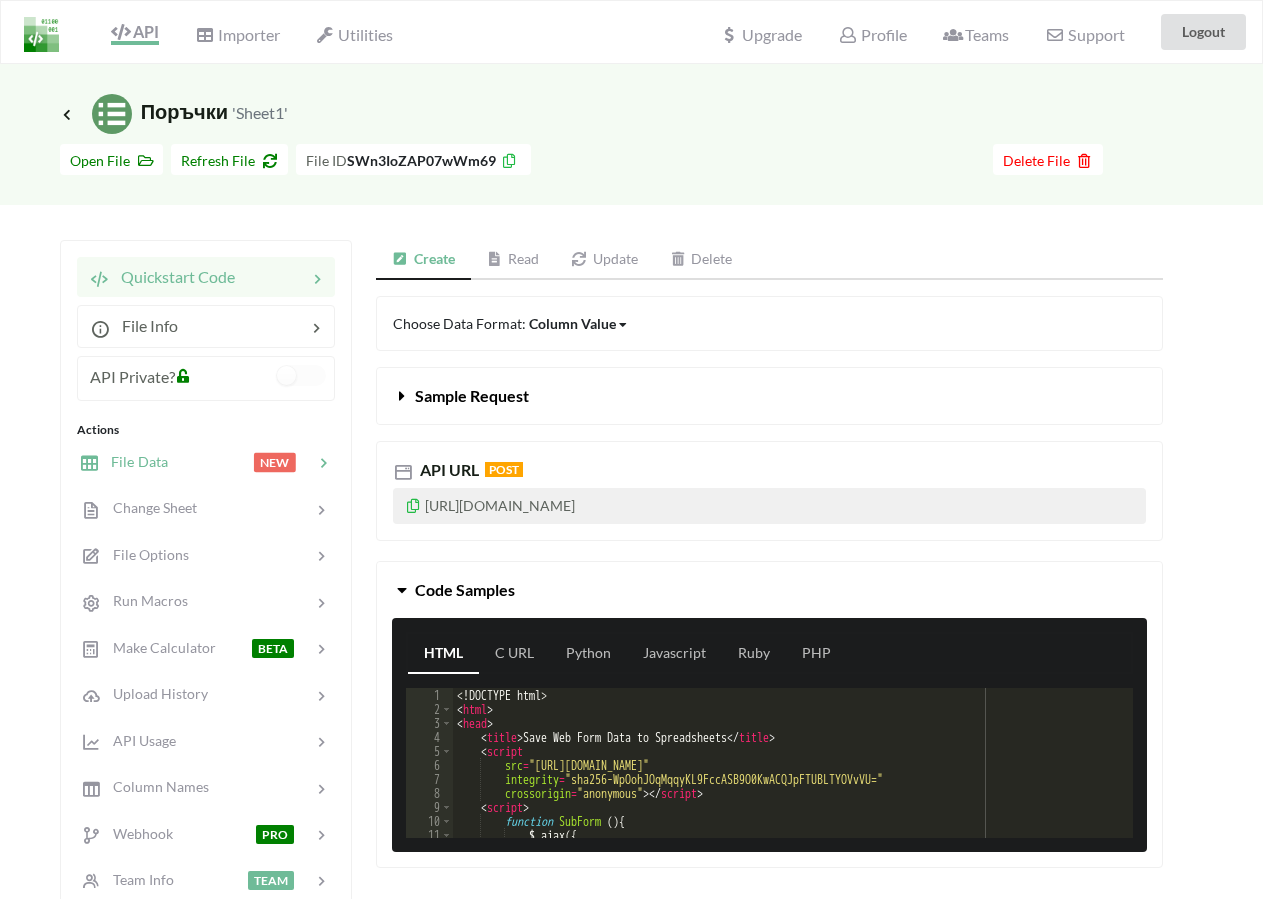 click at bounding box center [210, 462] 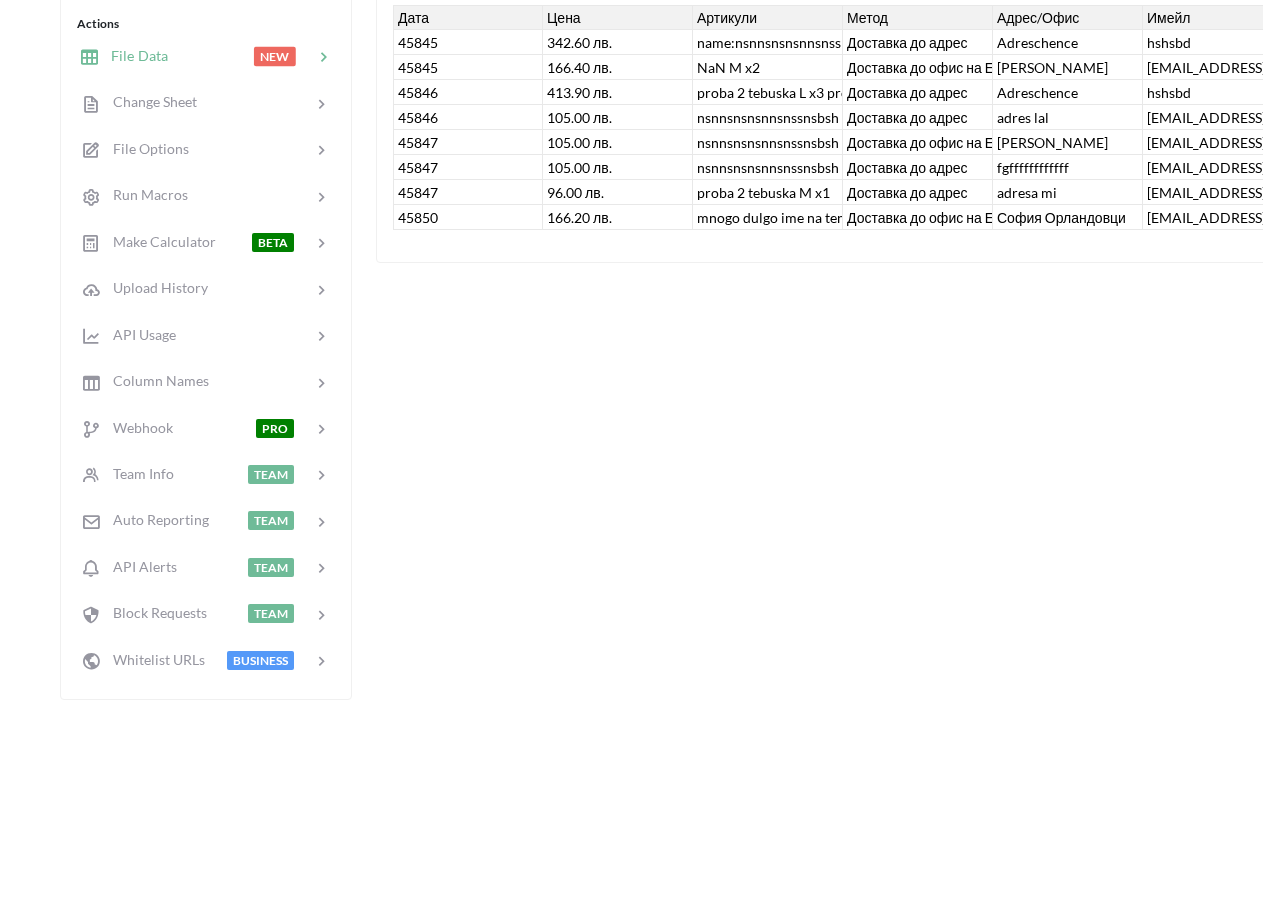 scroll, scrollTop: 0, scrollLeft: 0, axis: both 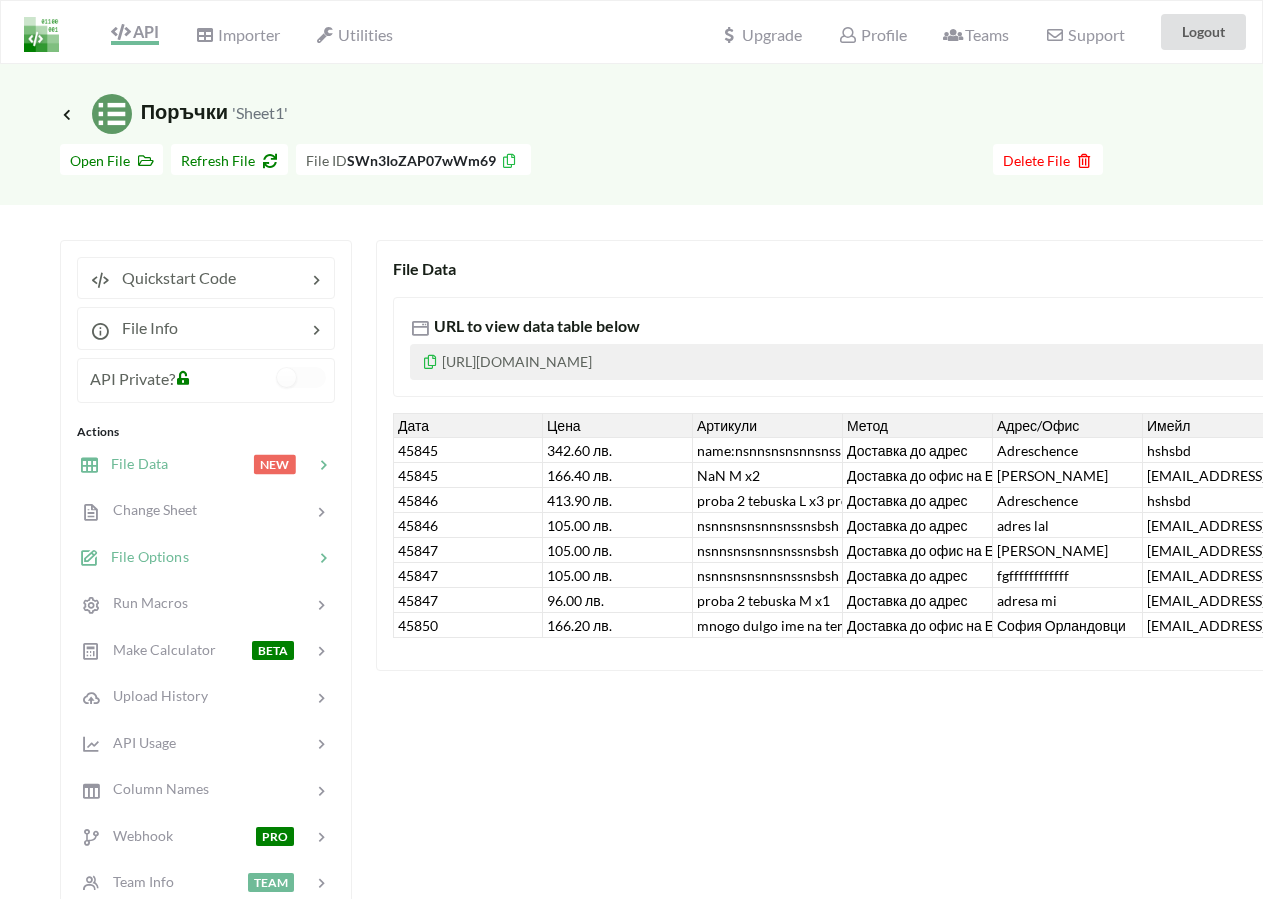 click on "File Options" at bounding box center (144, 556) 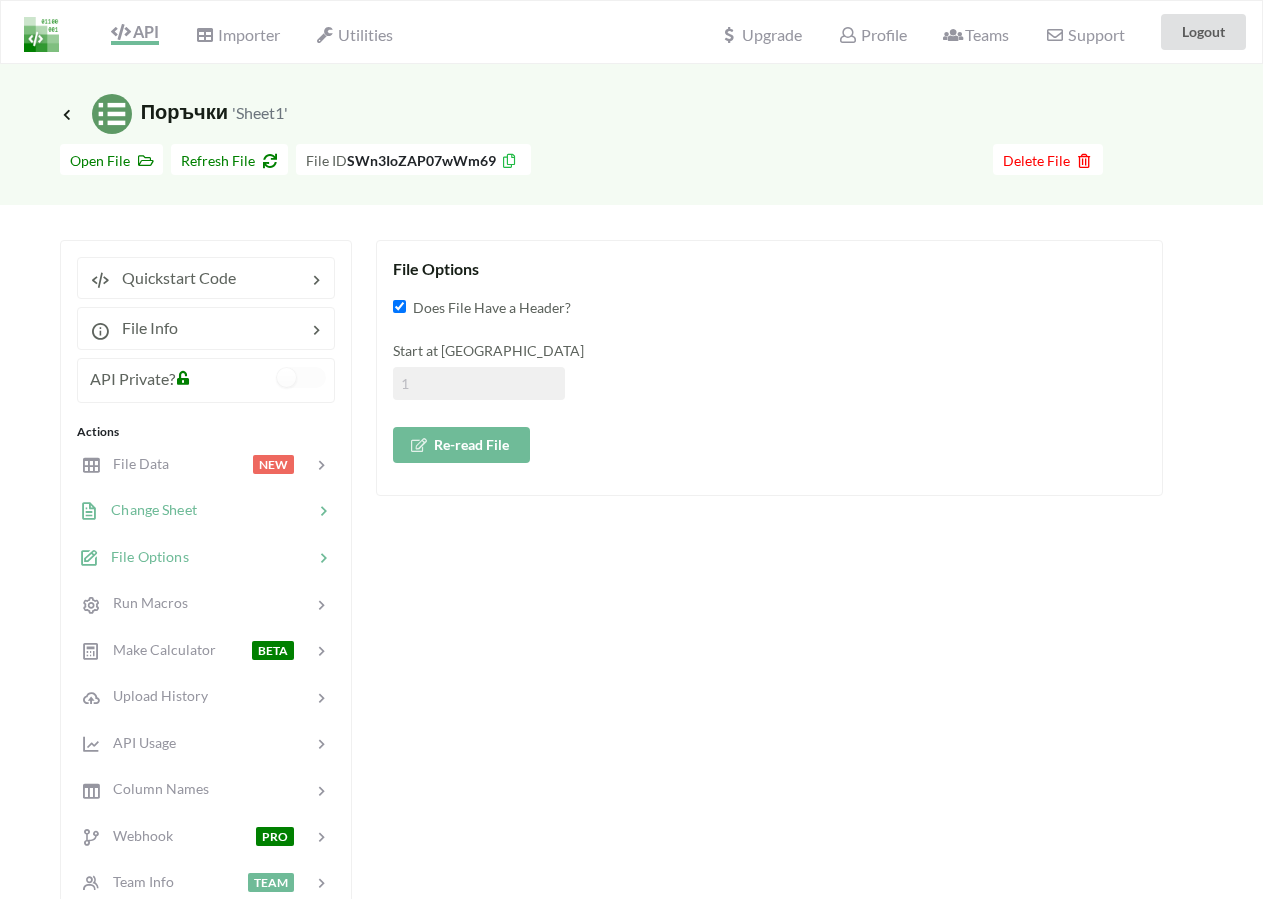 click on "Change Sheet" at bounding box center (148, 509) 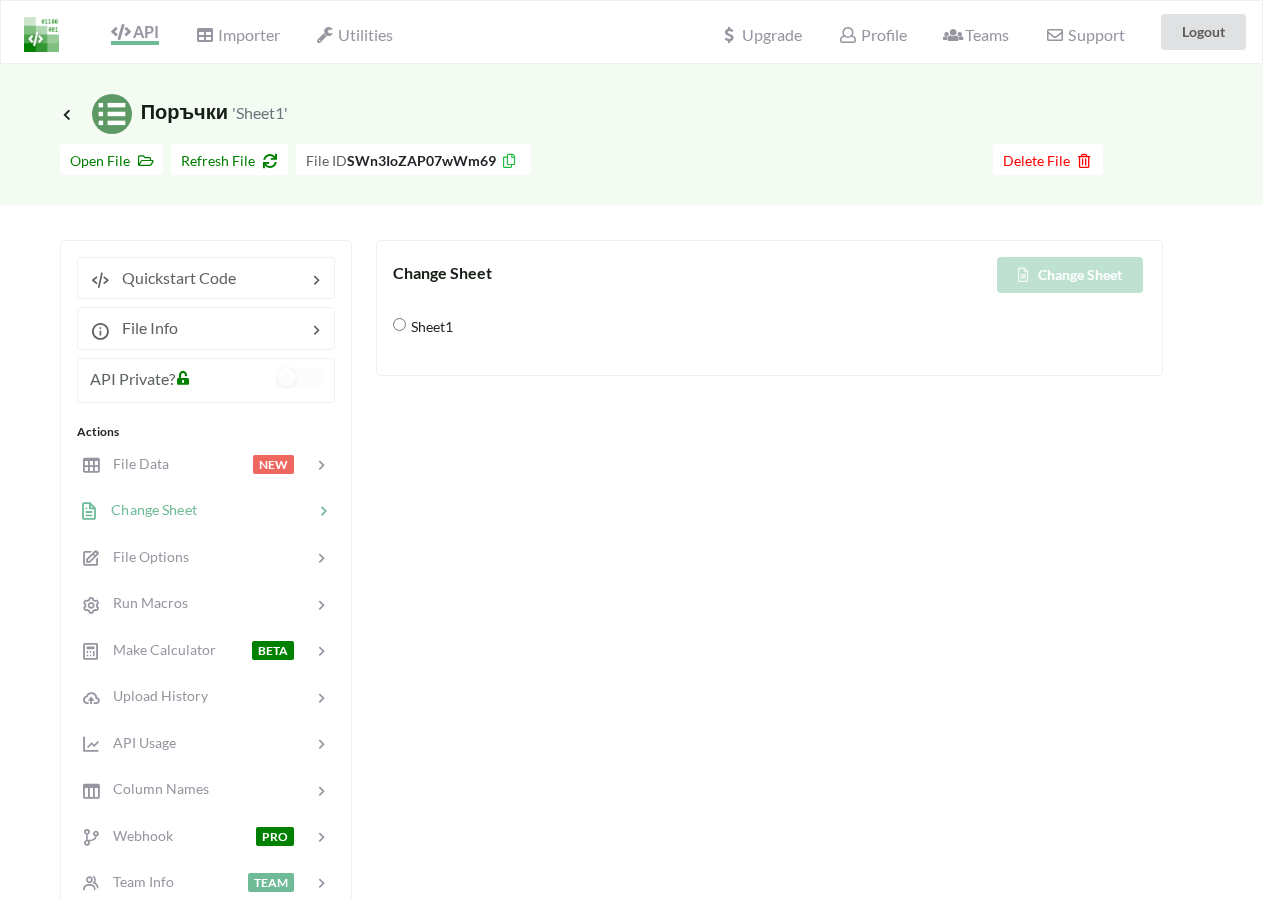 click on "Icon Link     Поръчки   'Sheet1'" at bounding box center (174, 114) 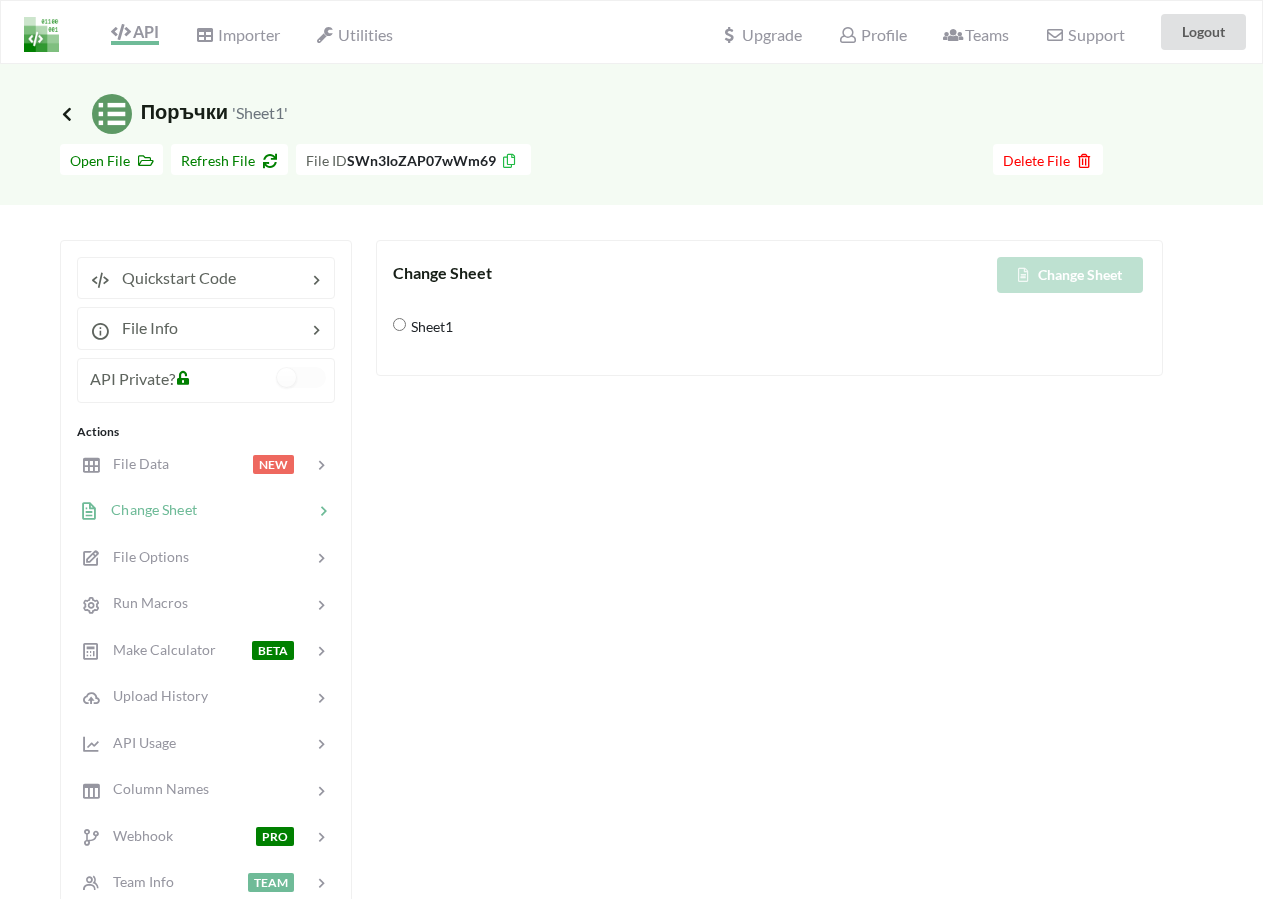 click at bounding box center [67, 114] 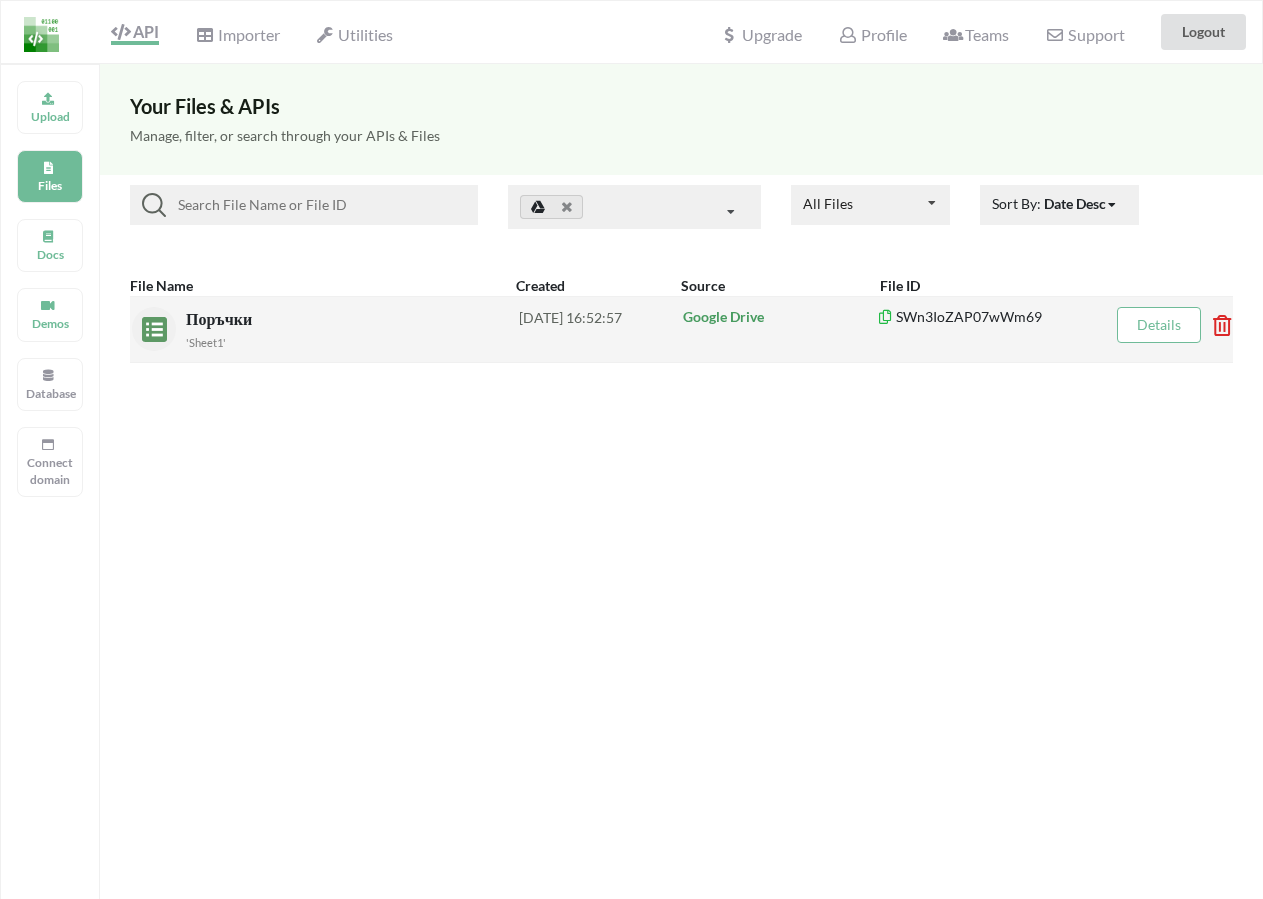 click on "SWn3IoZAP07wWm69" at bounding box center [995, 317] 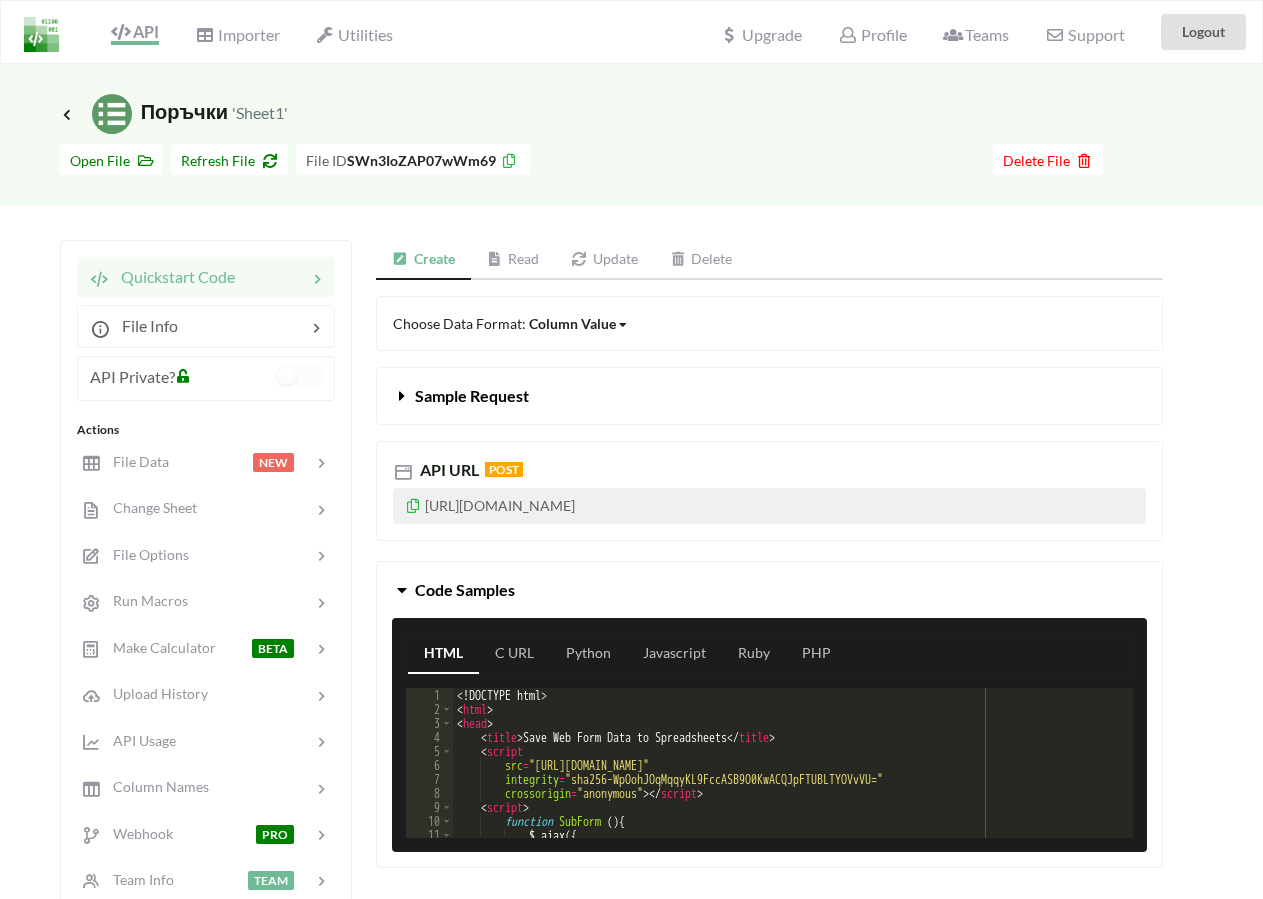 click on "Read" at bounding box center (513, 260) 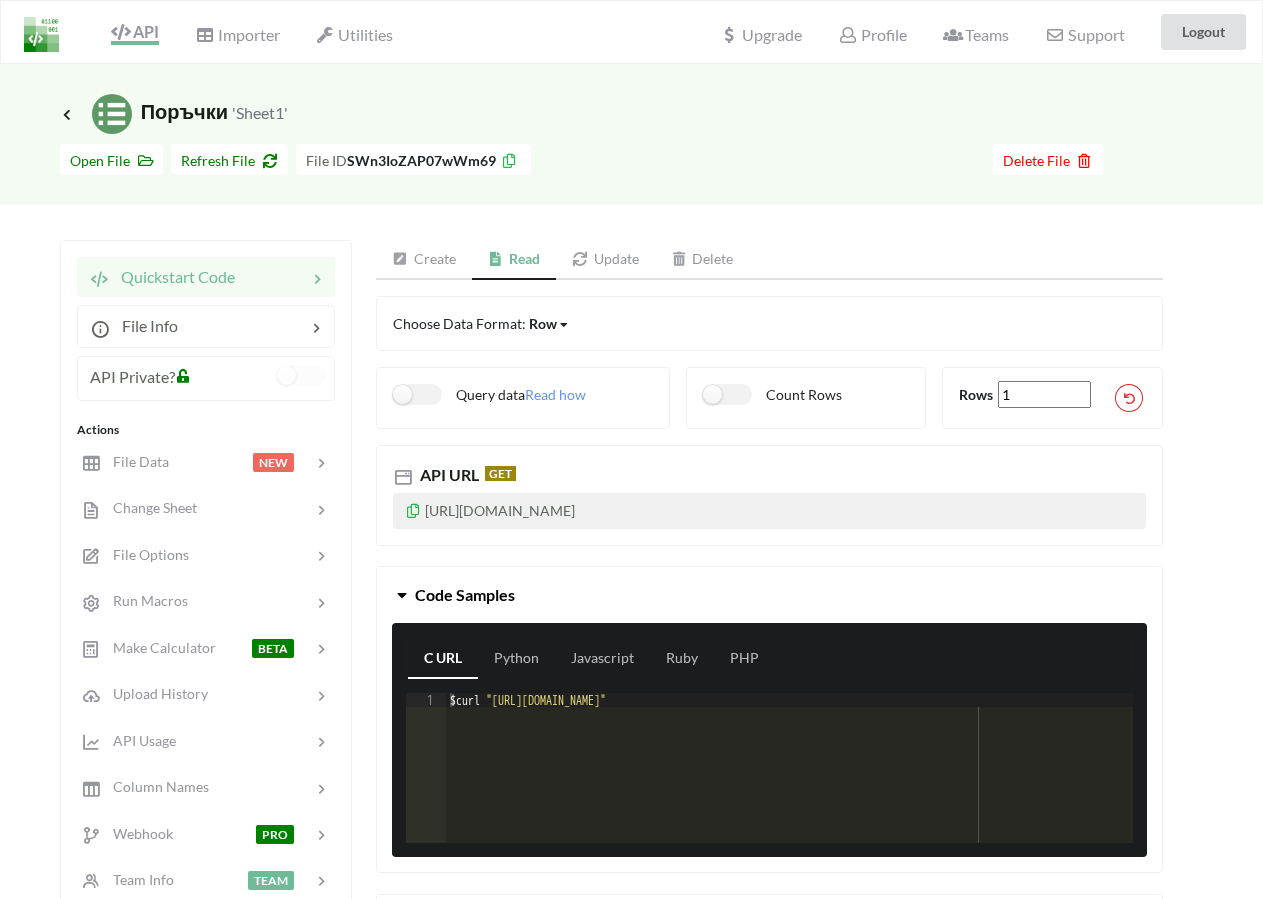 click on "Update" at bounding box center (605, 260) 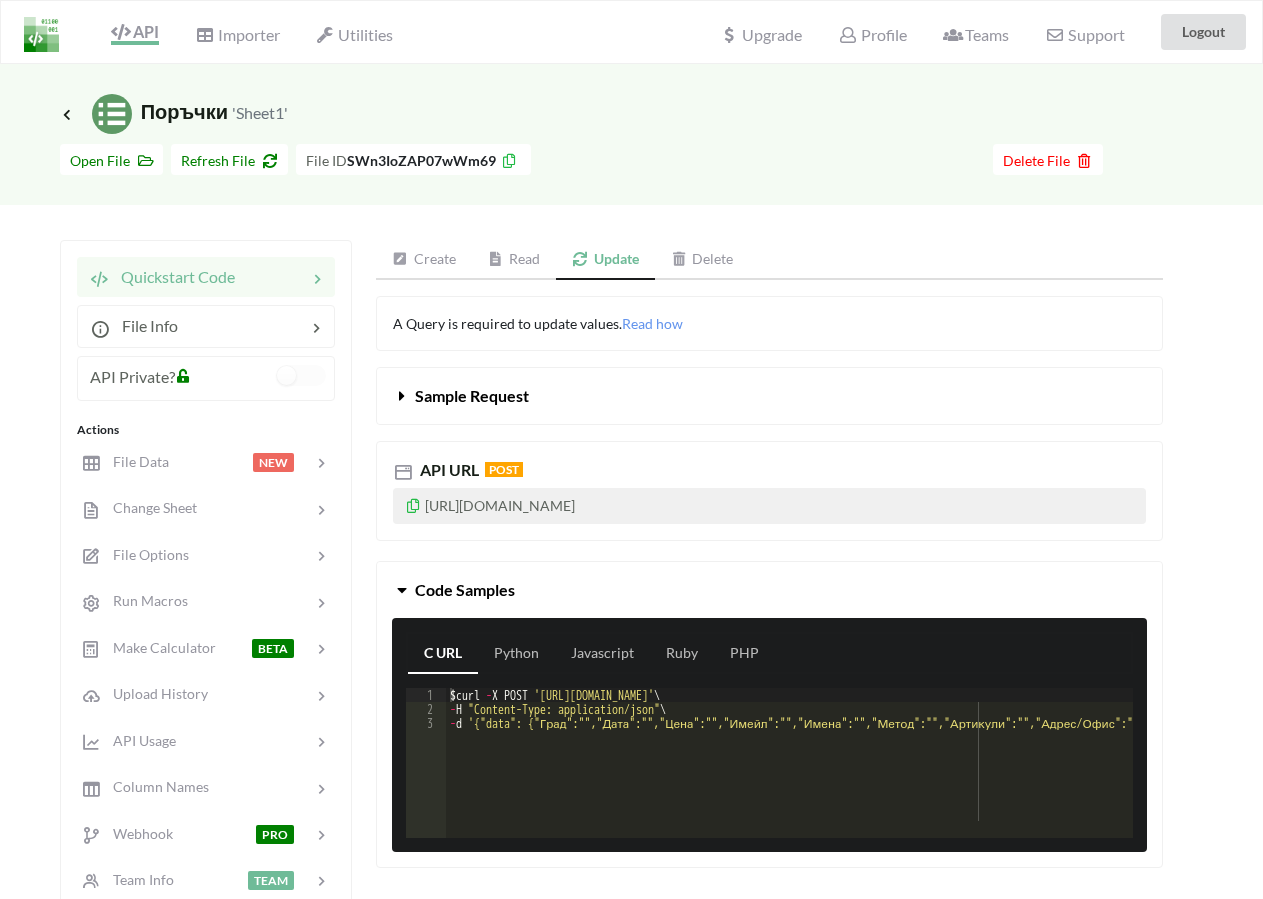 click on "Create" at bounding box center [424, 260] 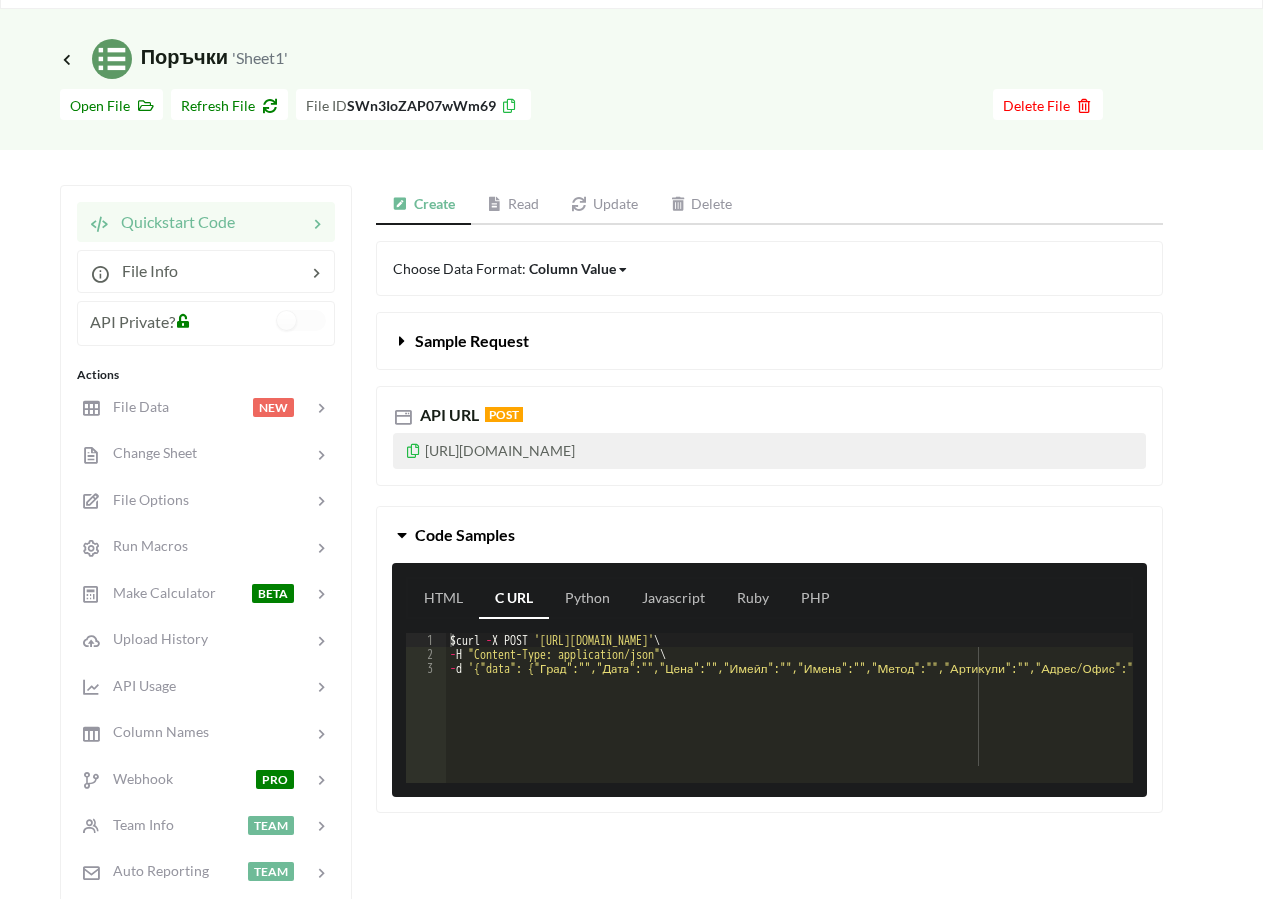 scroll, scrollTop: 102, scrollLeft: 0, axis: vertical 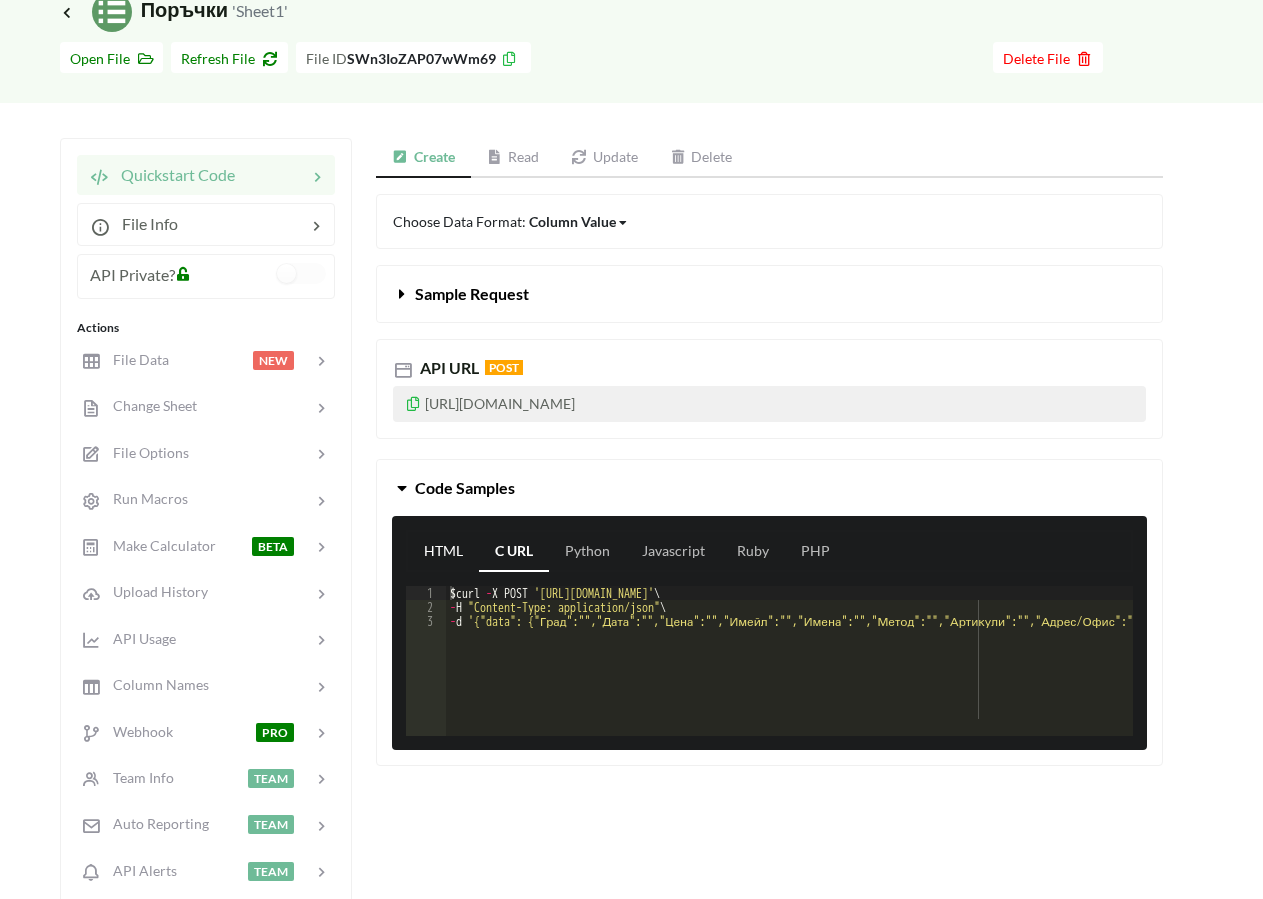 click on "HTML" at bounding box center [443, 552] 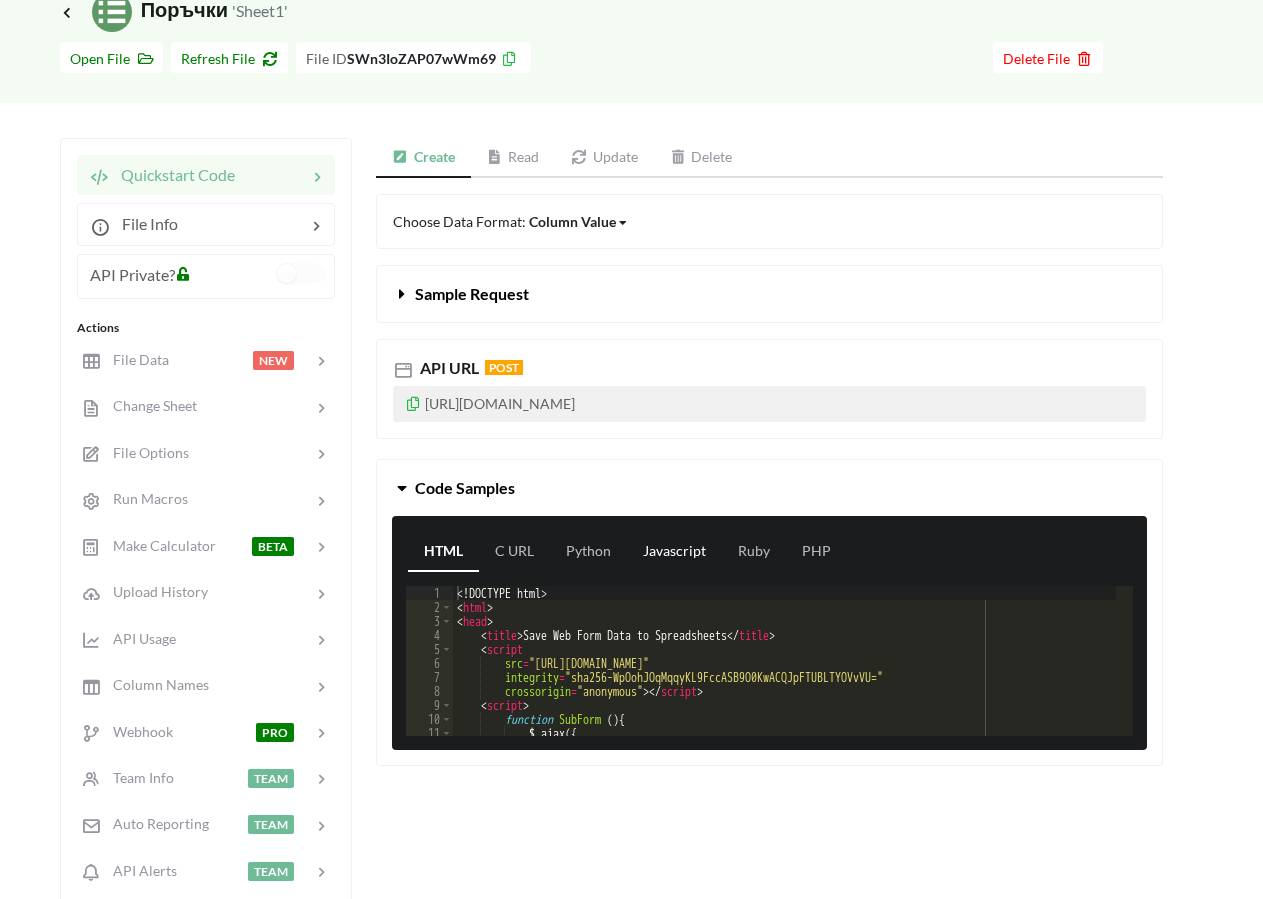click on "Javascript" at bounding box center (674, 552) 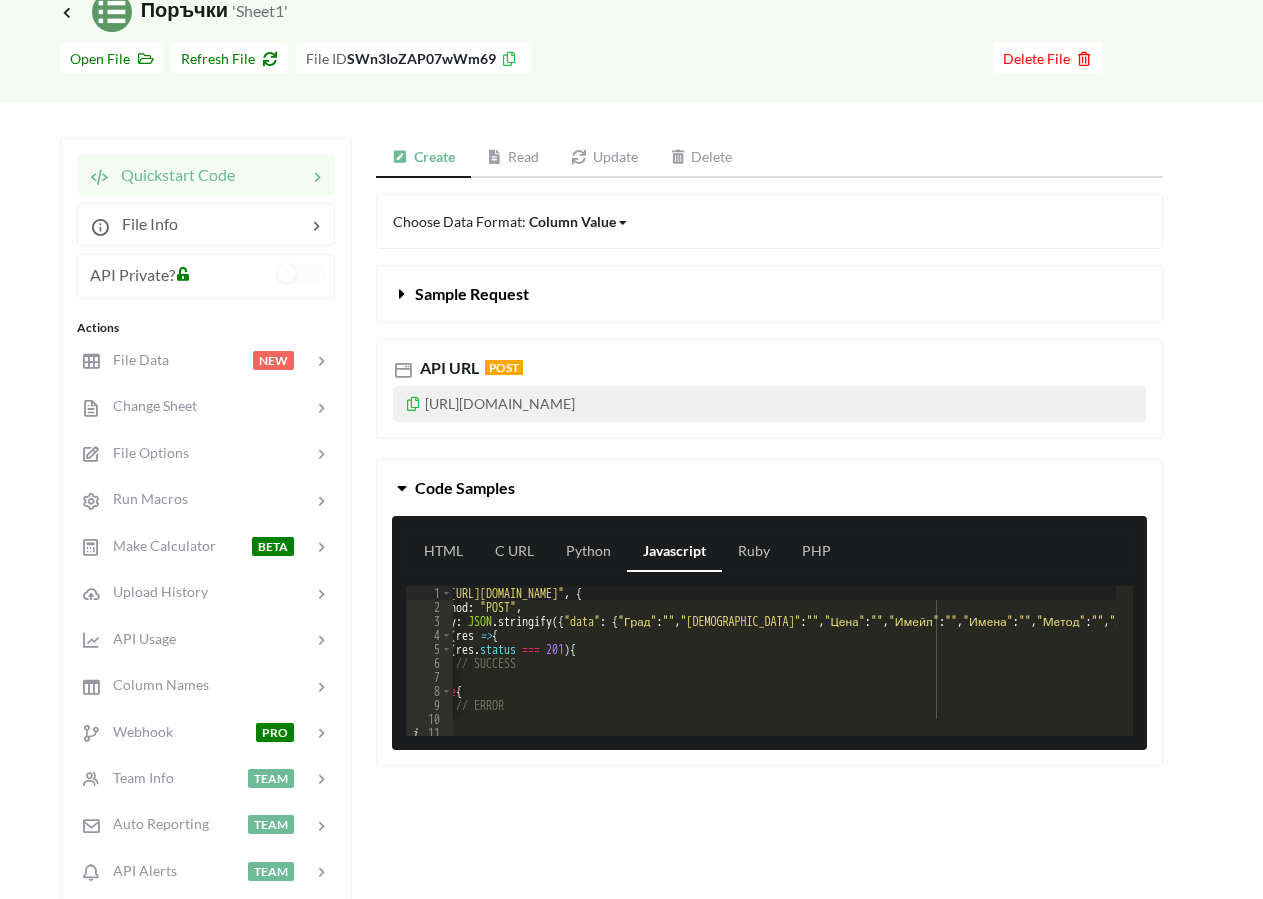 scroll, scrollTop: 0, scrollLeft: 64, axis: horizontal 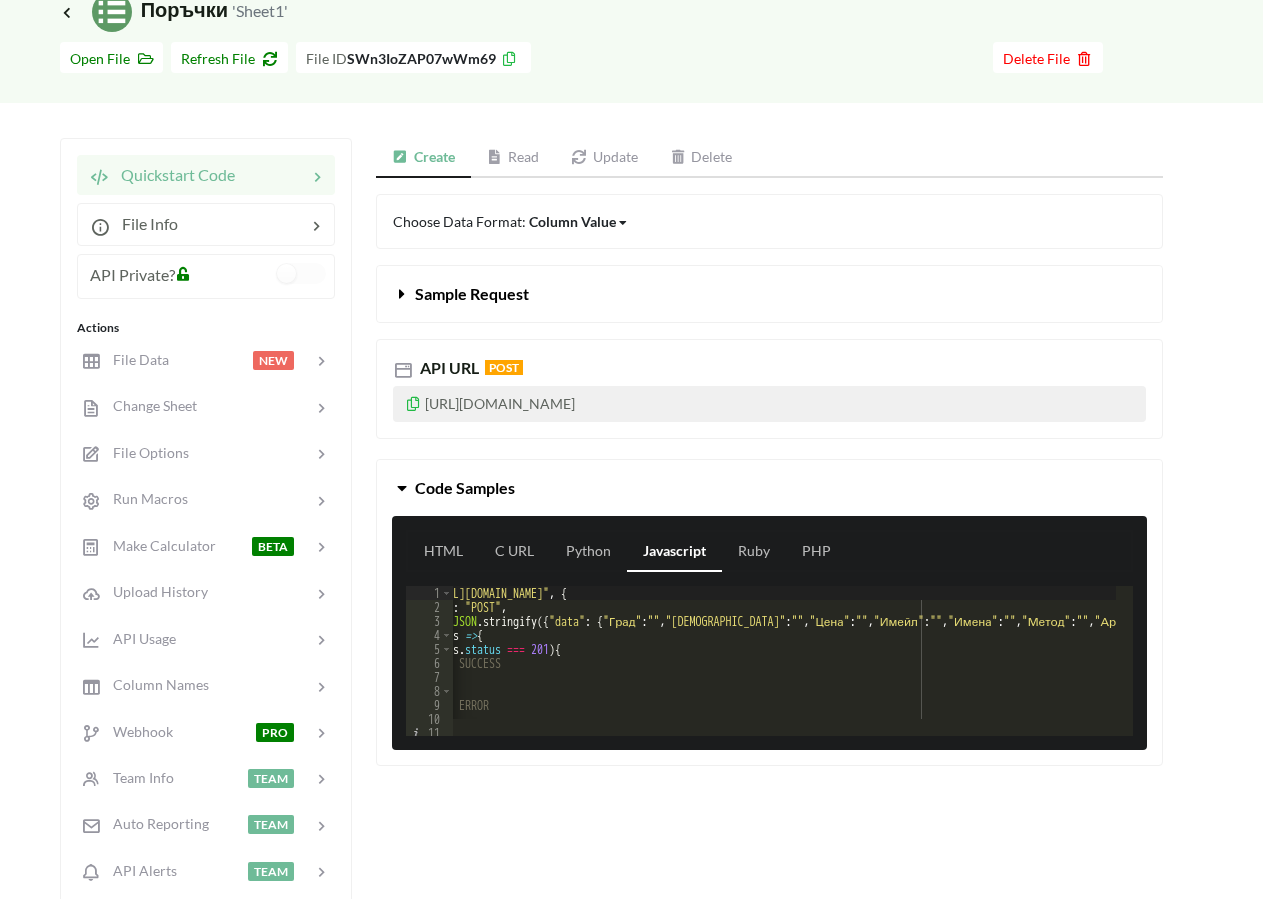 drag, startPoint x: 952, startPoint y: 742, endPoint x: 859, endPoint y: 745, distance: 93.04838 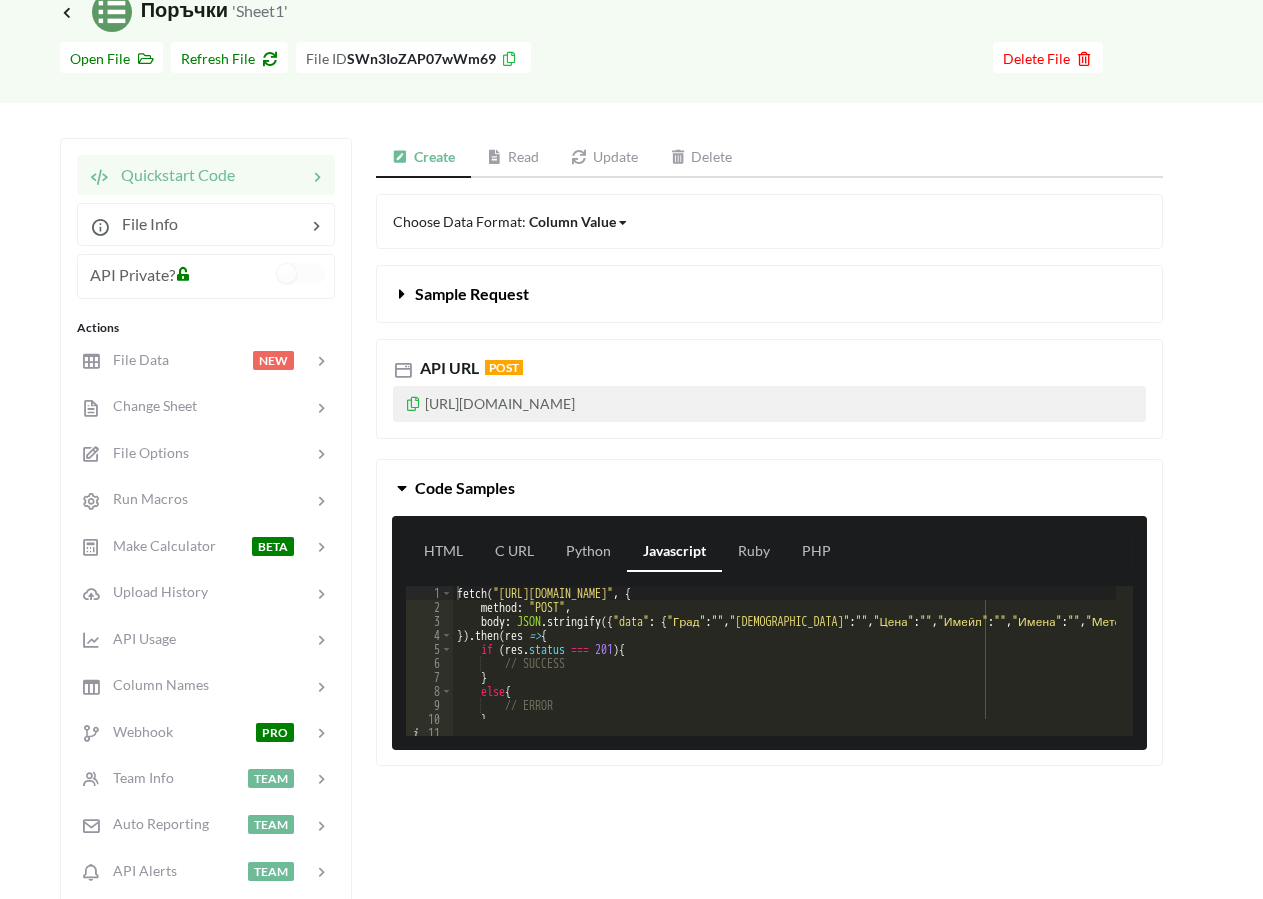 scroll, scrollTop: 21, scrollLeft: 0, axis: vertical 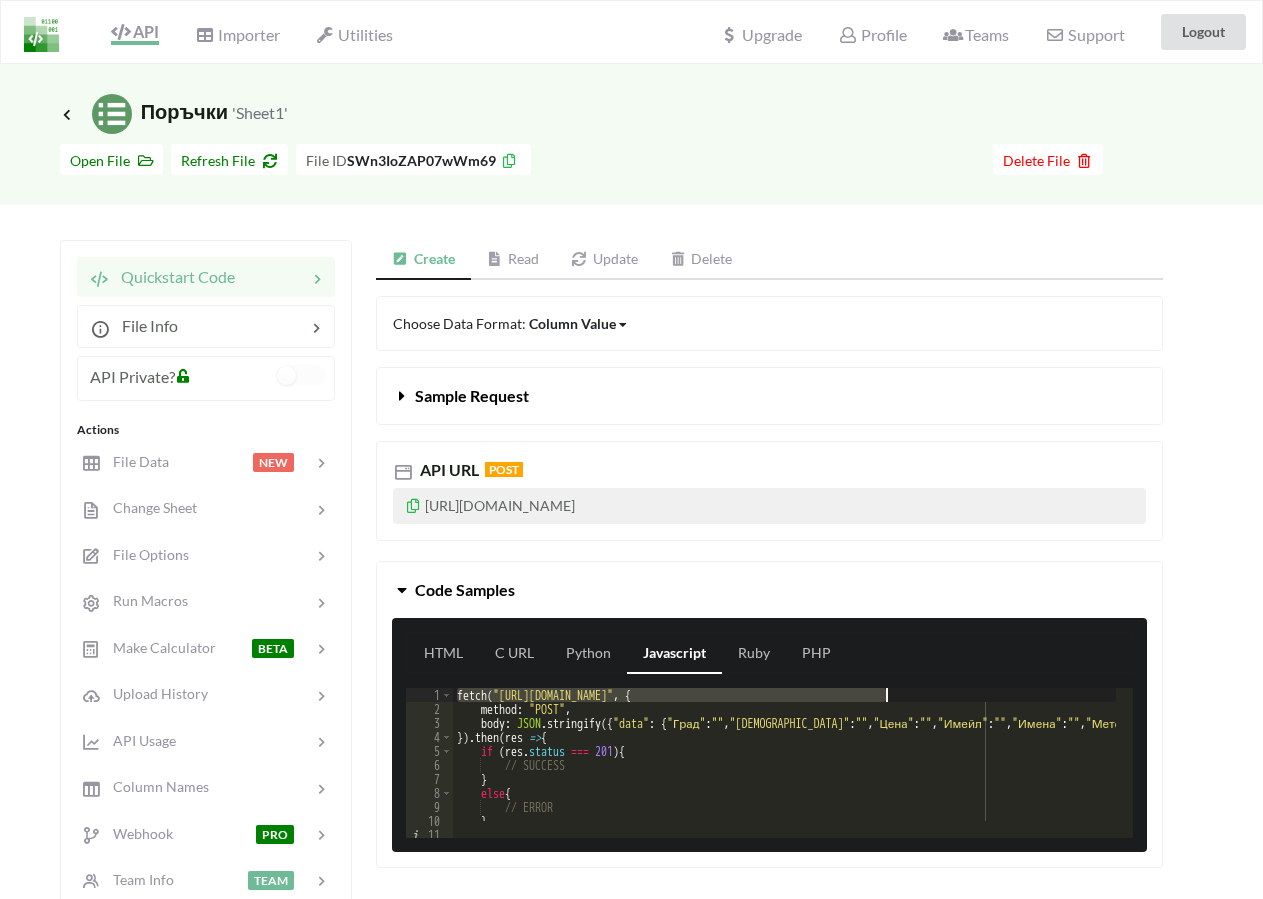 drag, startPoint x: 457, startPoint y: 693, endPoint x: 884, endPoint y: 697, distance: 427.01874 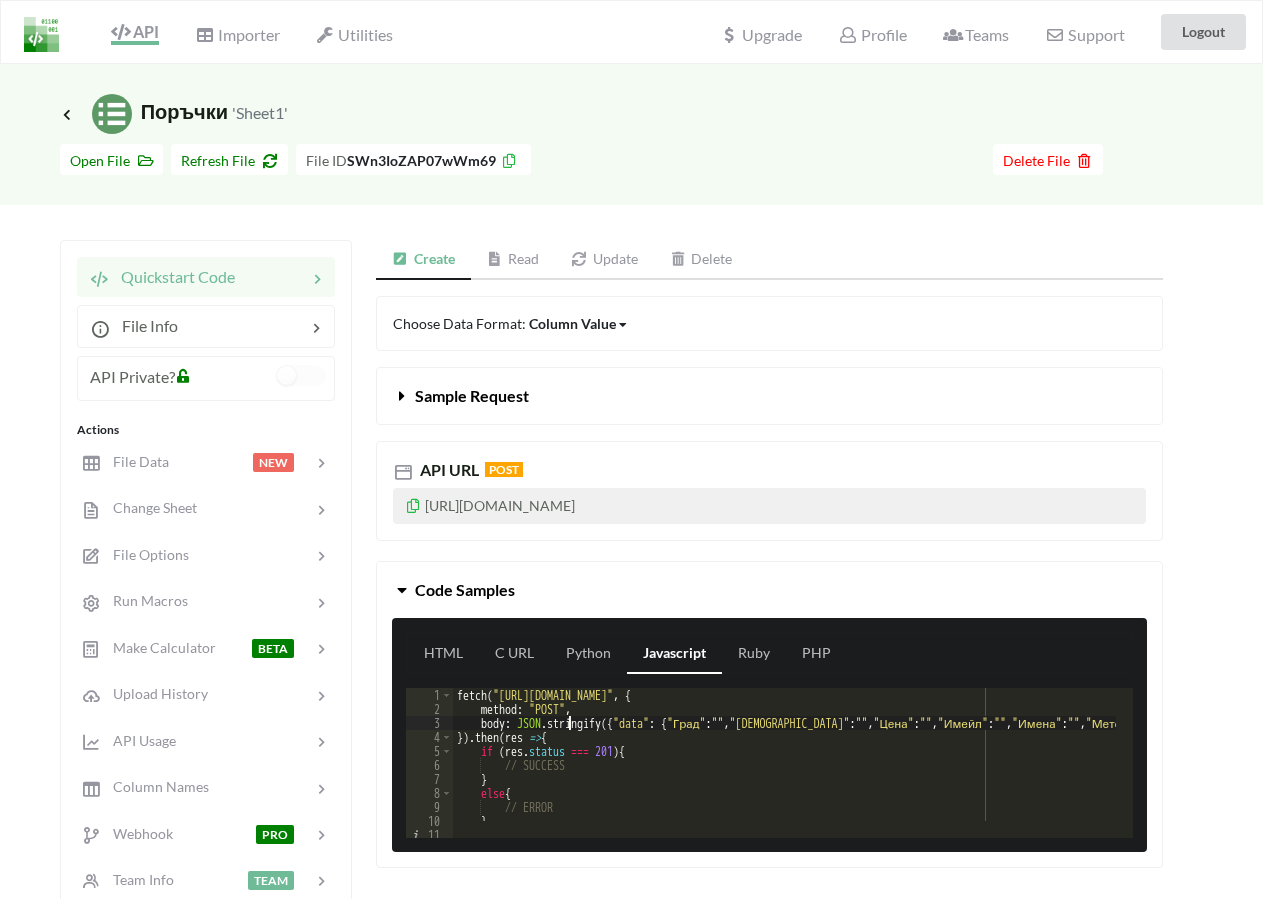 click on "fetch ( "[URL][DOMAIN_NAME]" ,   {      method :   "POST" ,      body :   JSON . stringify ({ "data" :   { "Град" : "" , "Дата" : "" , "Цена" : "" , "Имейл" : "" , "Имена" : "" , "Метод" : "" , "Артикули" : "" , "Адрес/Офис" : "" }}) , }) . then ( res   => {      if   ( res . status   ===   201 ) {           // SUCCESS      }      else {           // ERROR      } })" at bounding box center (889, 768) 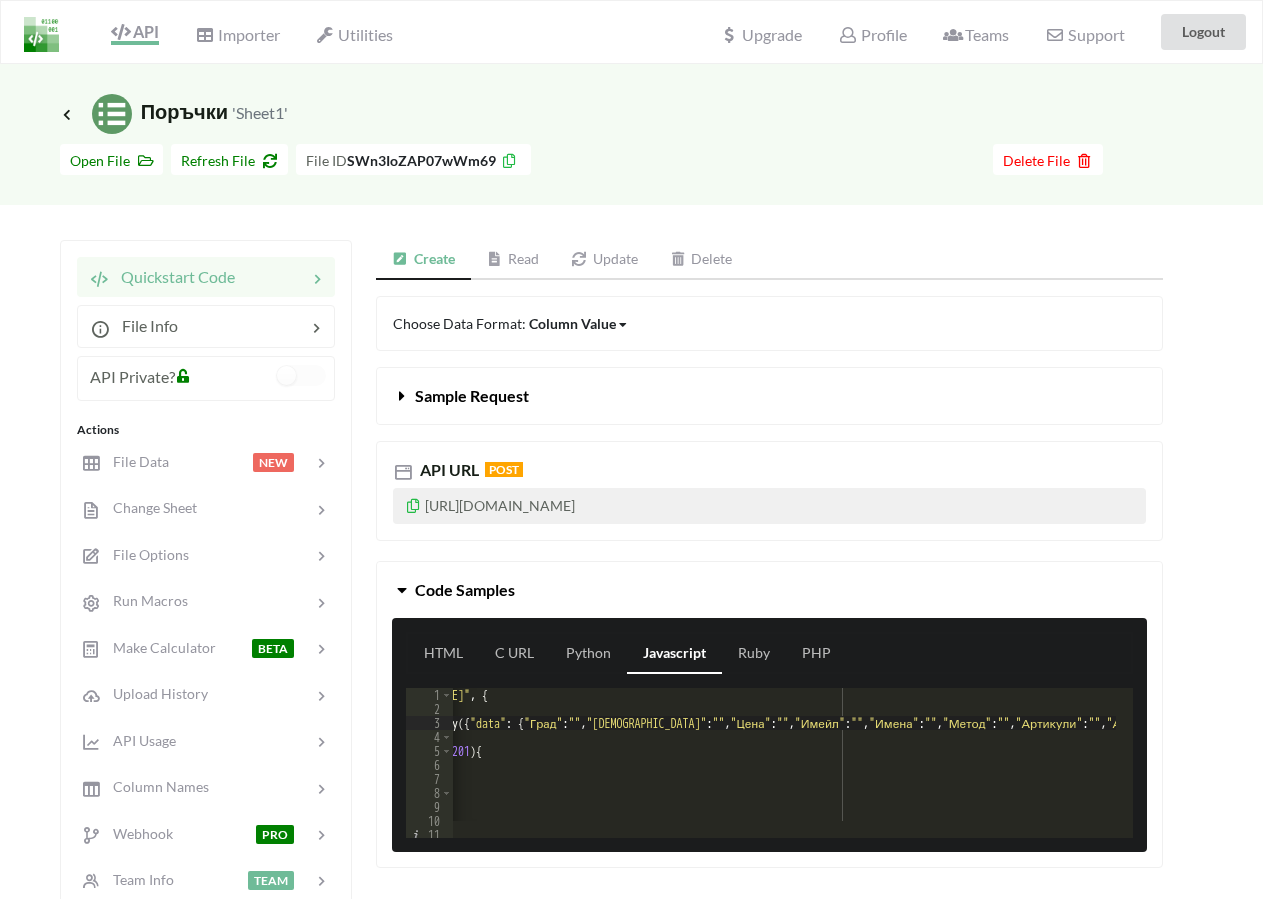 scroll, scrollTop: 0, scrollLeft: 160, axis: horizontal 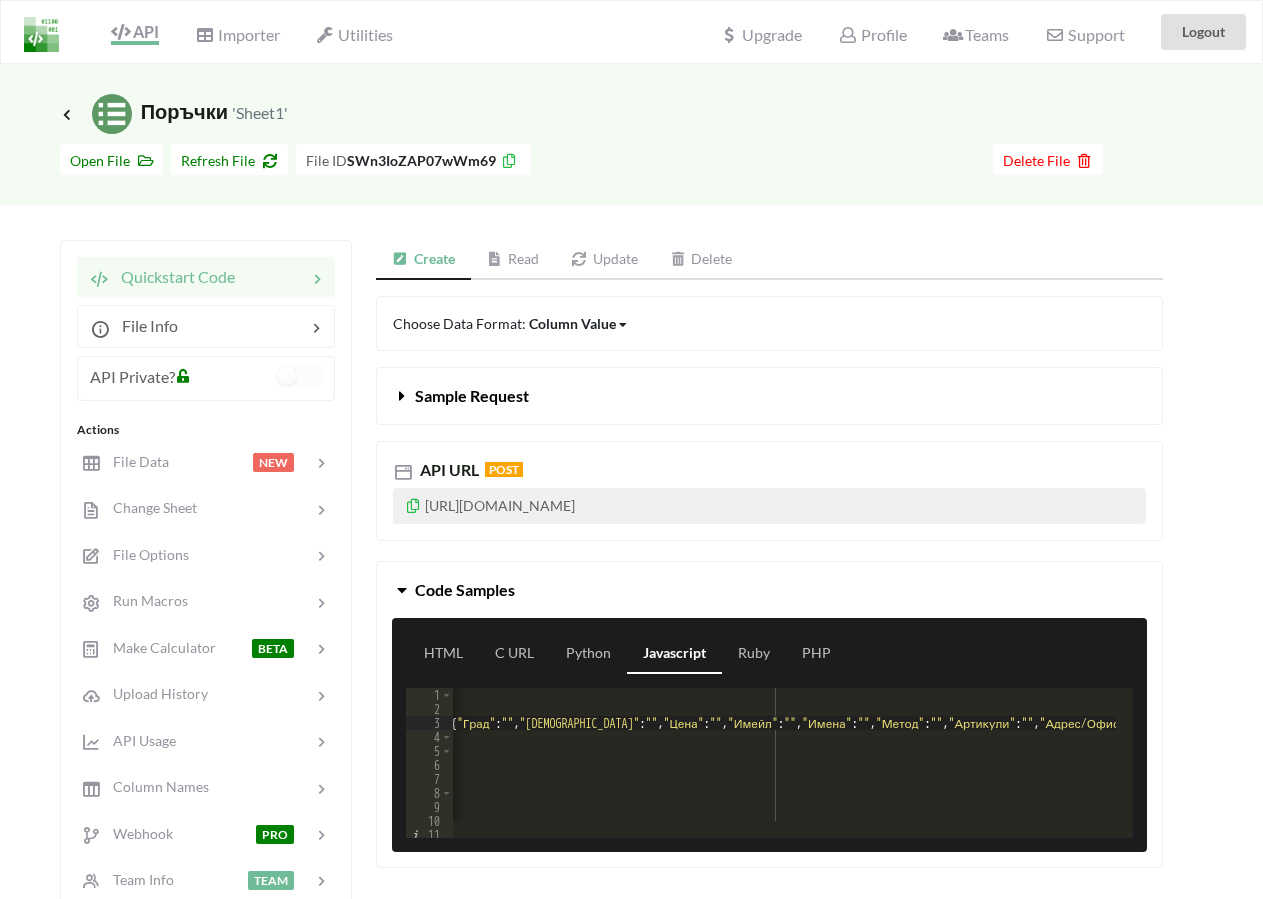 click on "Update" at bounding box center (604, 260) 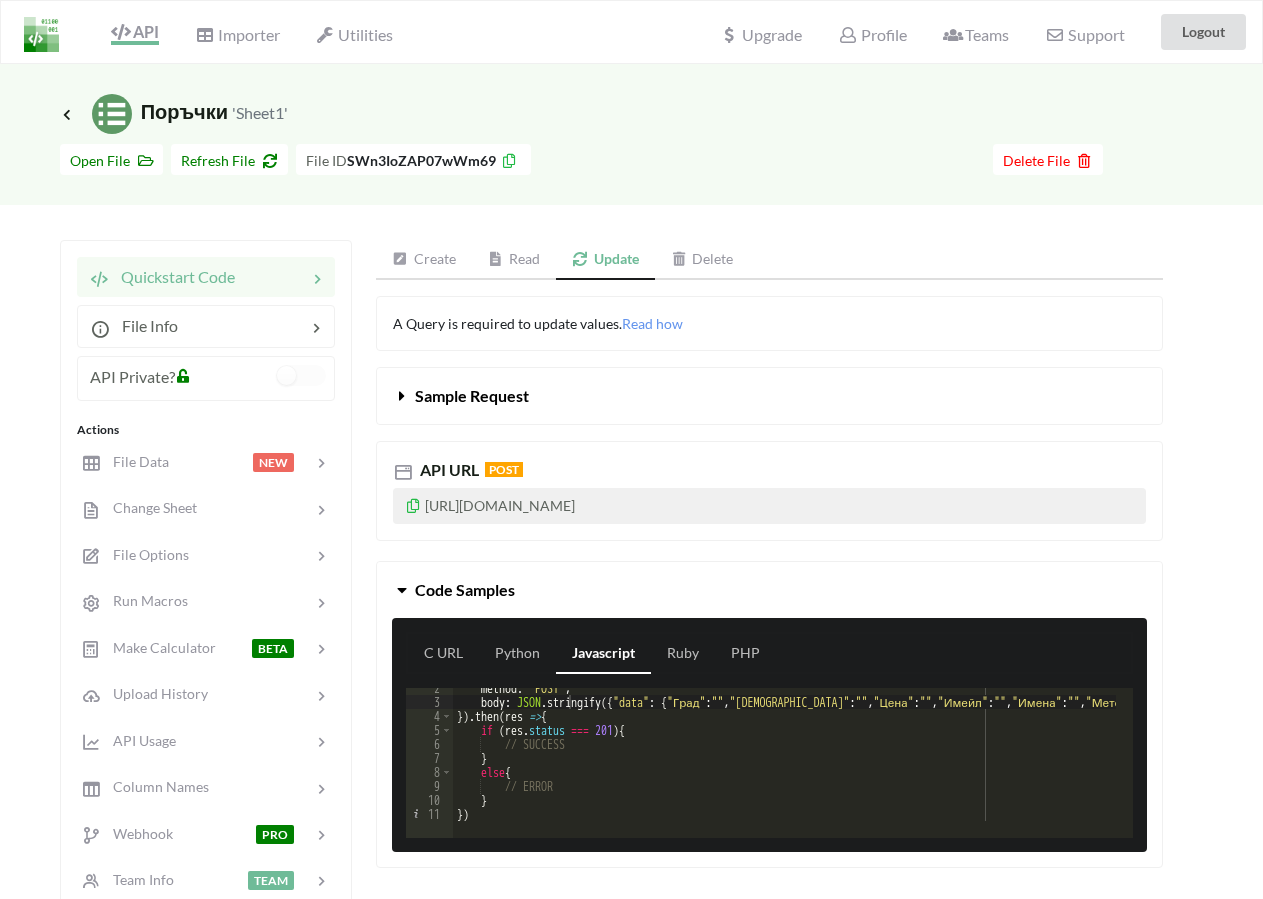 click on "Read" at bounding box center [514, 260] 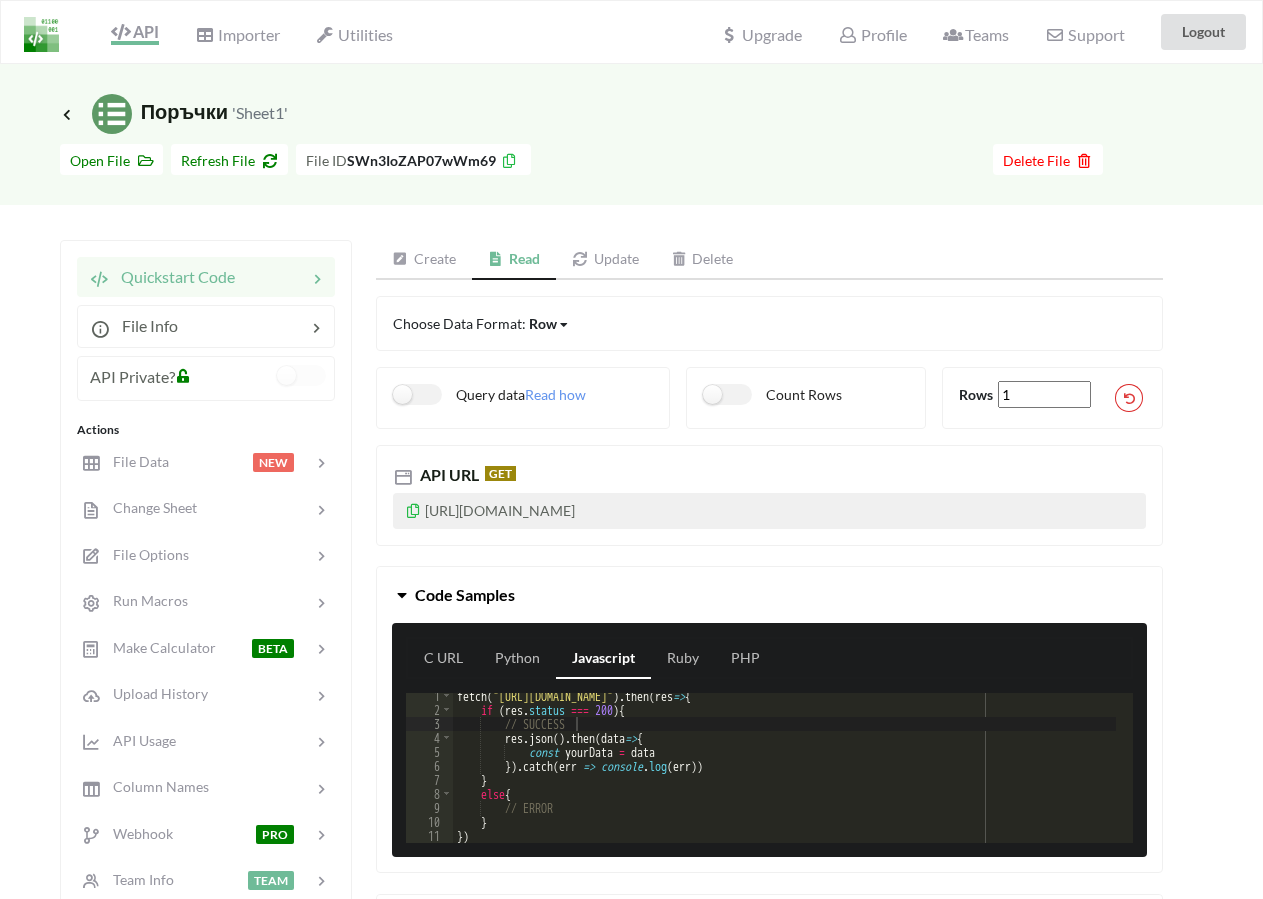 click on "Create" at bounding box center (424, 260) 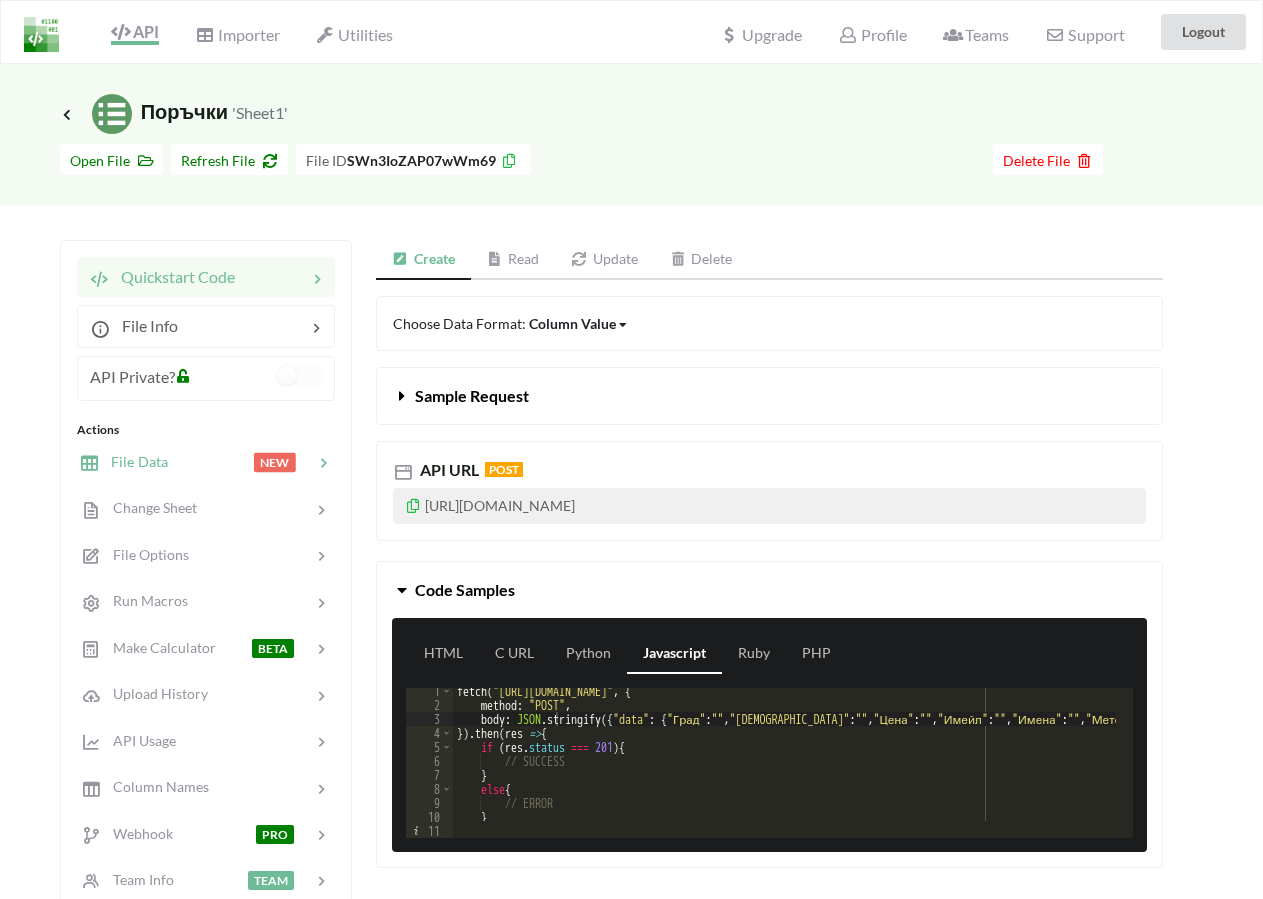 click on "File Data" at bounding box center (124, 462) 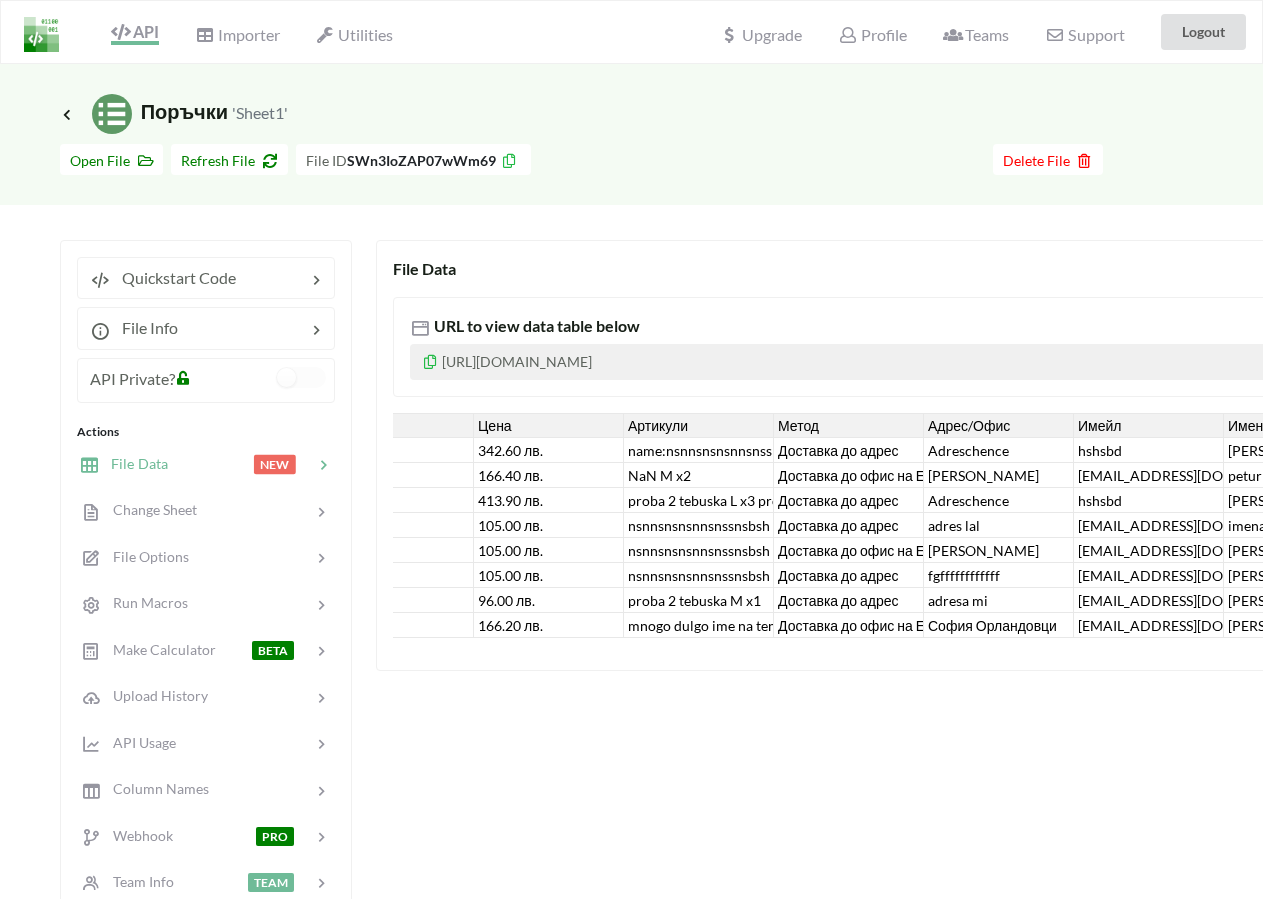 scroll, scrollTop: 0, scrollLeft: 0, axis: both 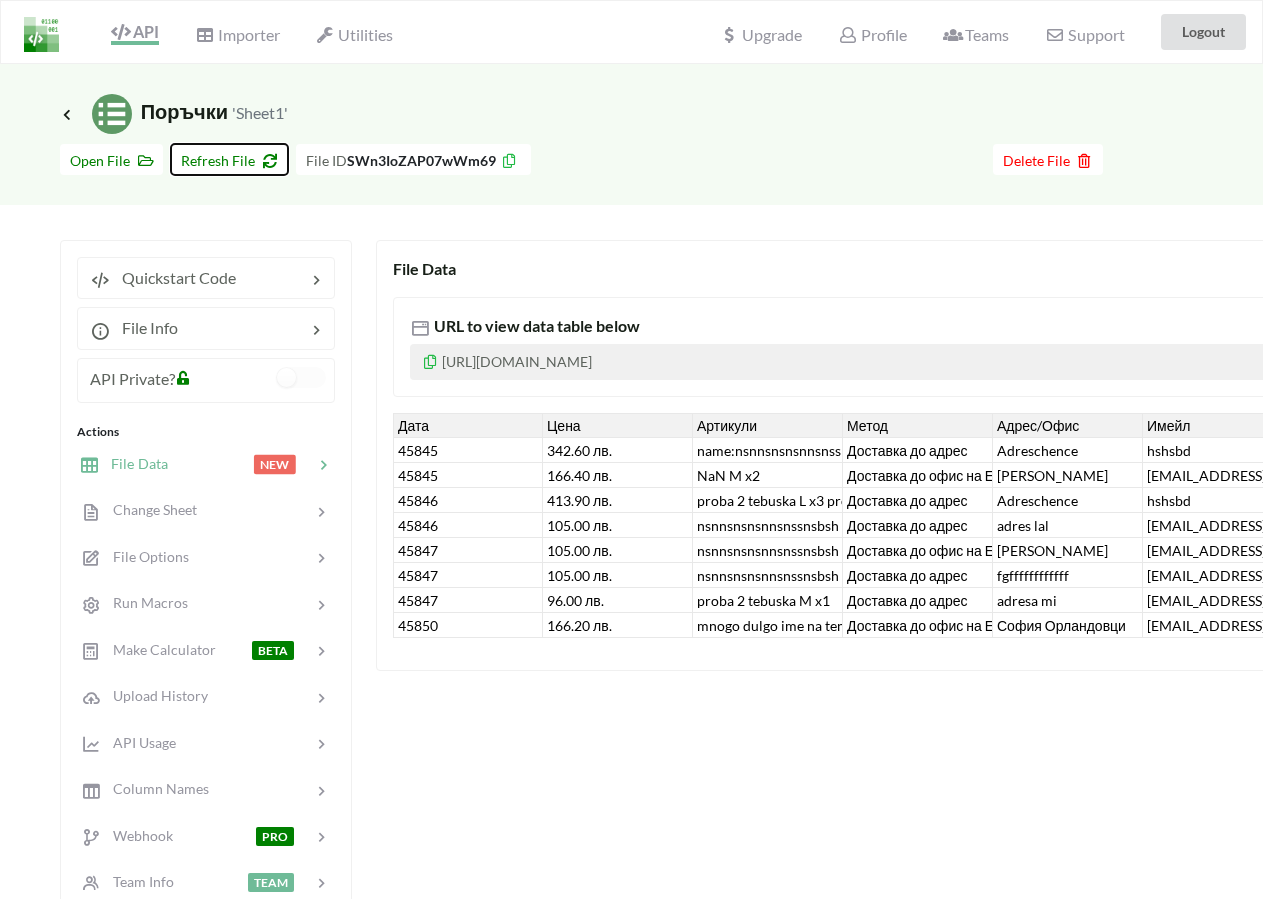 click on "Refresh File" at bounding box center [229, 159] 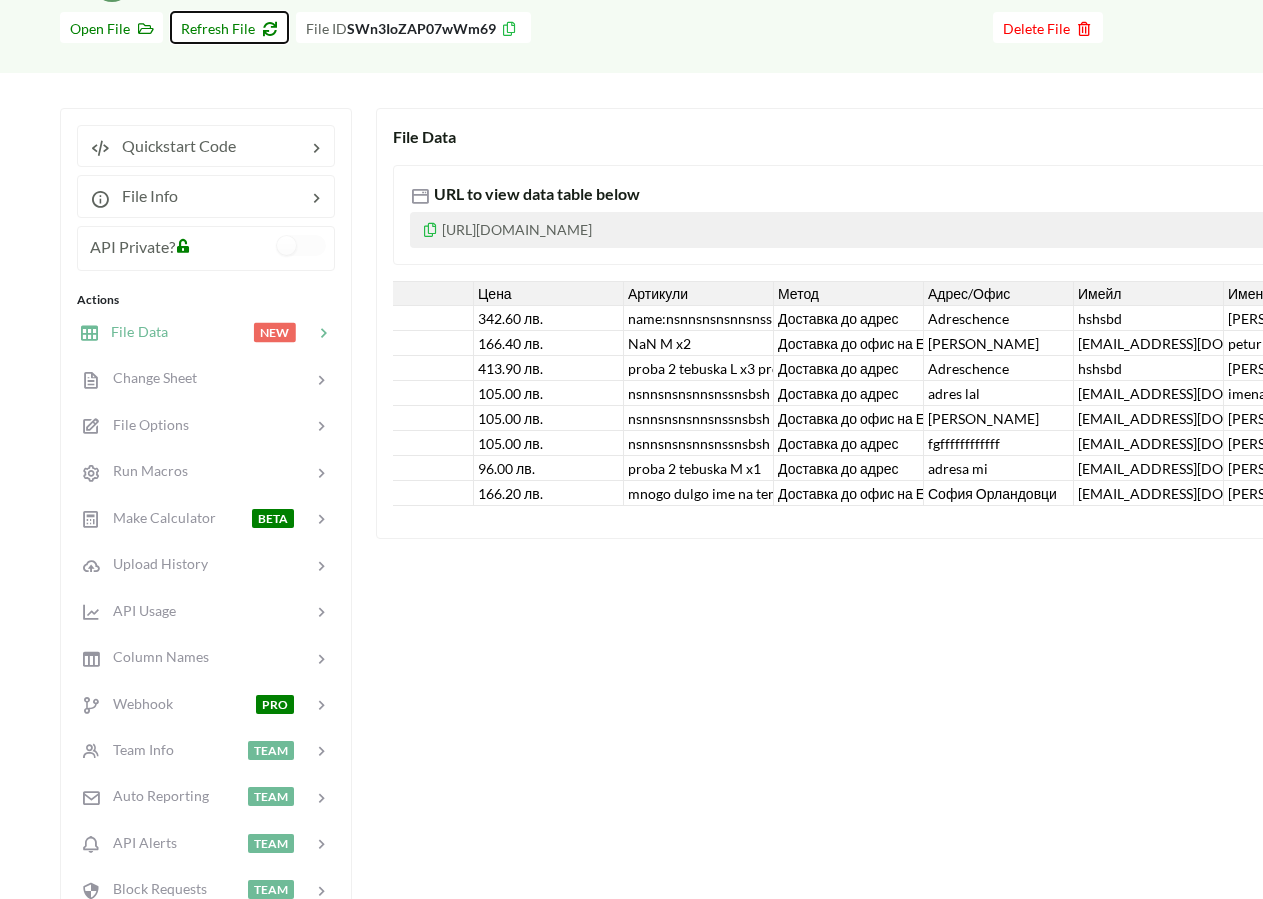 scroll, scrollTop: 0, scrollLeft: 0, axis: both 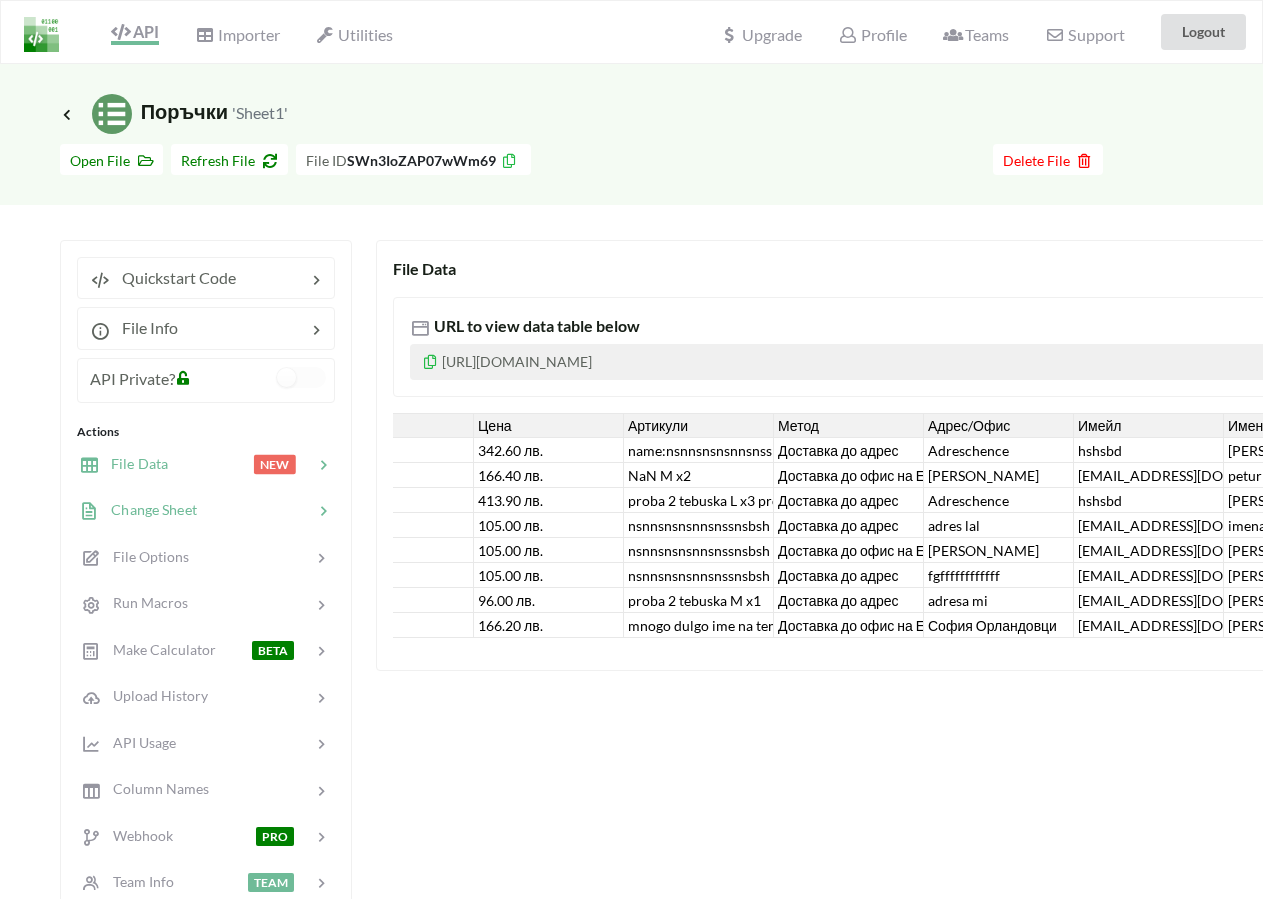 click at bounding box center (255, 510) 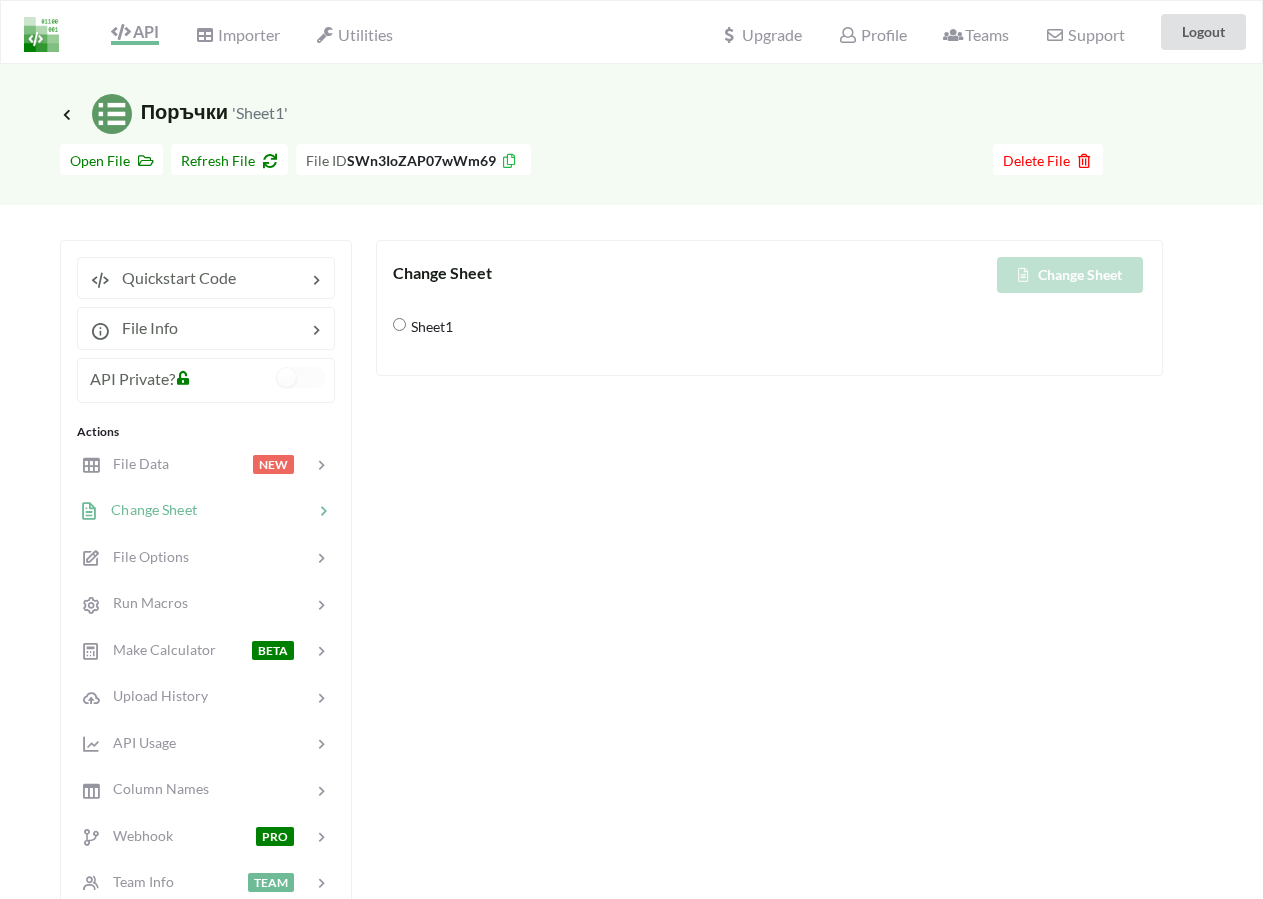 click on "Sheet1" at bounding box center (429, 326) 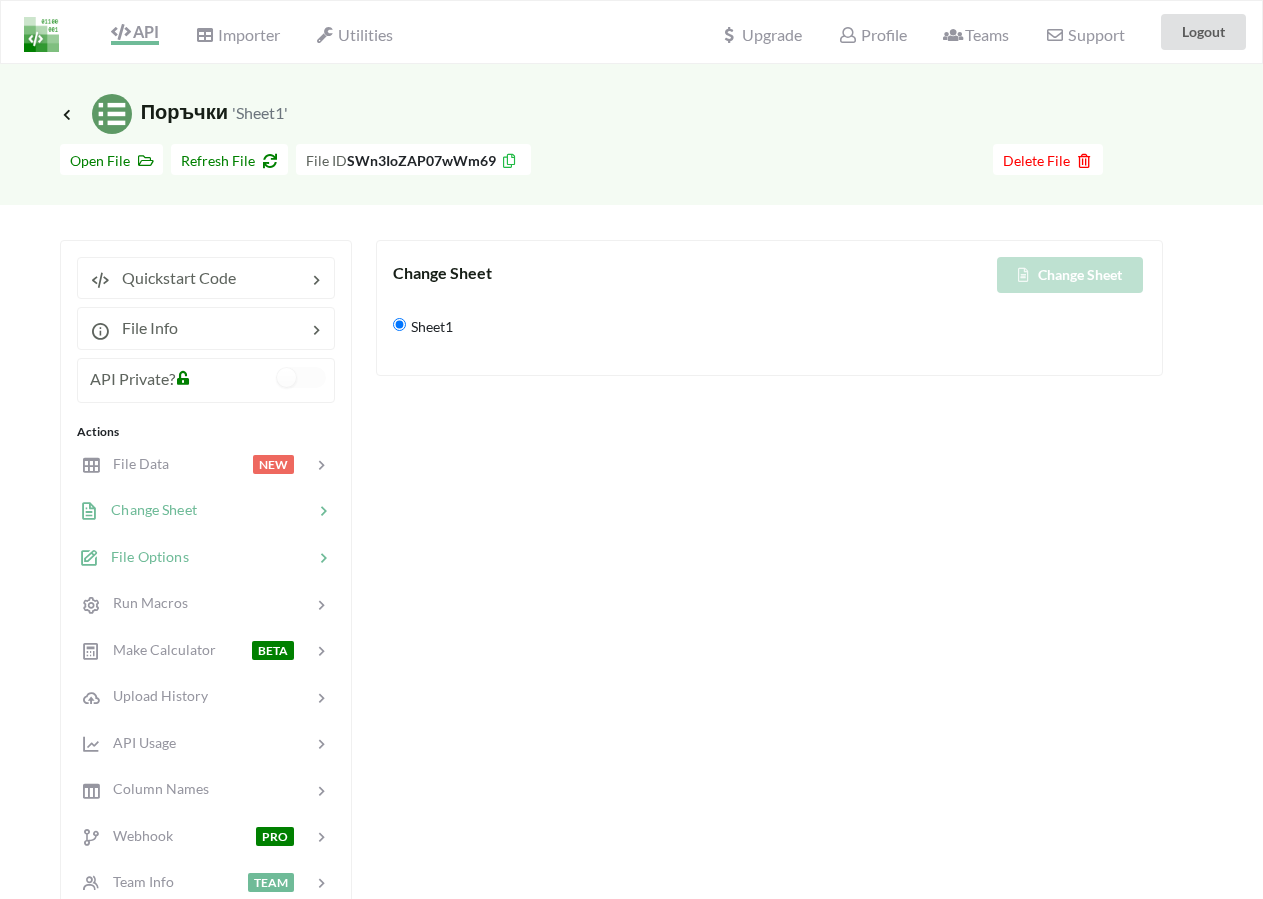 click at bounding box center [251, 557] 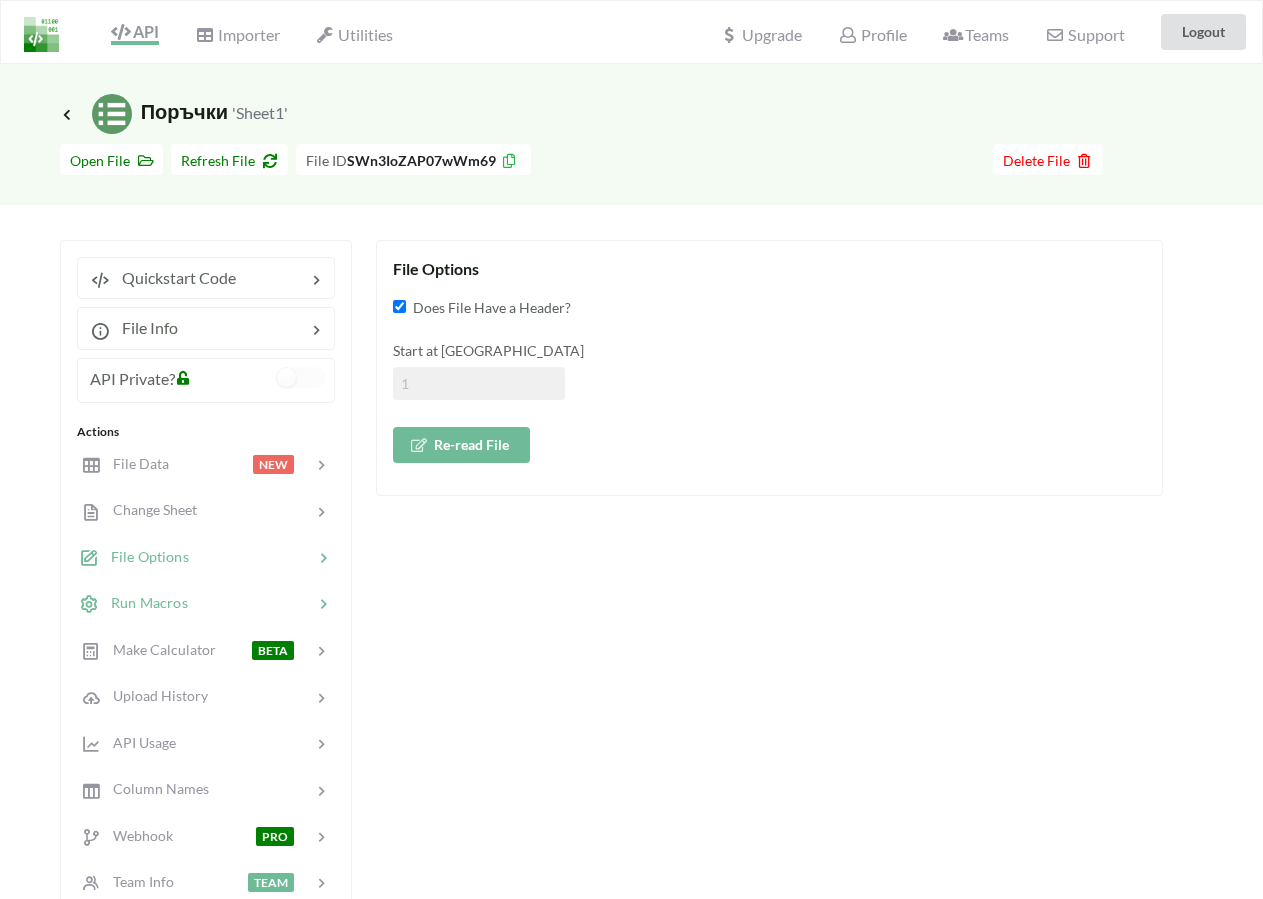 click on "Run Macros" at bounding box center [143, 602] 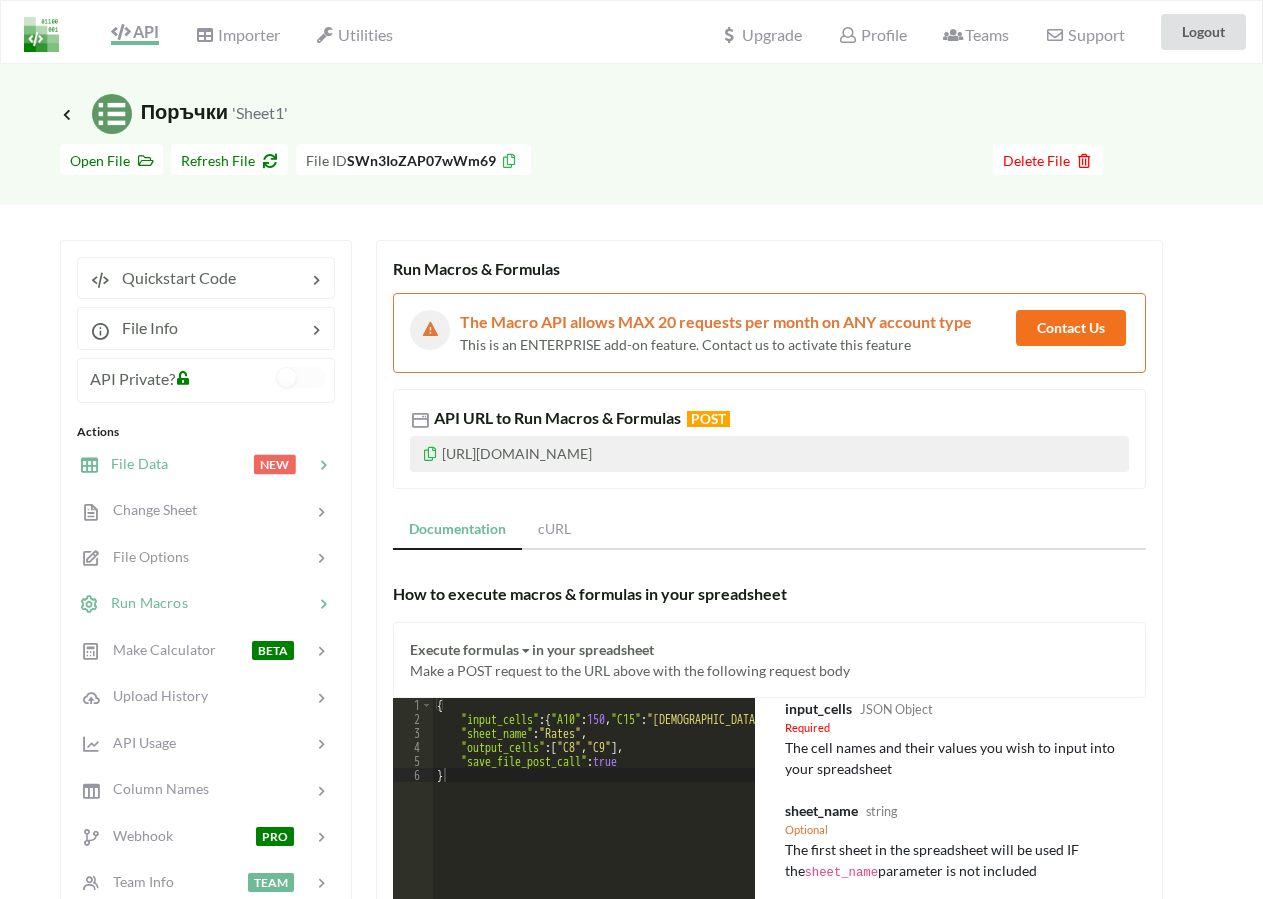 click at bounding box center [210, 464] 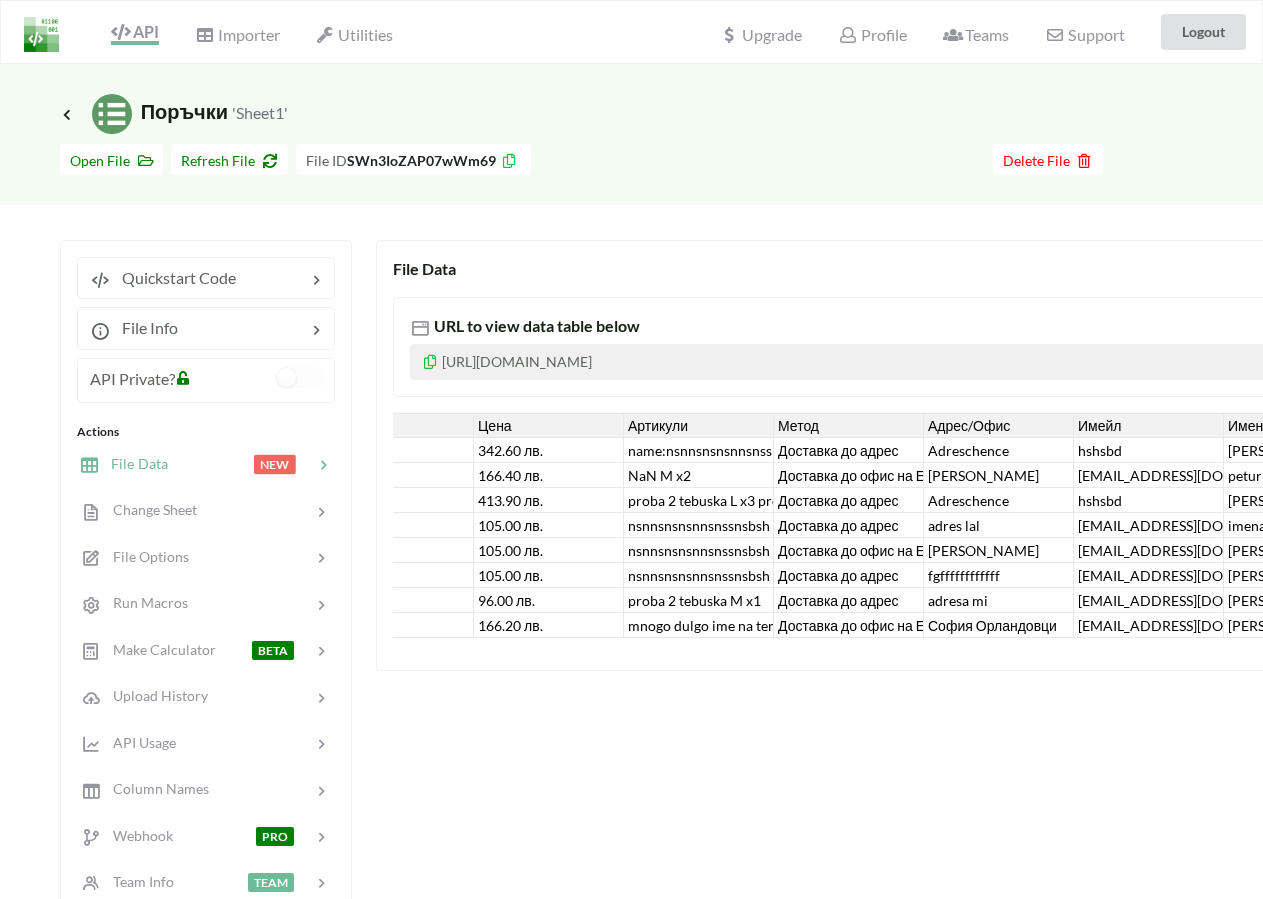 scroll, scrollTop: 0, scrollLeft: 0, axis: both 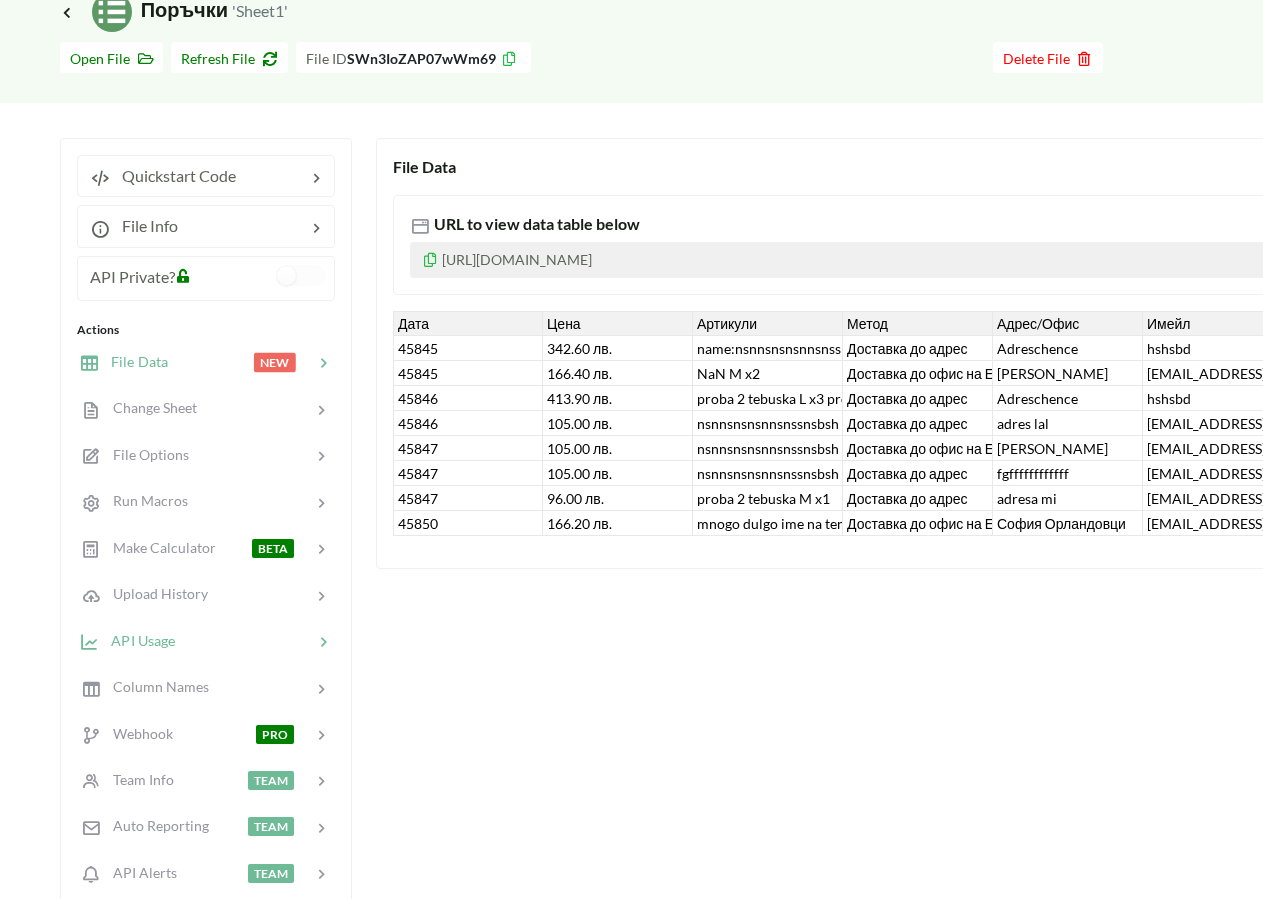 click at bounding box center [244, 640] 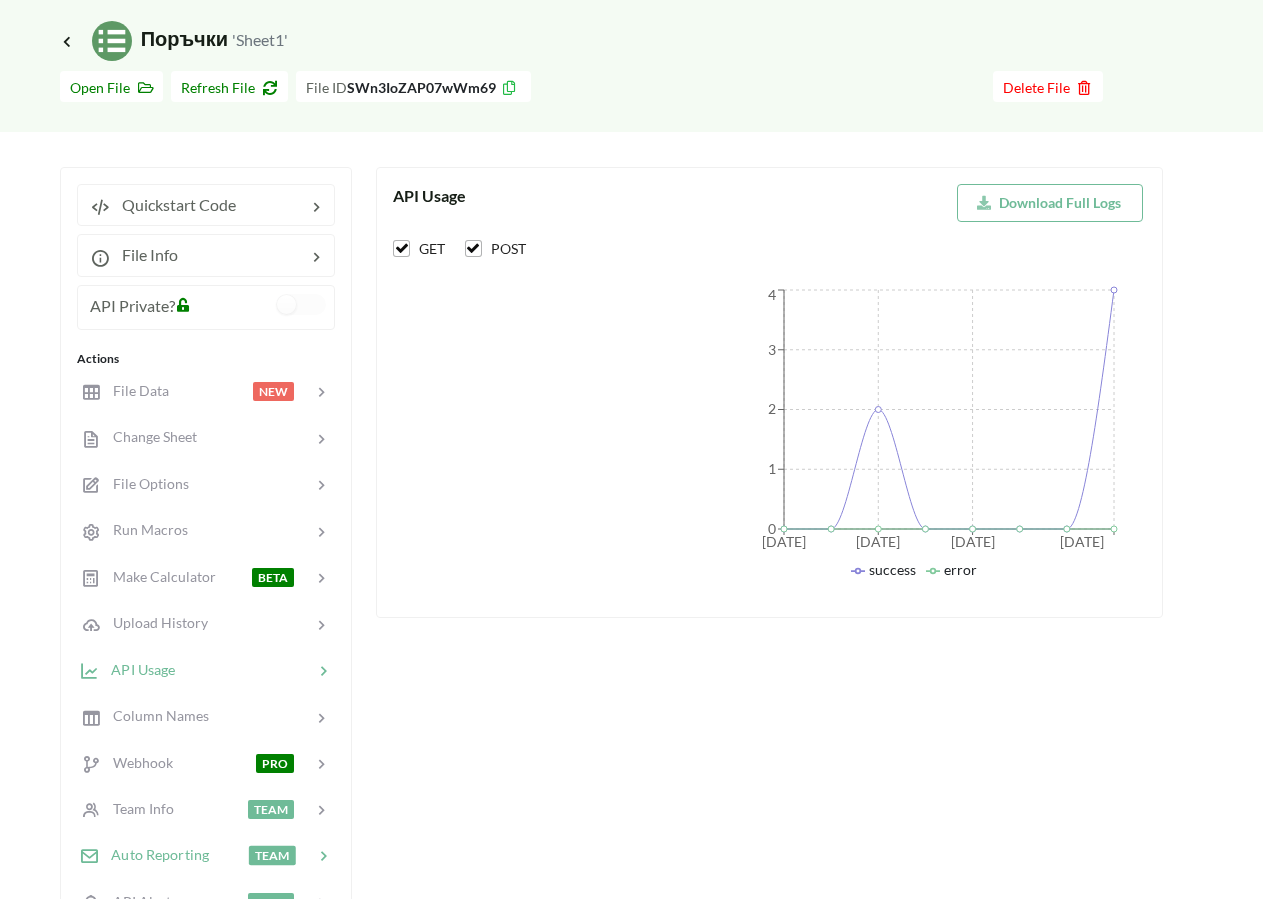 scroll, scrollTop: 0, scrollLeft: 0, axis: both 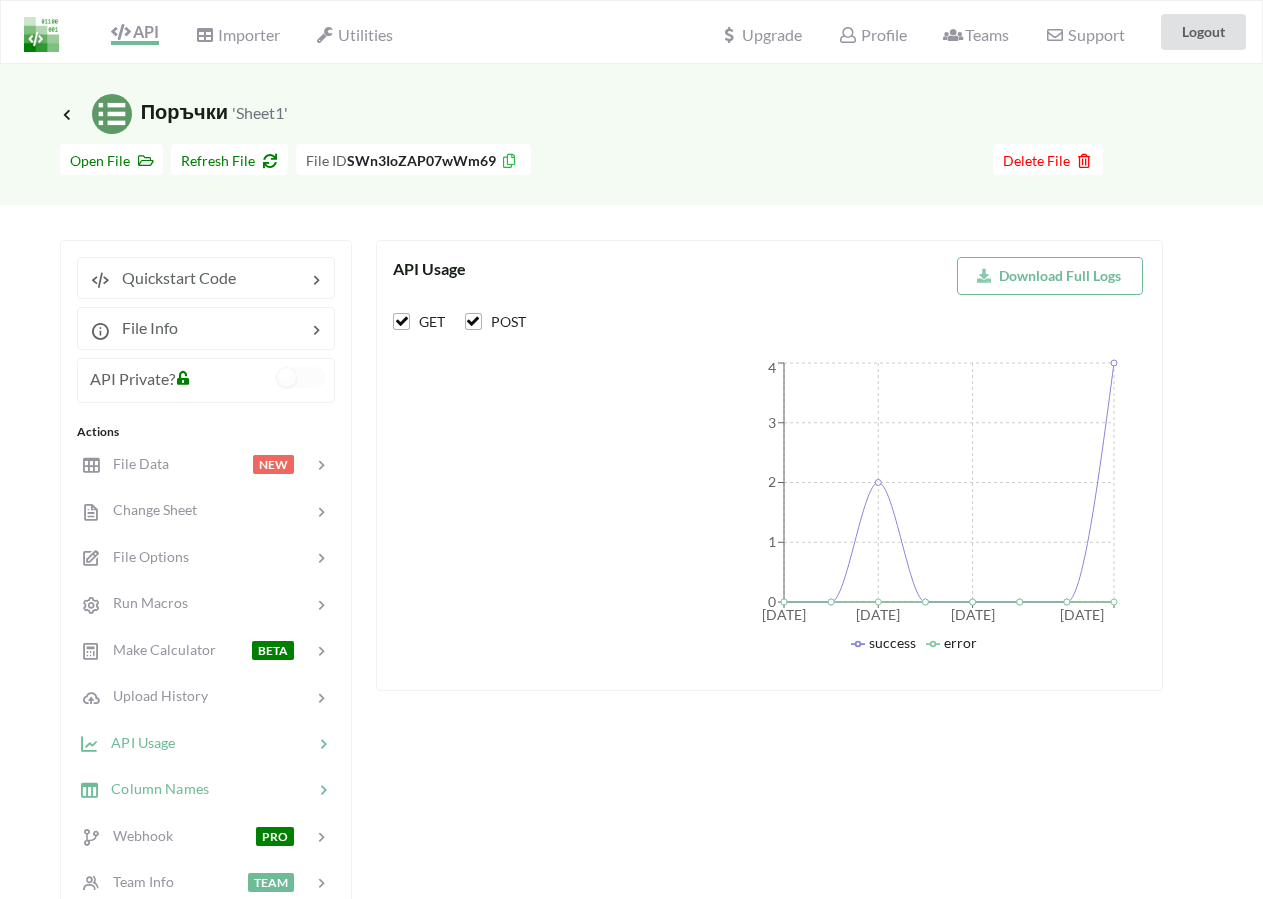 click at bounding box center [261, 789] 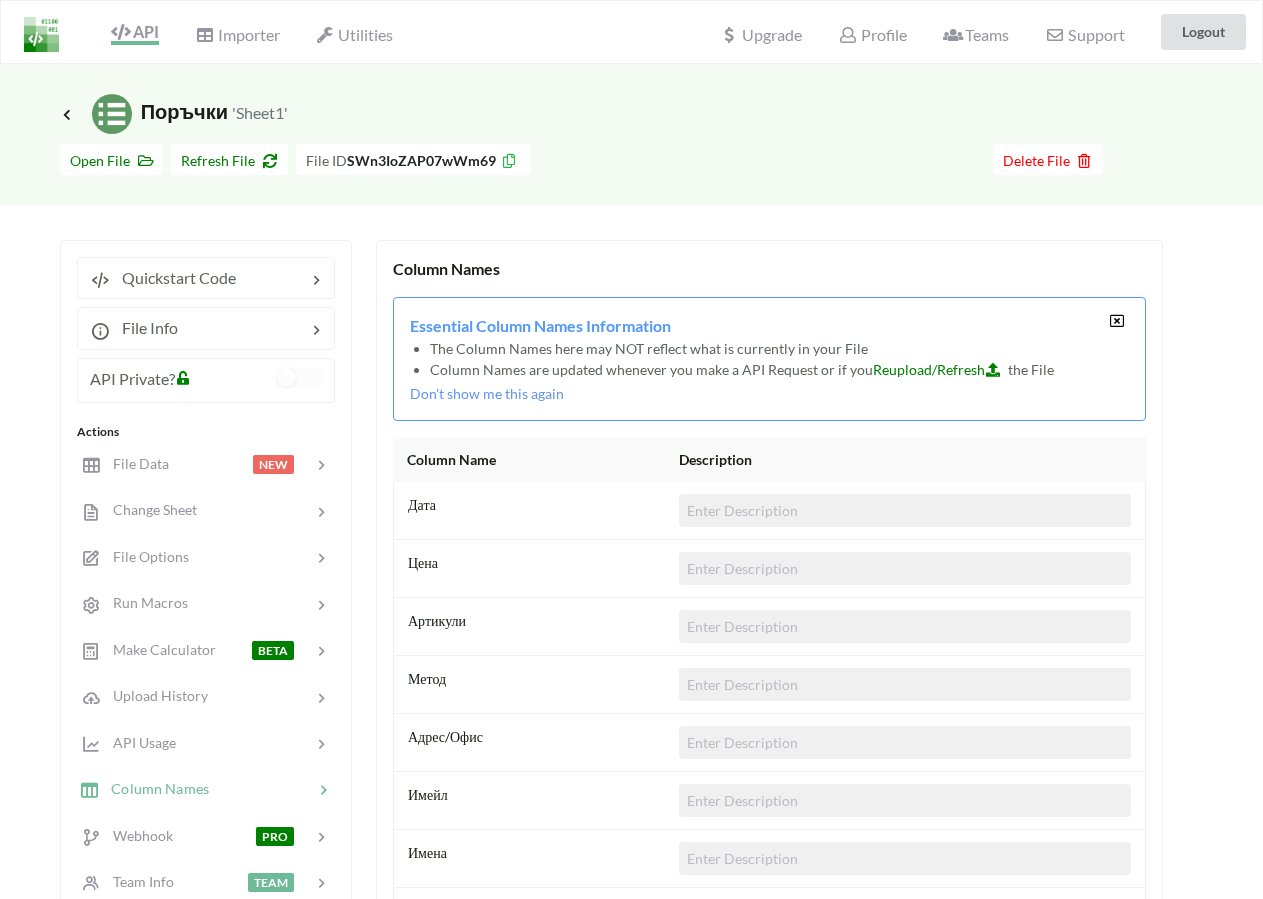 scroll, scrollTop: 306, scrollLeft: 0, axis: vertical 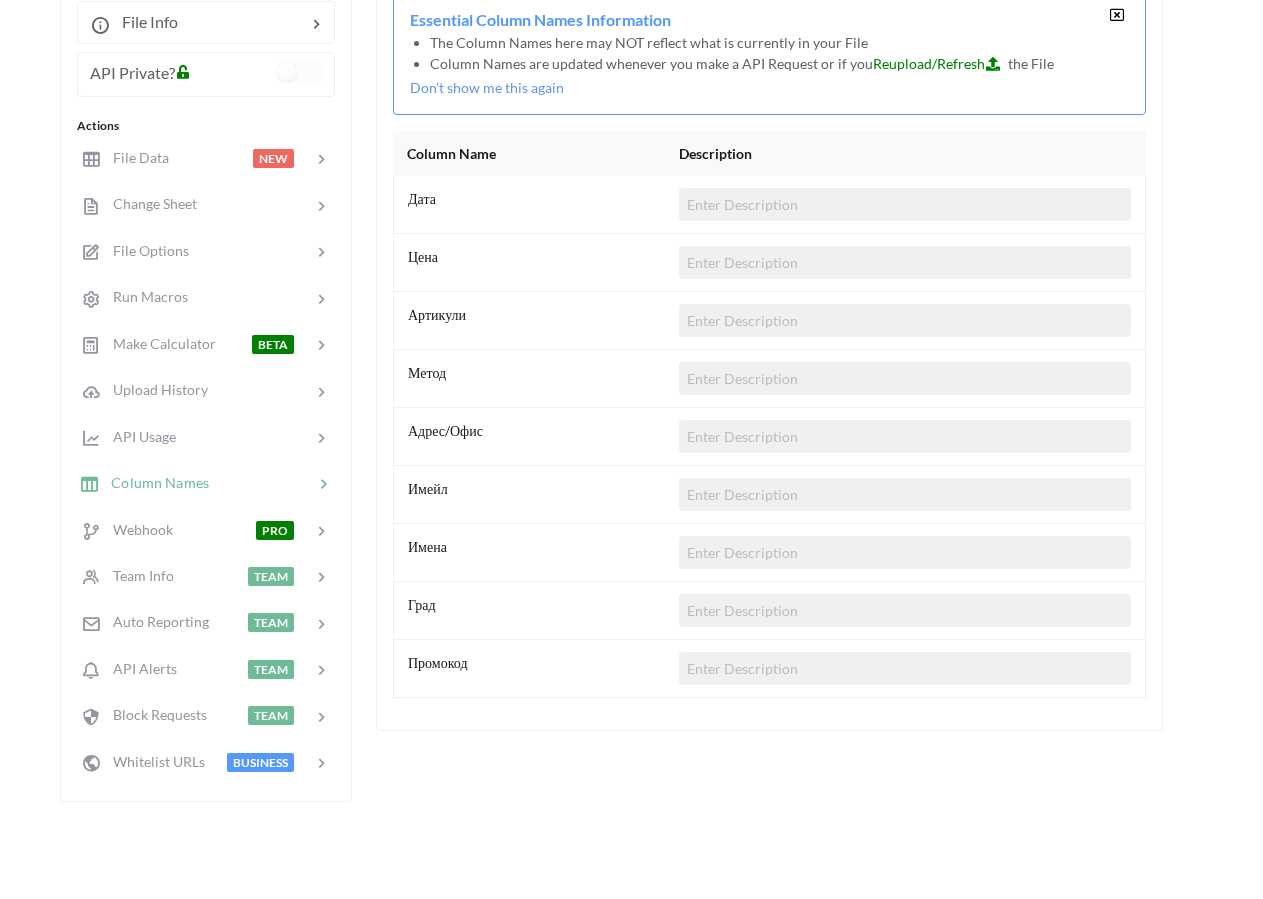 drag, startPoint x: 468, startPoint y: 662, endPoint x: 649, endPoint y: 666, distance: 181.04419 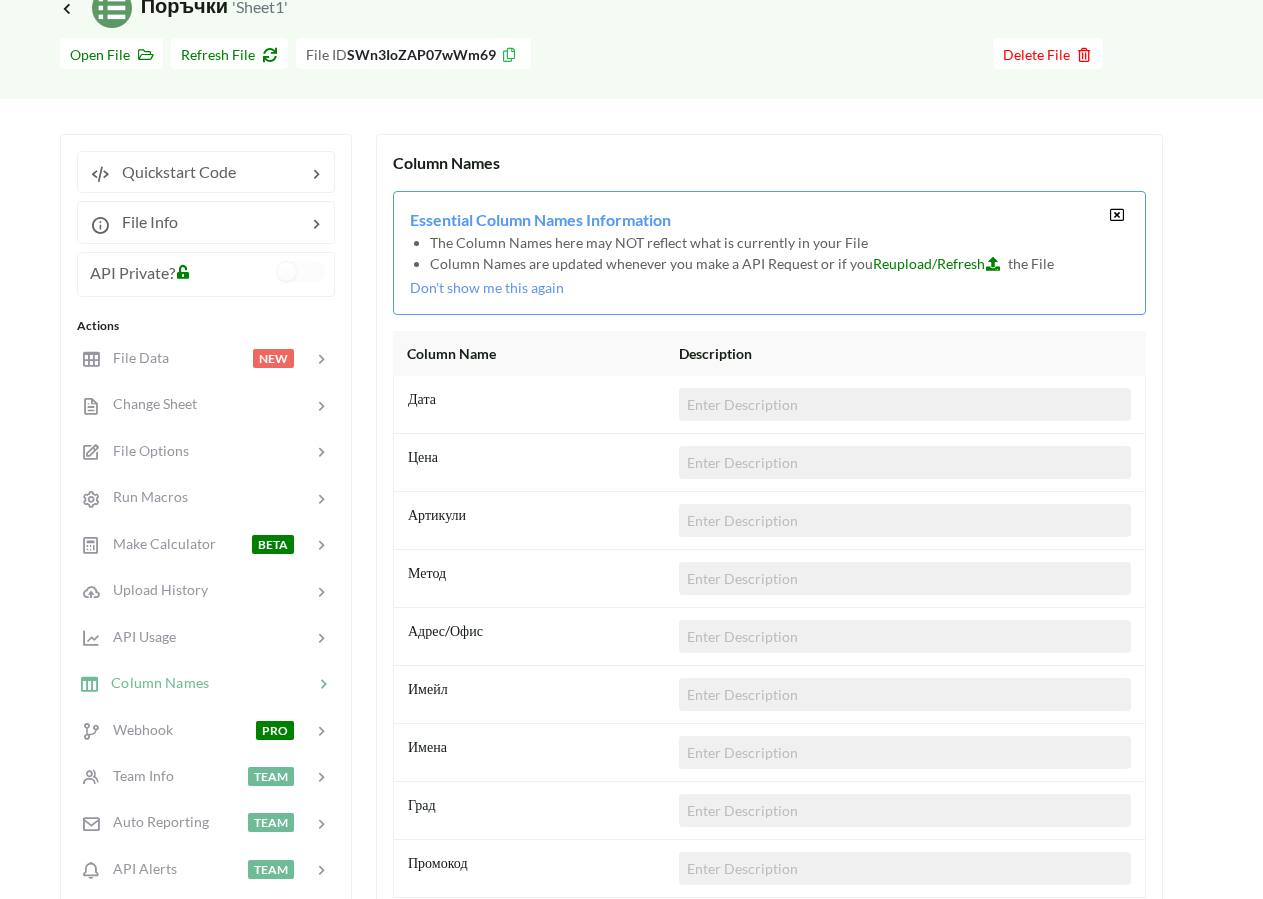 scroll, scrollTop: 0, scrollLeft: 0, axis: both 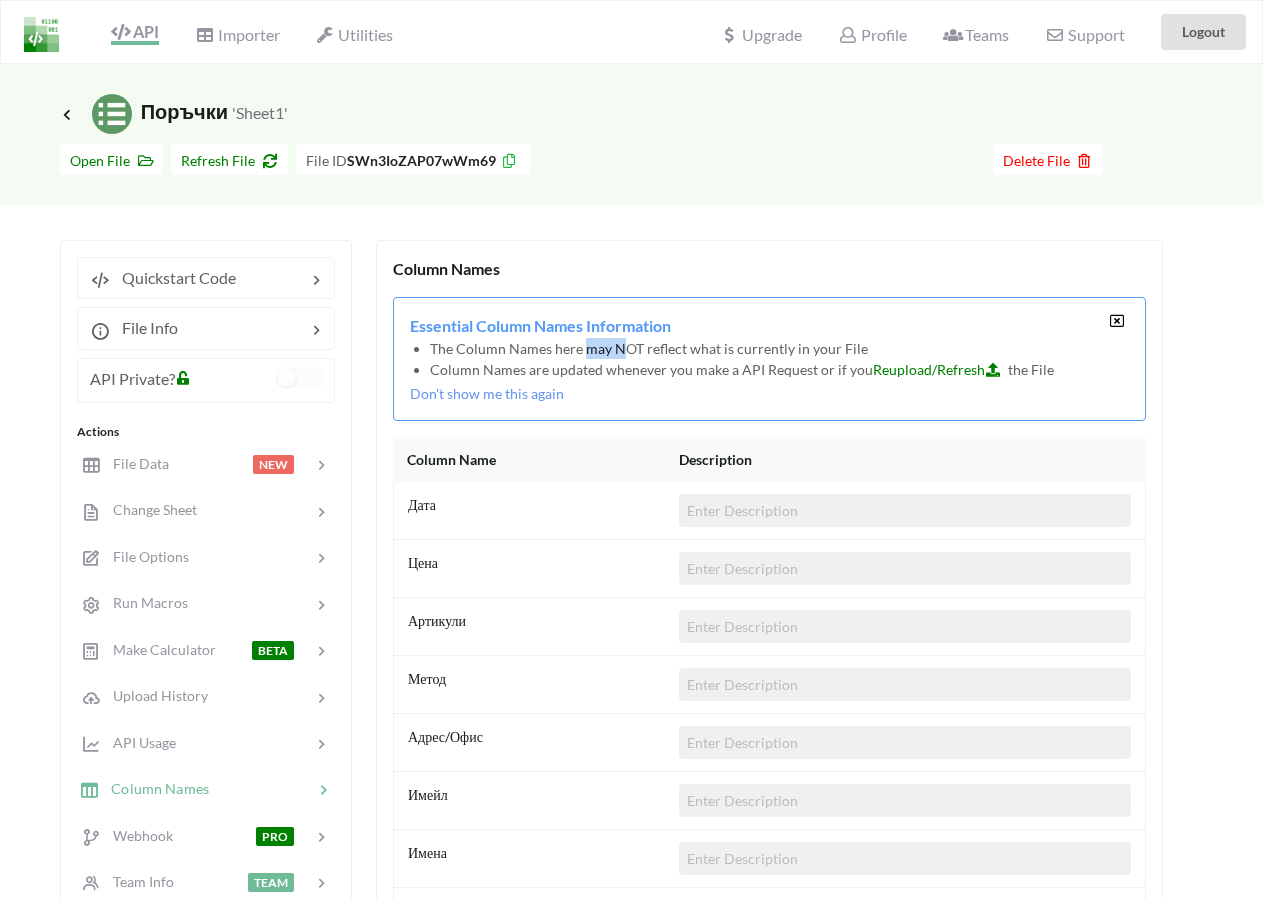 drag, startPoint x: 584, startPoint y: 344, endPoint x: 619, endPoint y: 354, distance: 36.40055 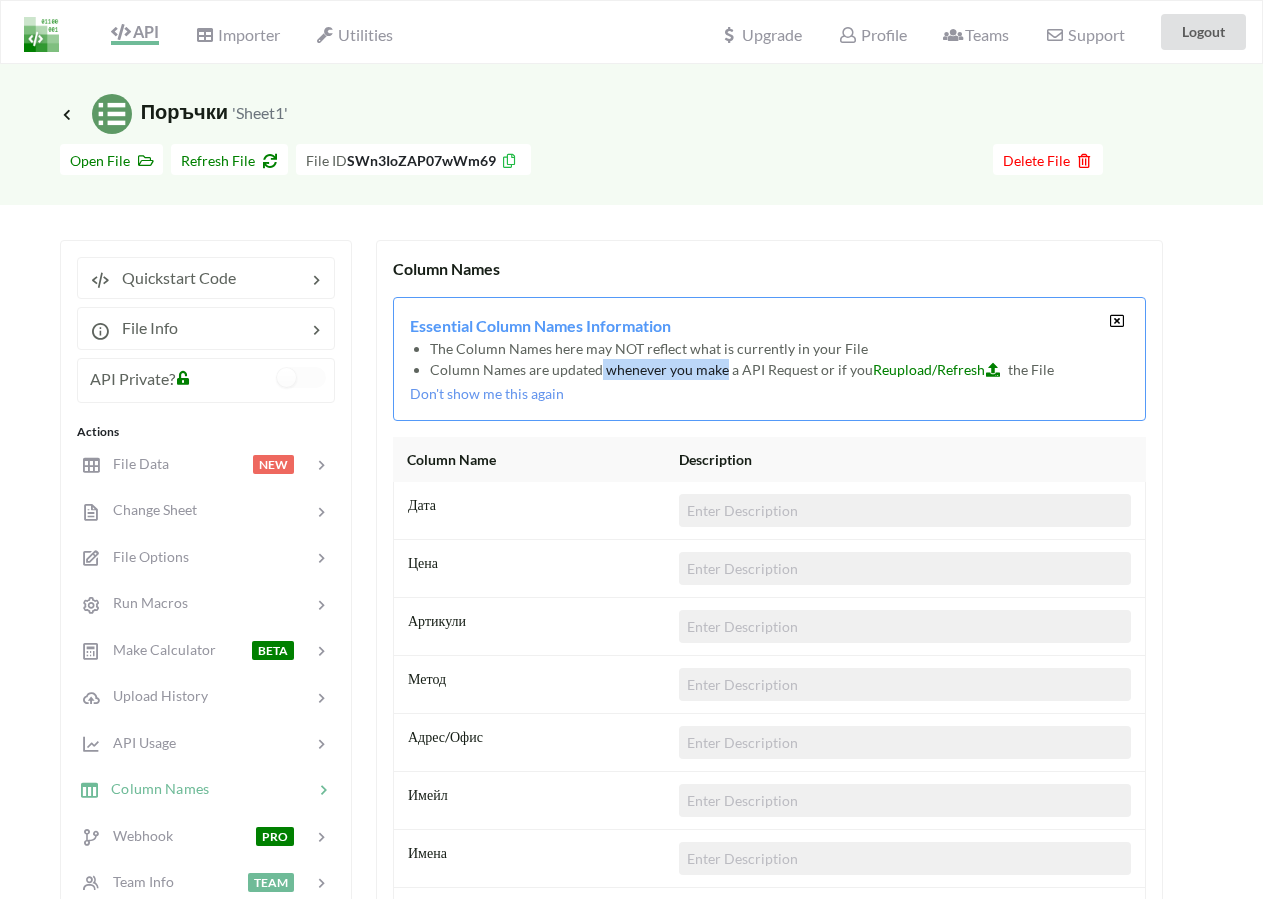 drag, startPoint x: 597, startPoint y: 371, endPoint x: 725, endPoint y: 378, distance: 128.19127 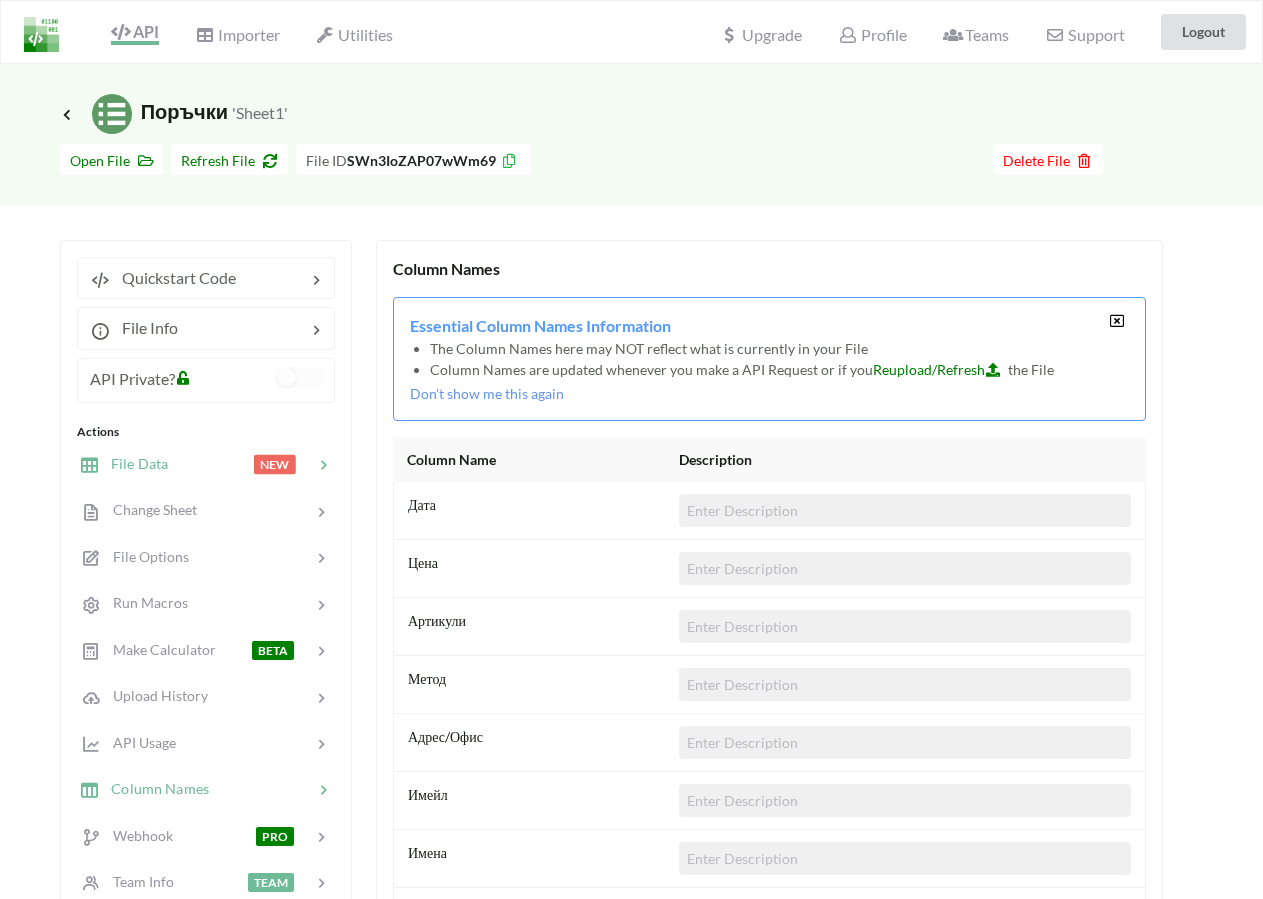 click at bounding box center (210, 464) 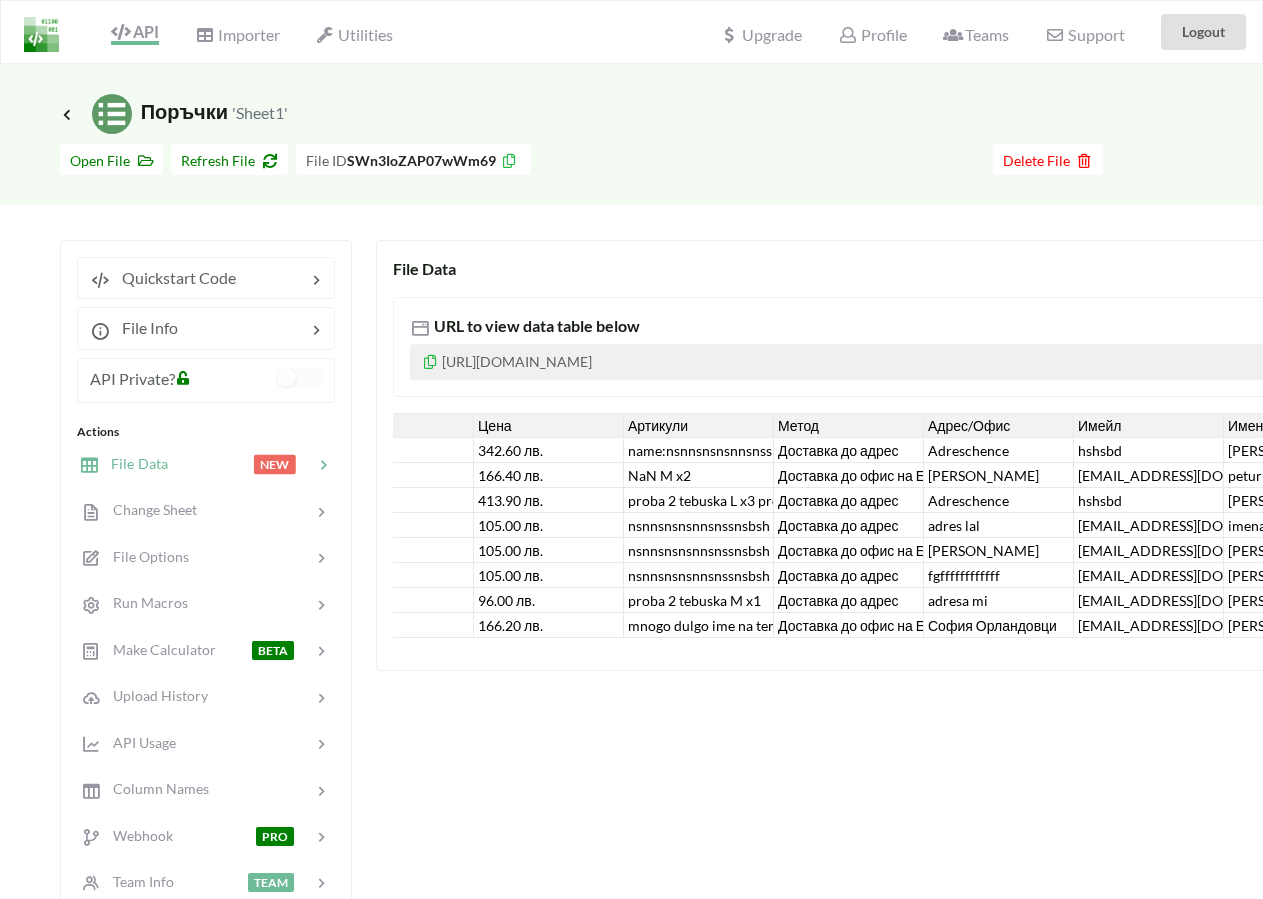 scroll, scrollTop: 0, scrollLeft: 0, axis: both 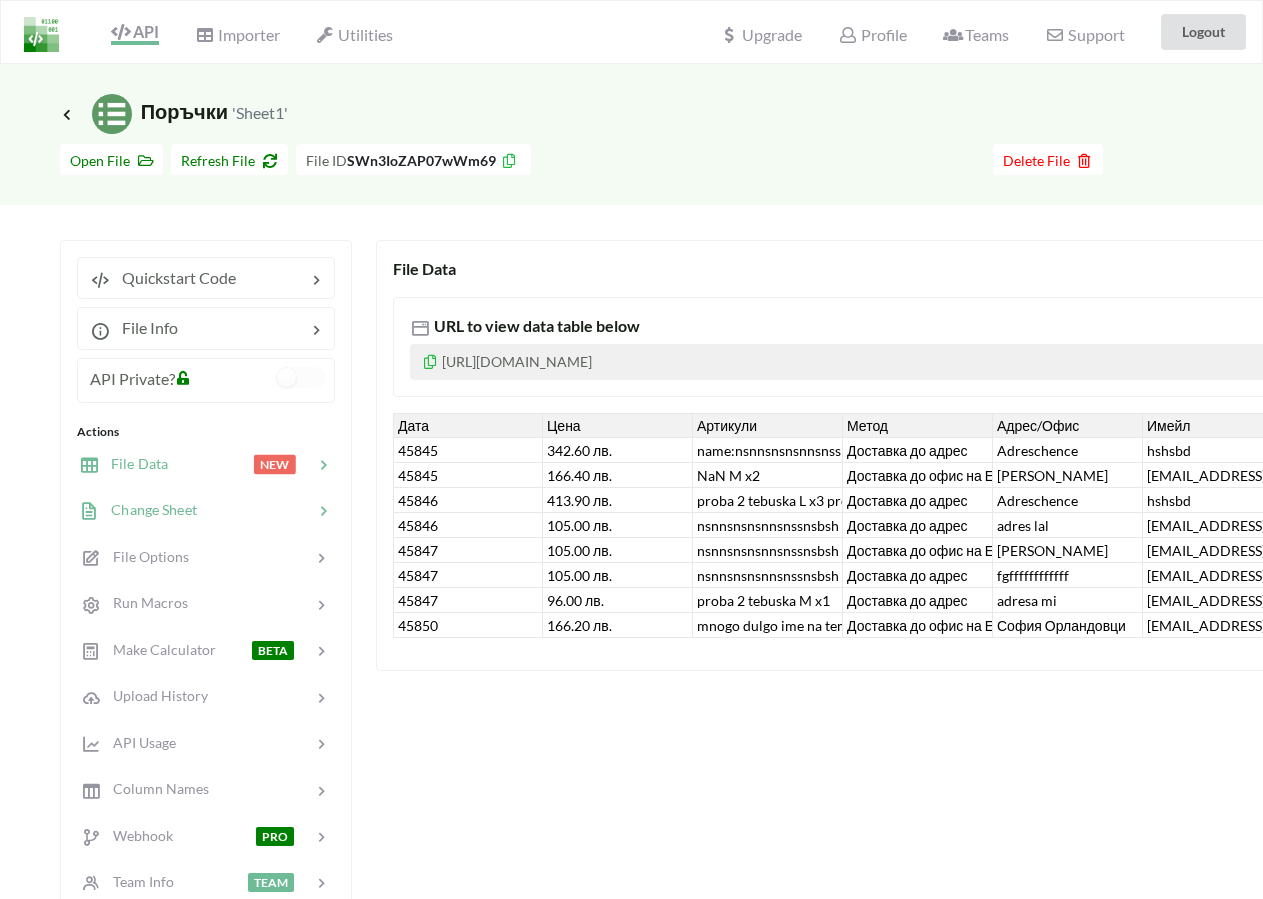 click on "Change Sheet" at bounding box center (148, 509) 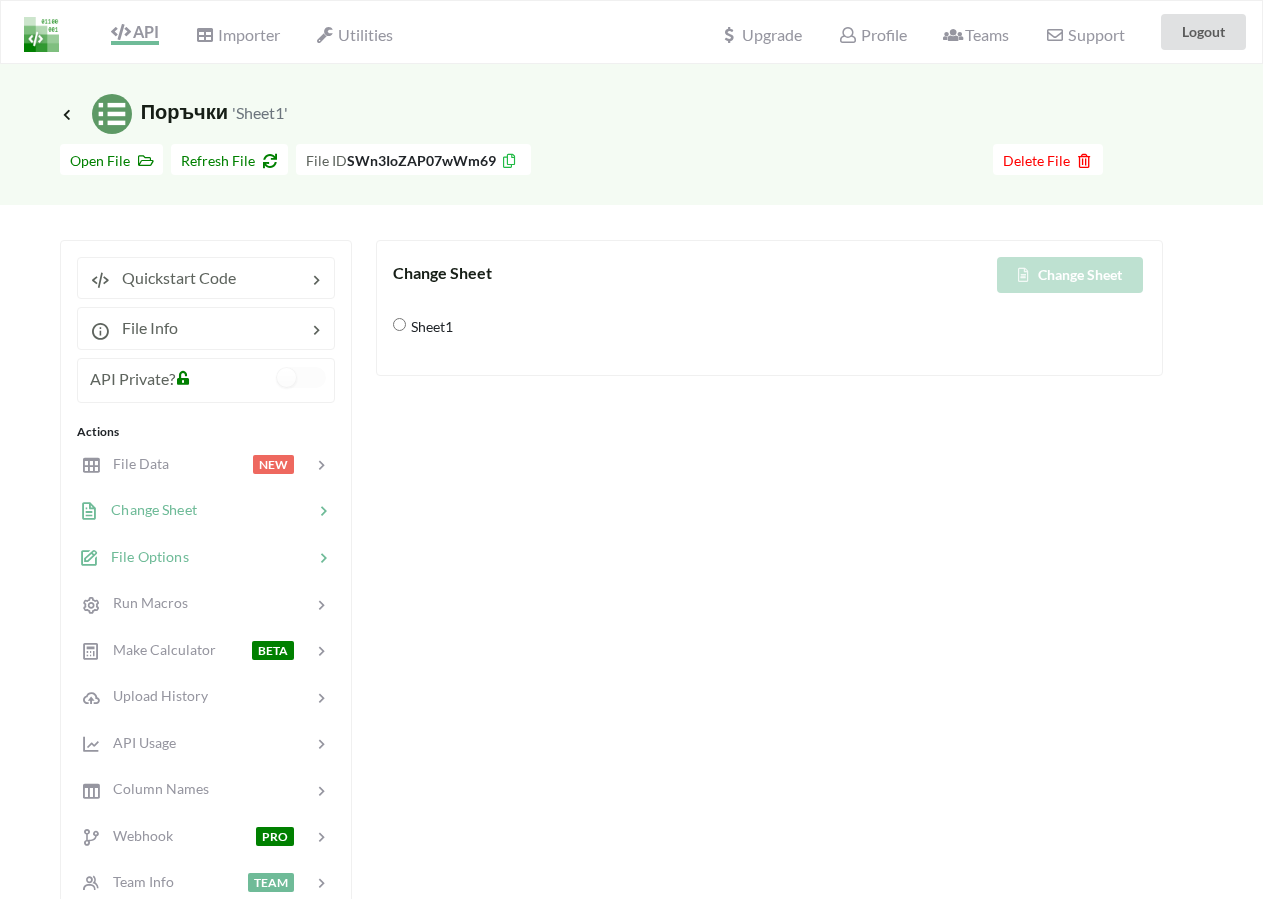 click on "File Options" at bounding box center [144, 556] 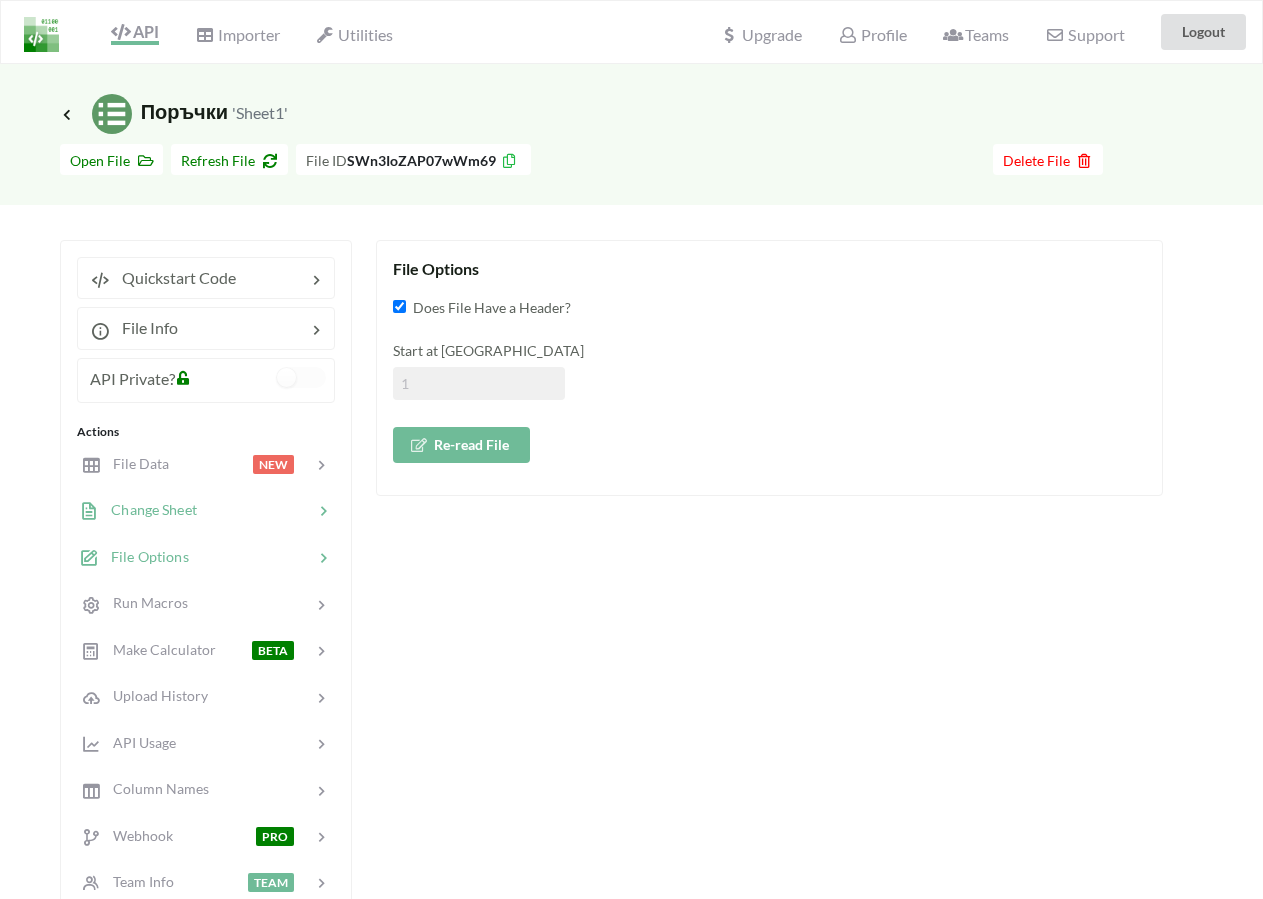 click on "Change Sheet" at bounding box center (205, 510) 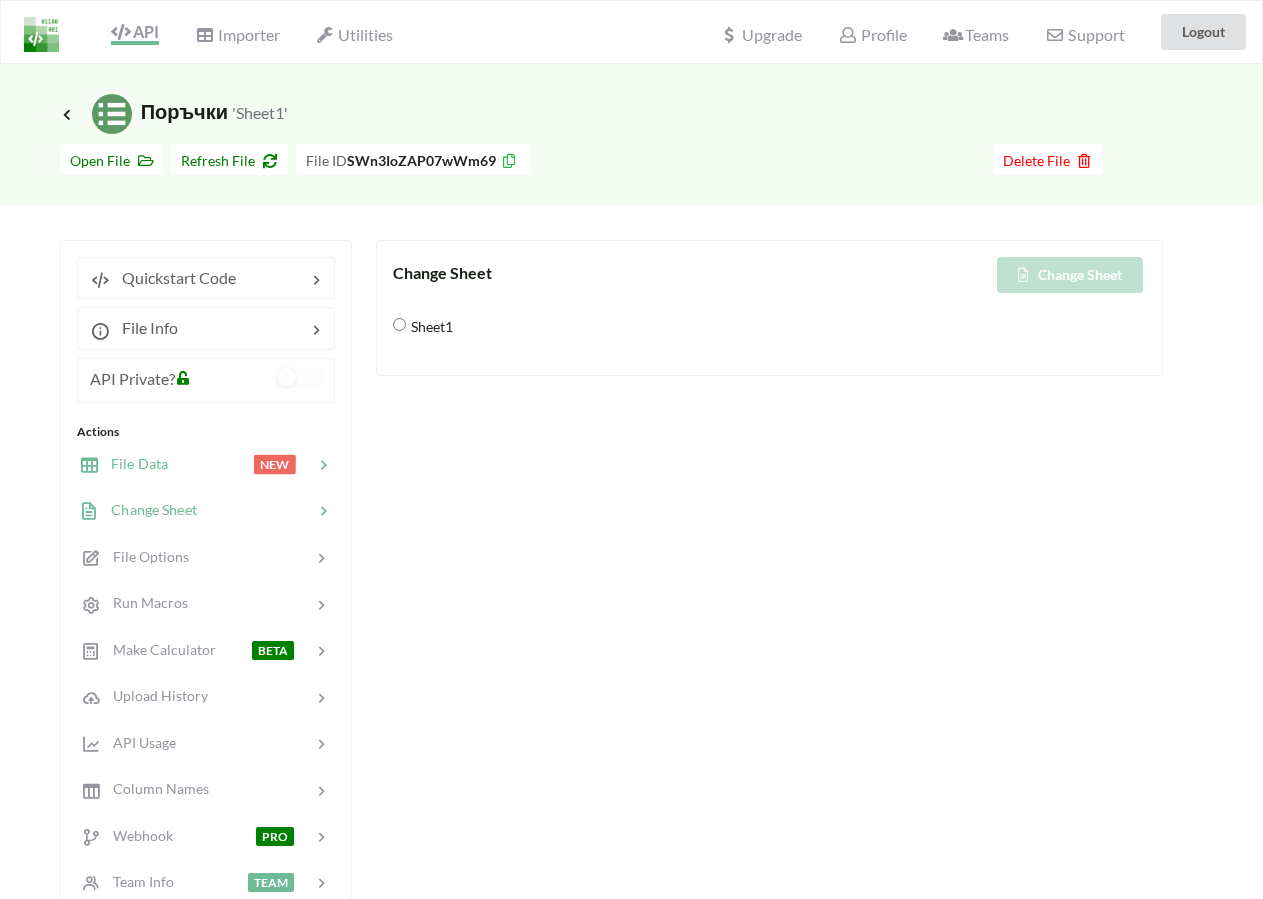 click at bounding box center (210, 464) 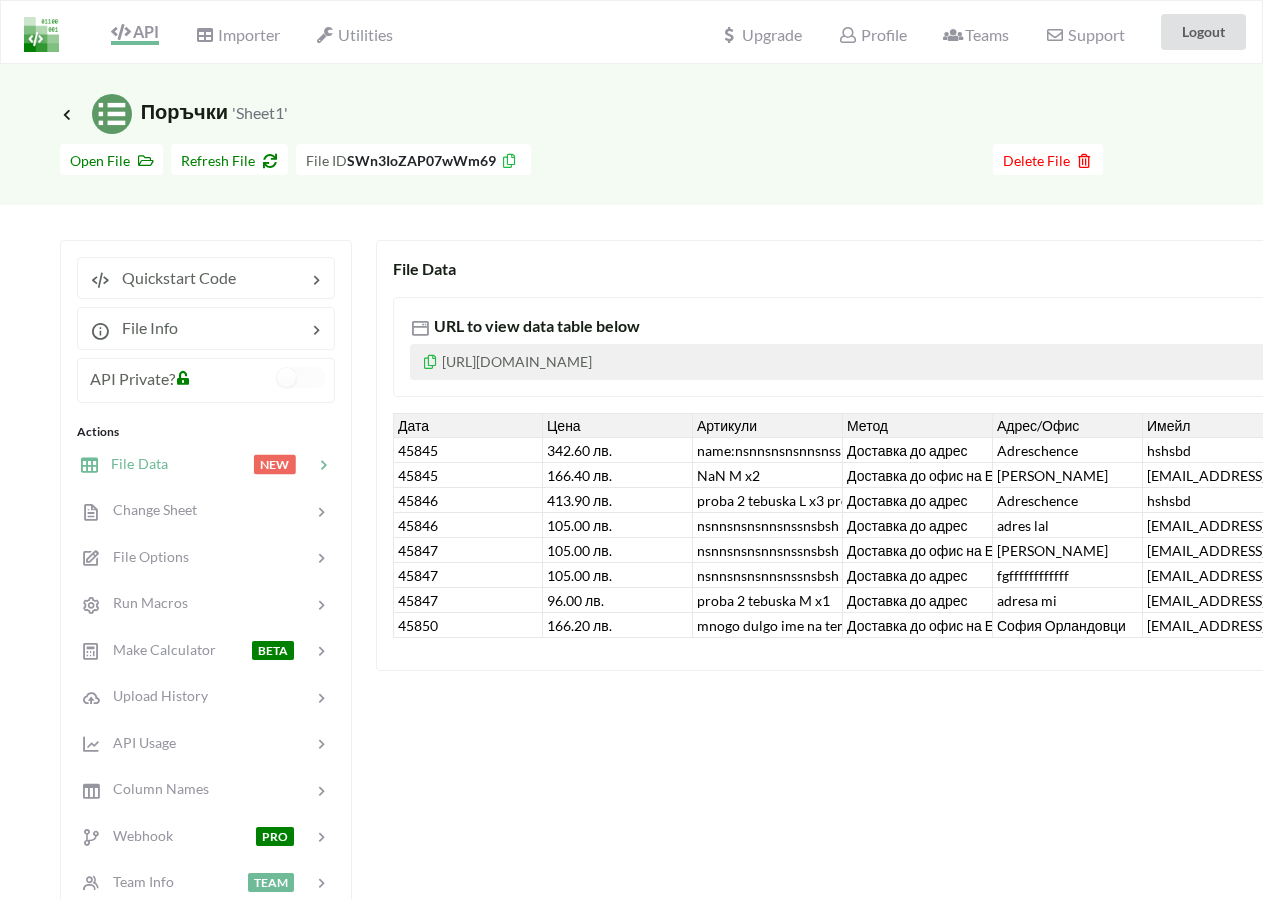 scroll, scrollTop: 0, scrollLeft: 69, axis: horizontal 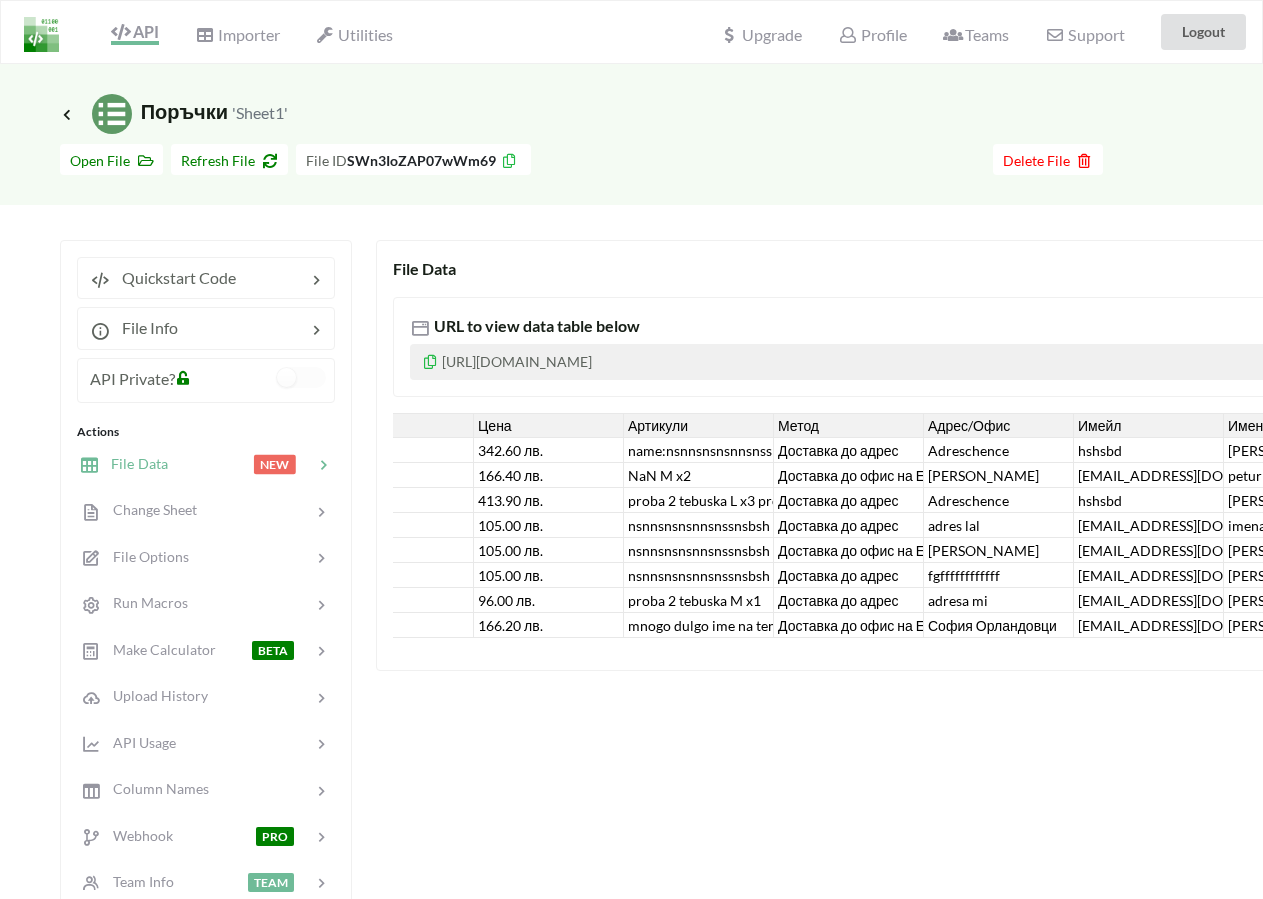 click on "Icon Link     Поръчки   'Sheet1'" at bounding box center [631, 99] 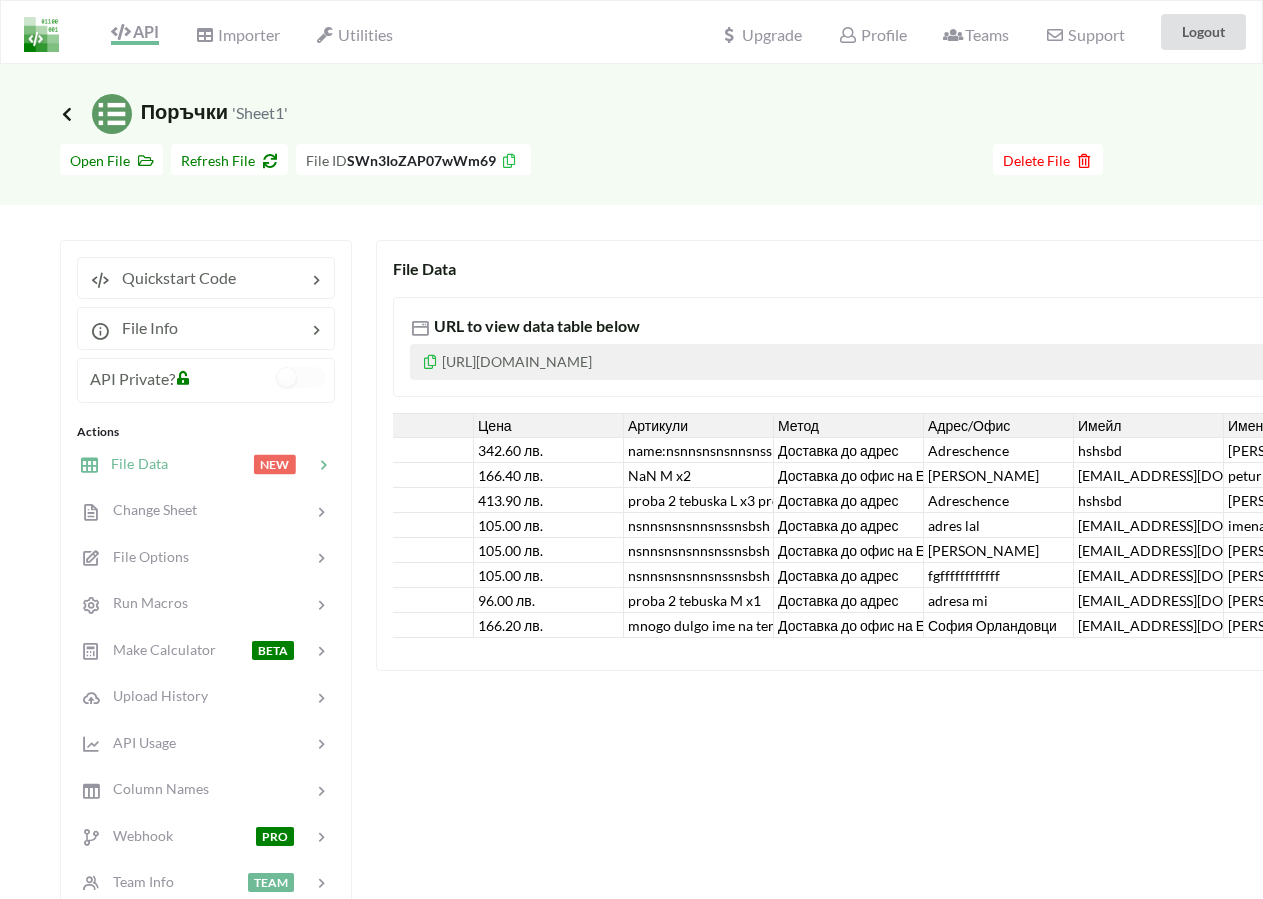 click at bounding box center (67, 114) 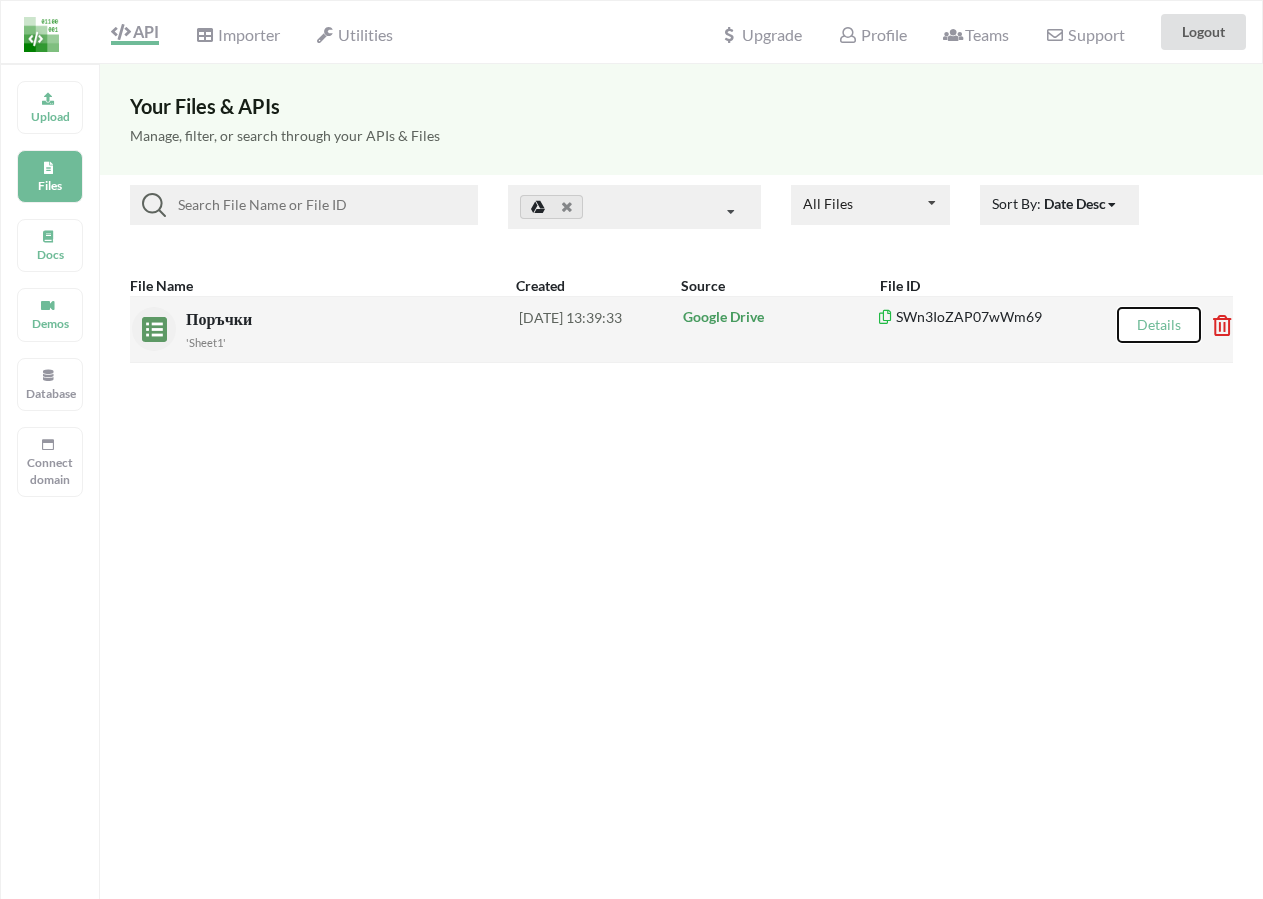 click on "Details" at bounding box center (1159, 325) 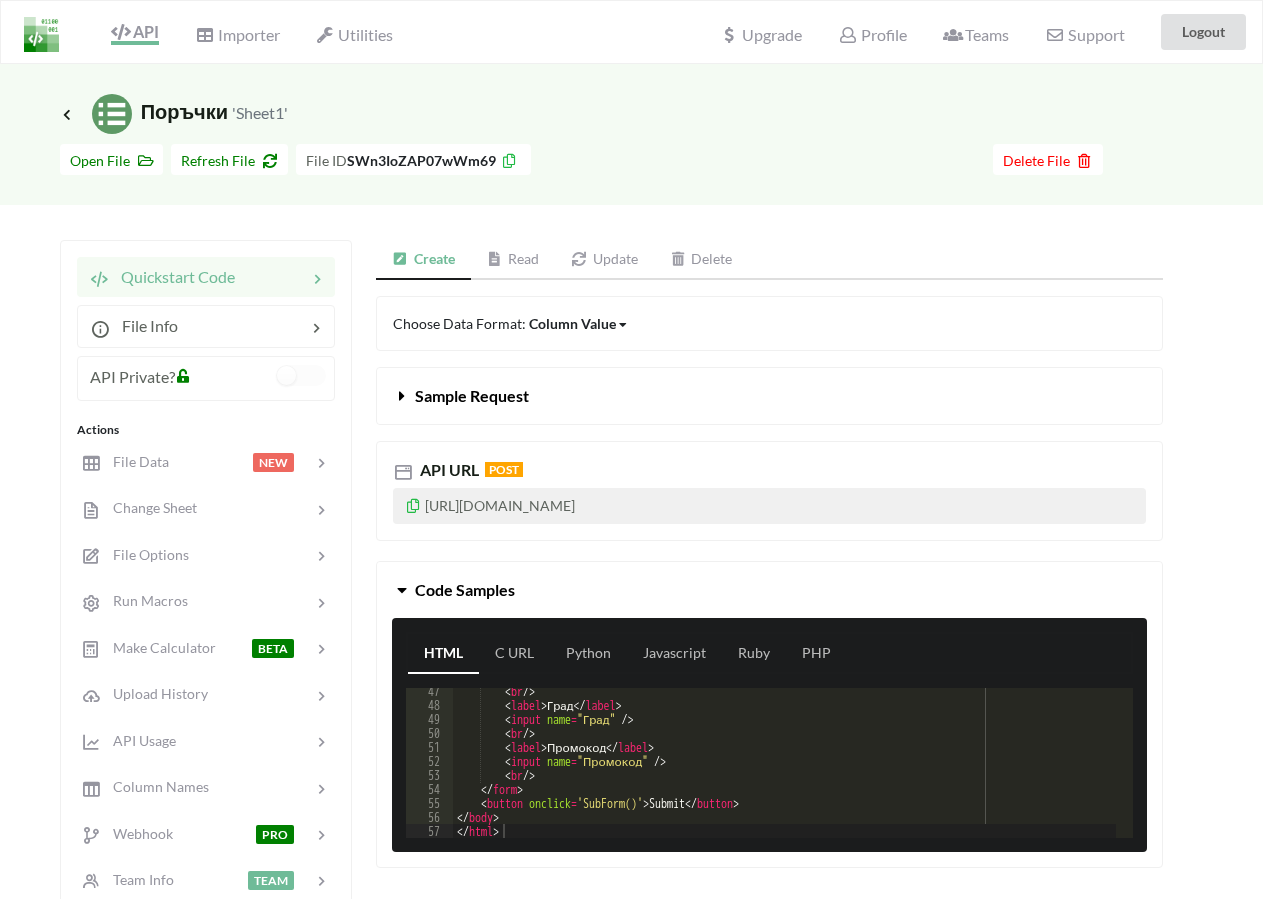 scroll, scrollTop: 648, scrollLeft: 0, axis: vertical 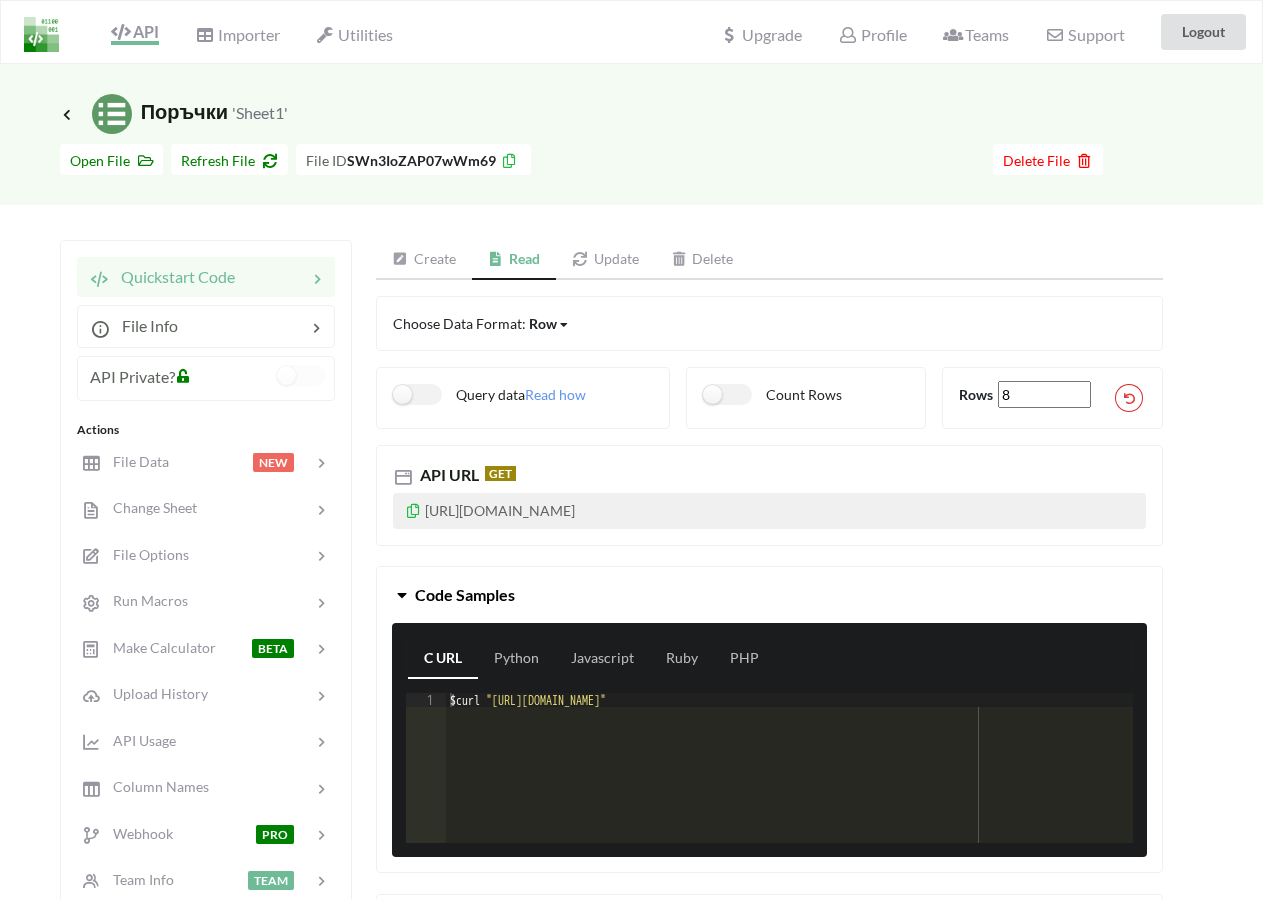 click on "Update" at bounding box center (605, 260) 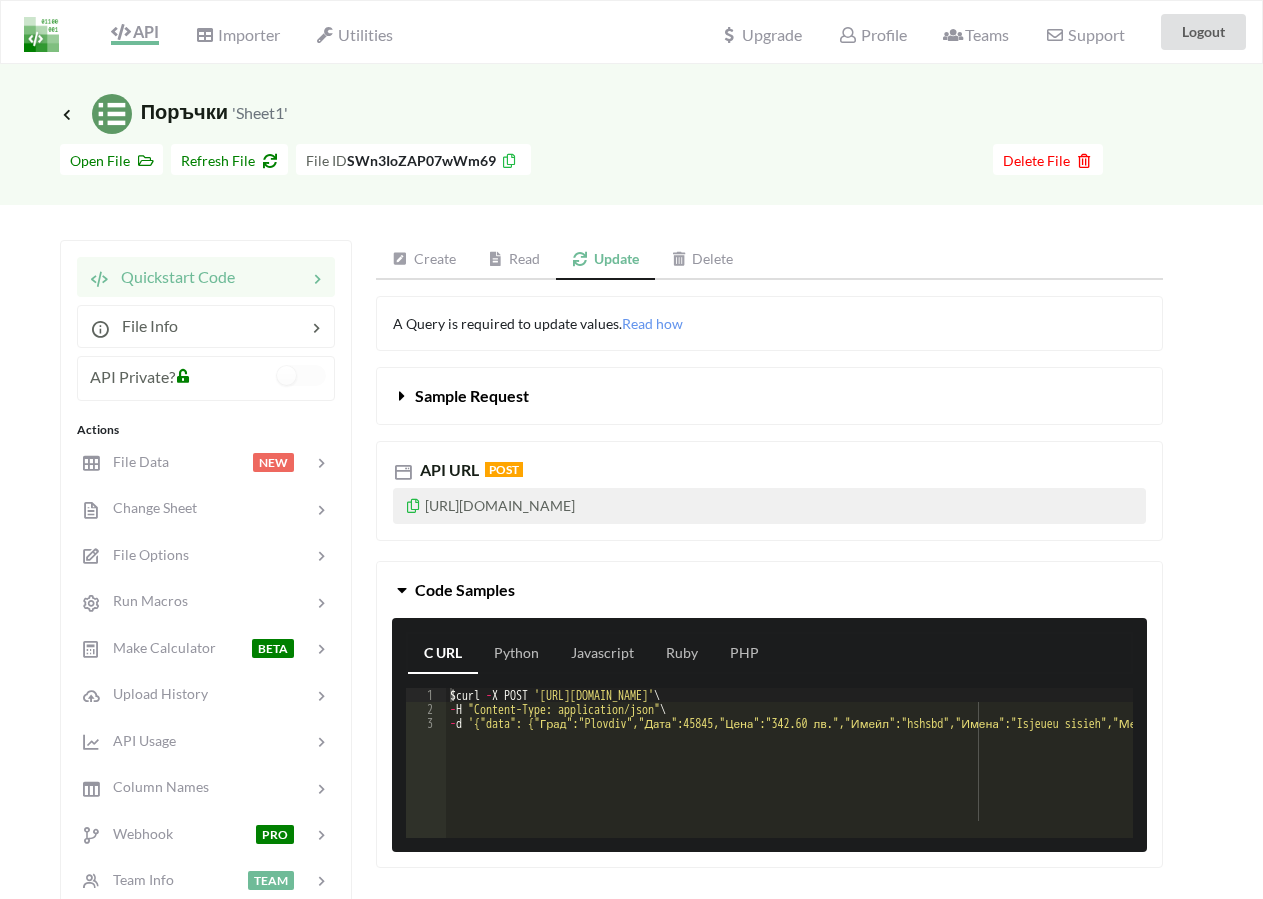 click on "Create" at bounding box center [424, 260] 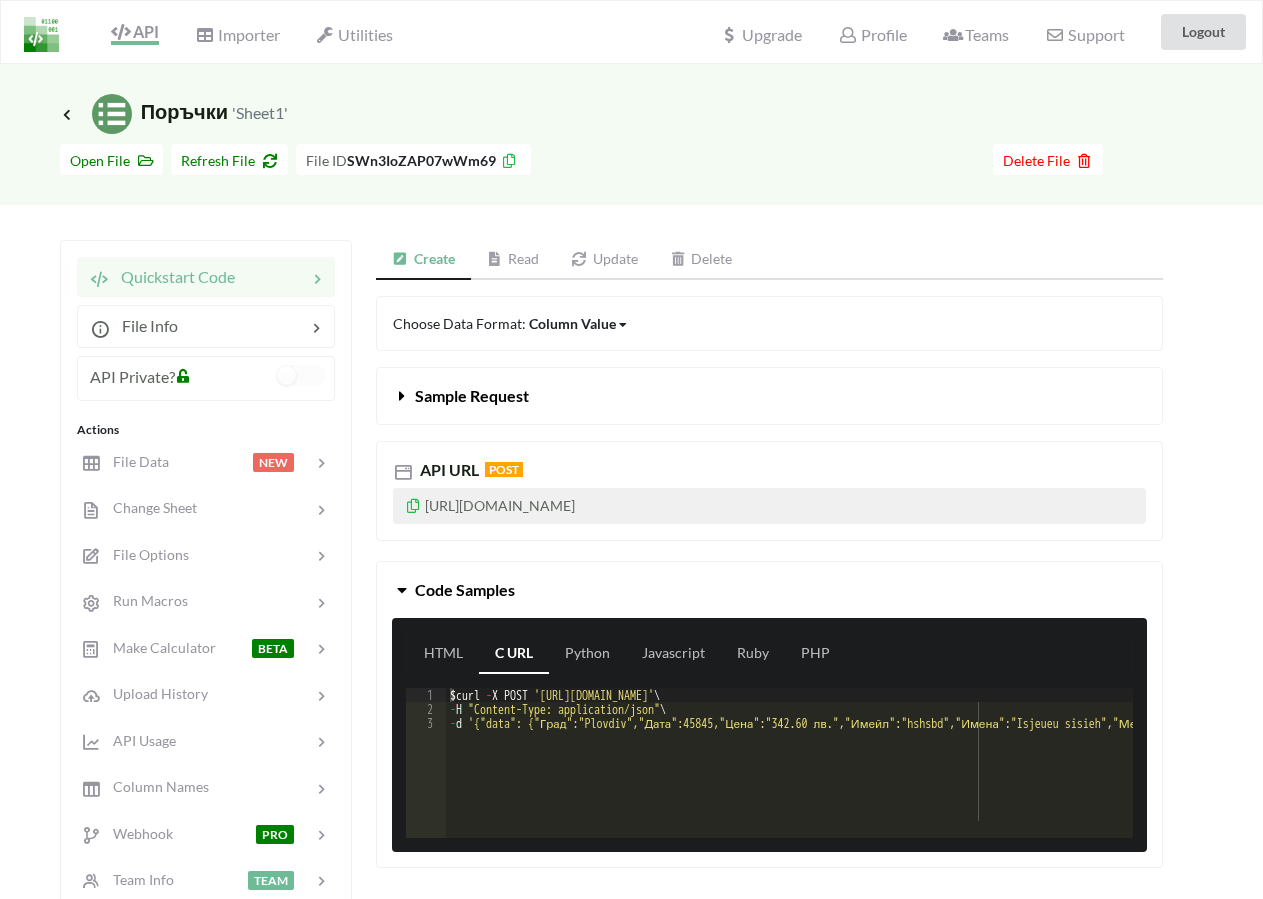 click on "Code Samples" at bounding box center [465, 589] 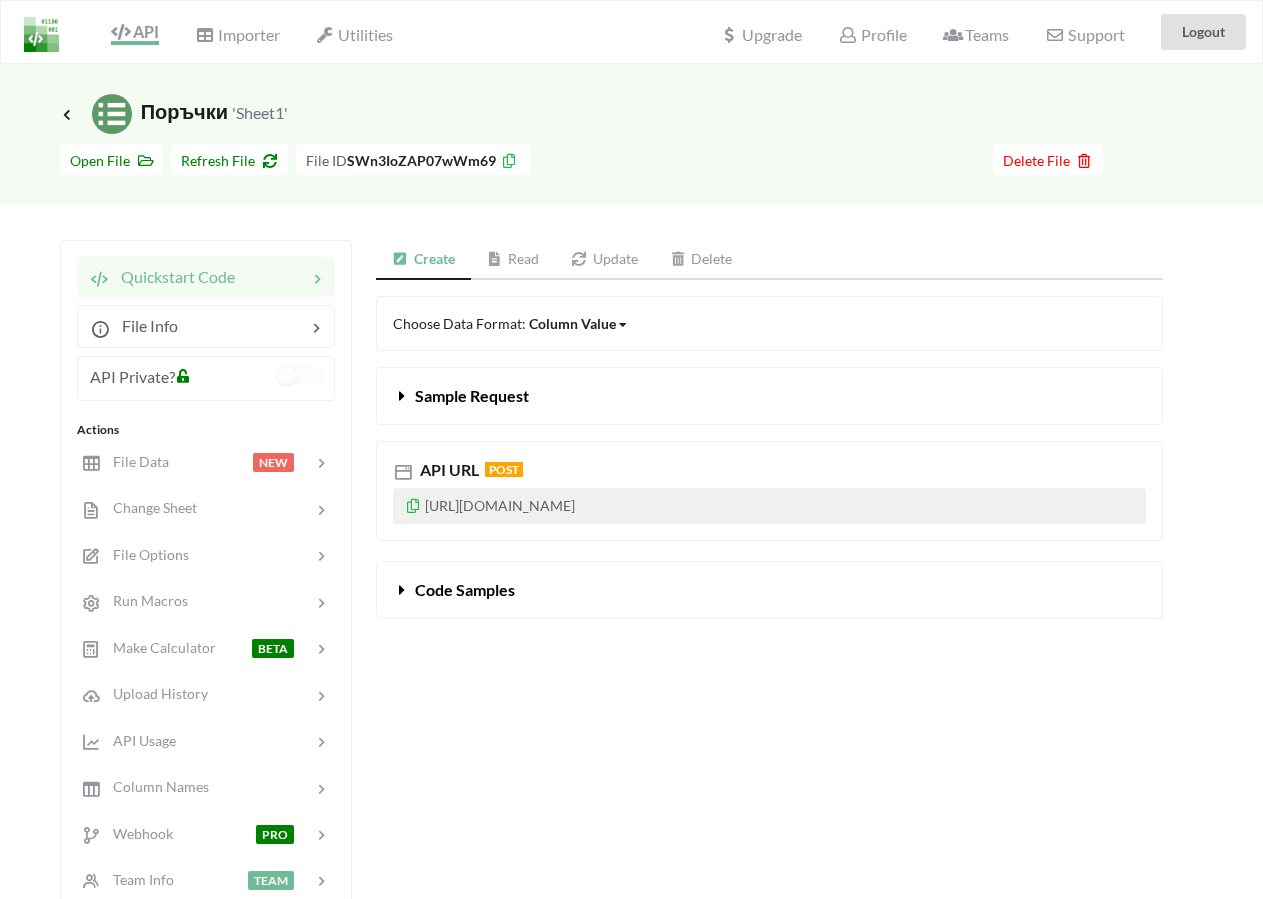 click on "Code Samples" at bounding box center (465, 589) 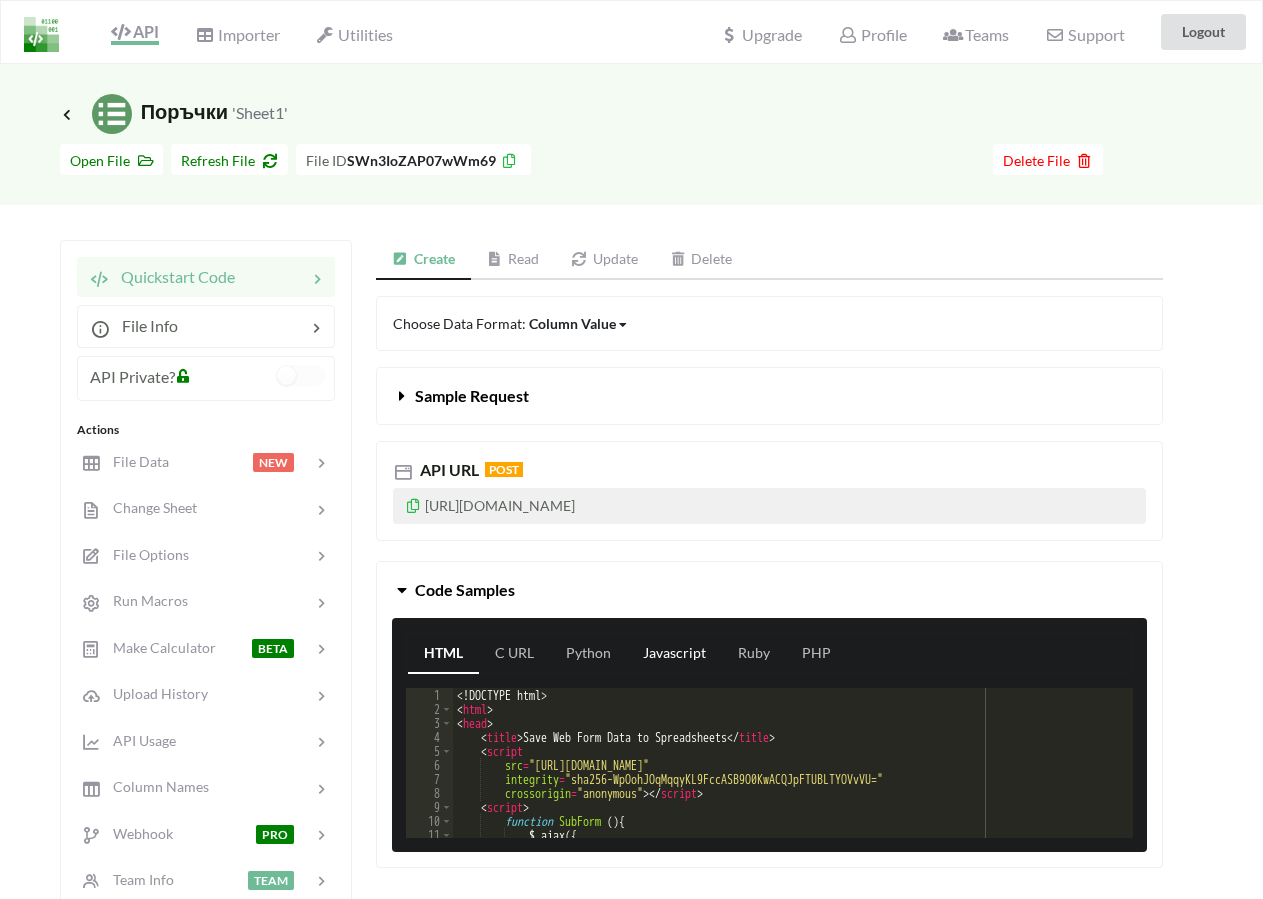 click on "Javascript" at bounding box center (674, 654) 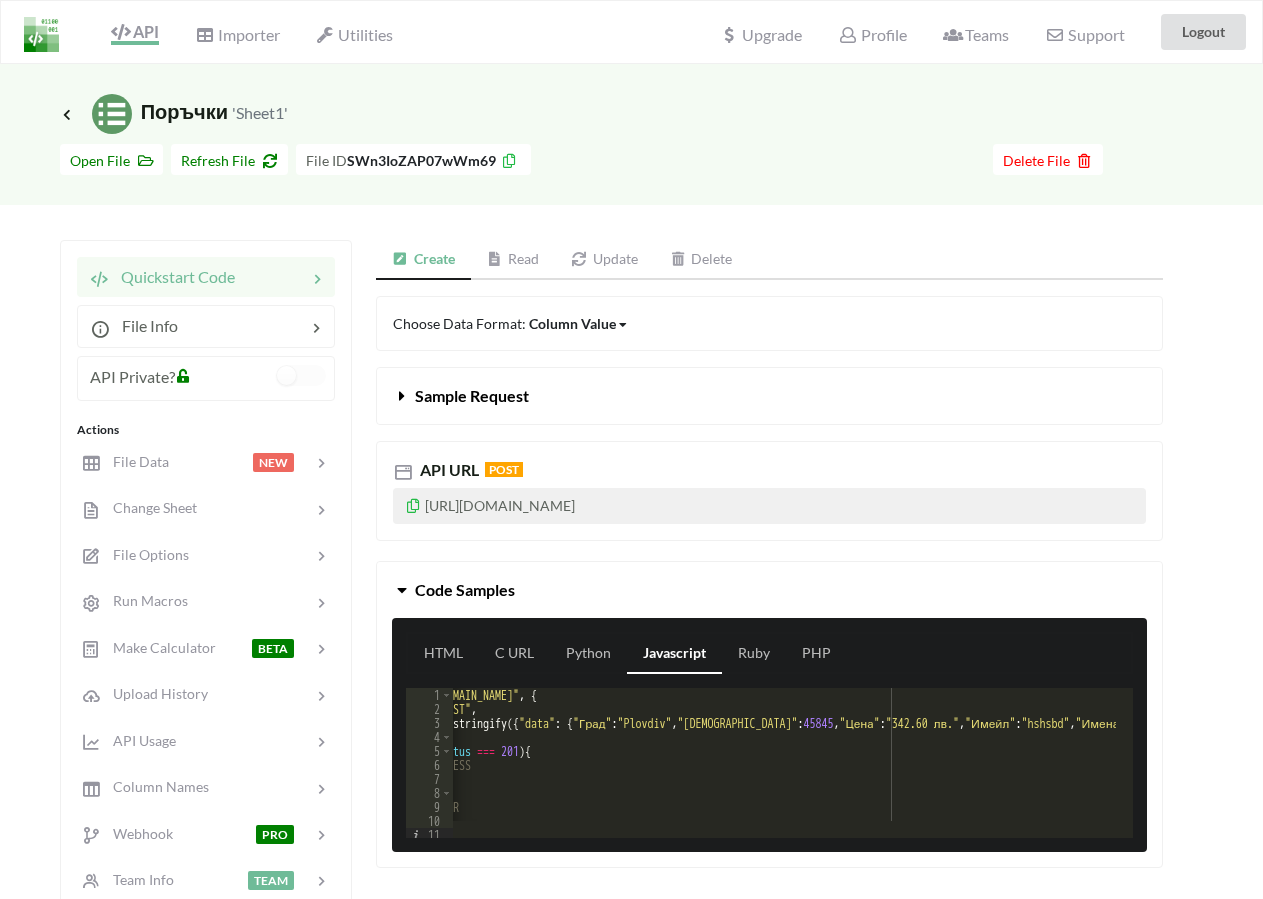 scroll, scrollTop: 0, scrollLeft: 0, axis: both 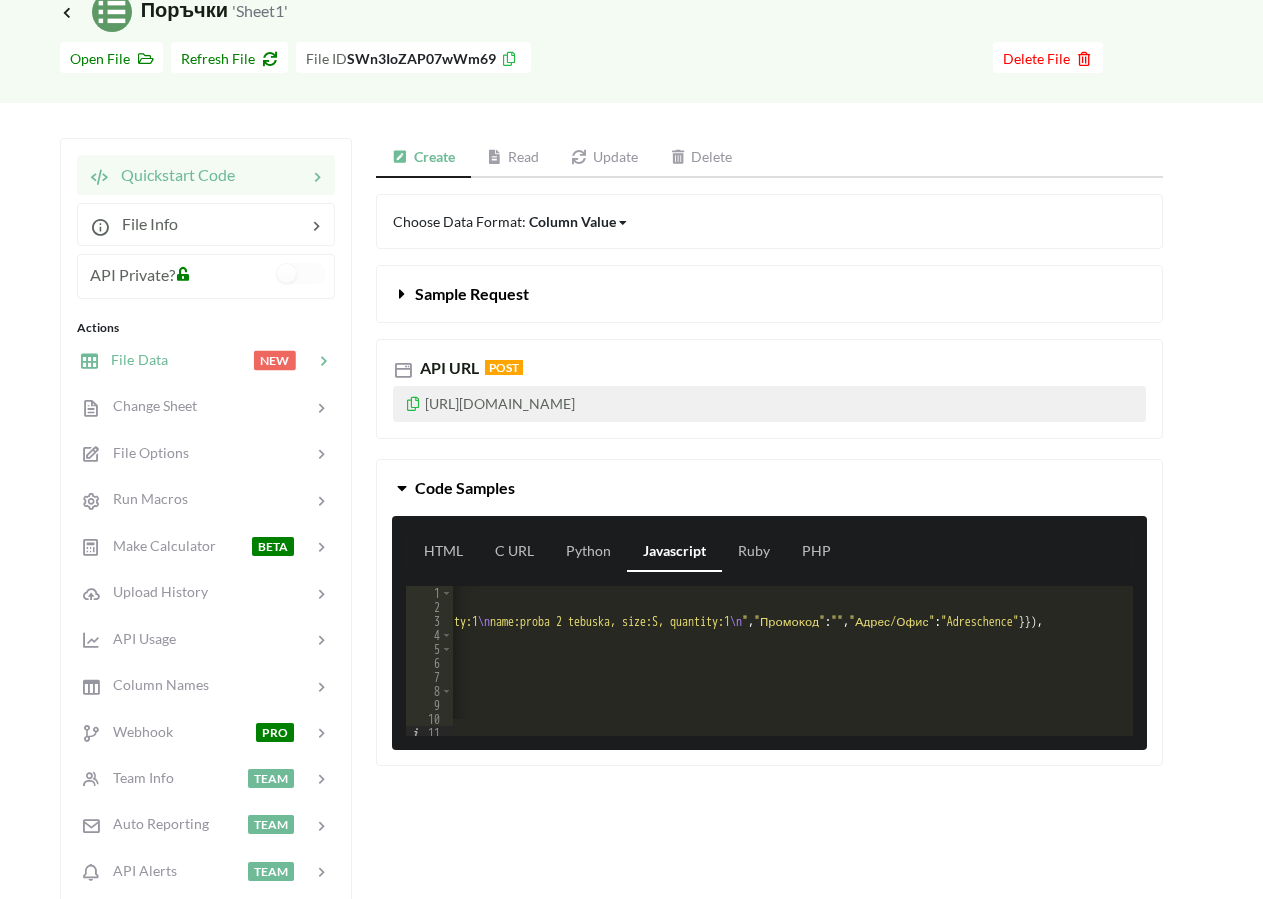 click at bounding box center (210, 360) 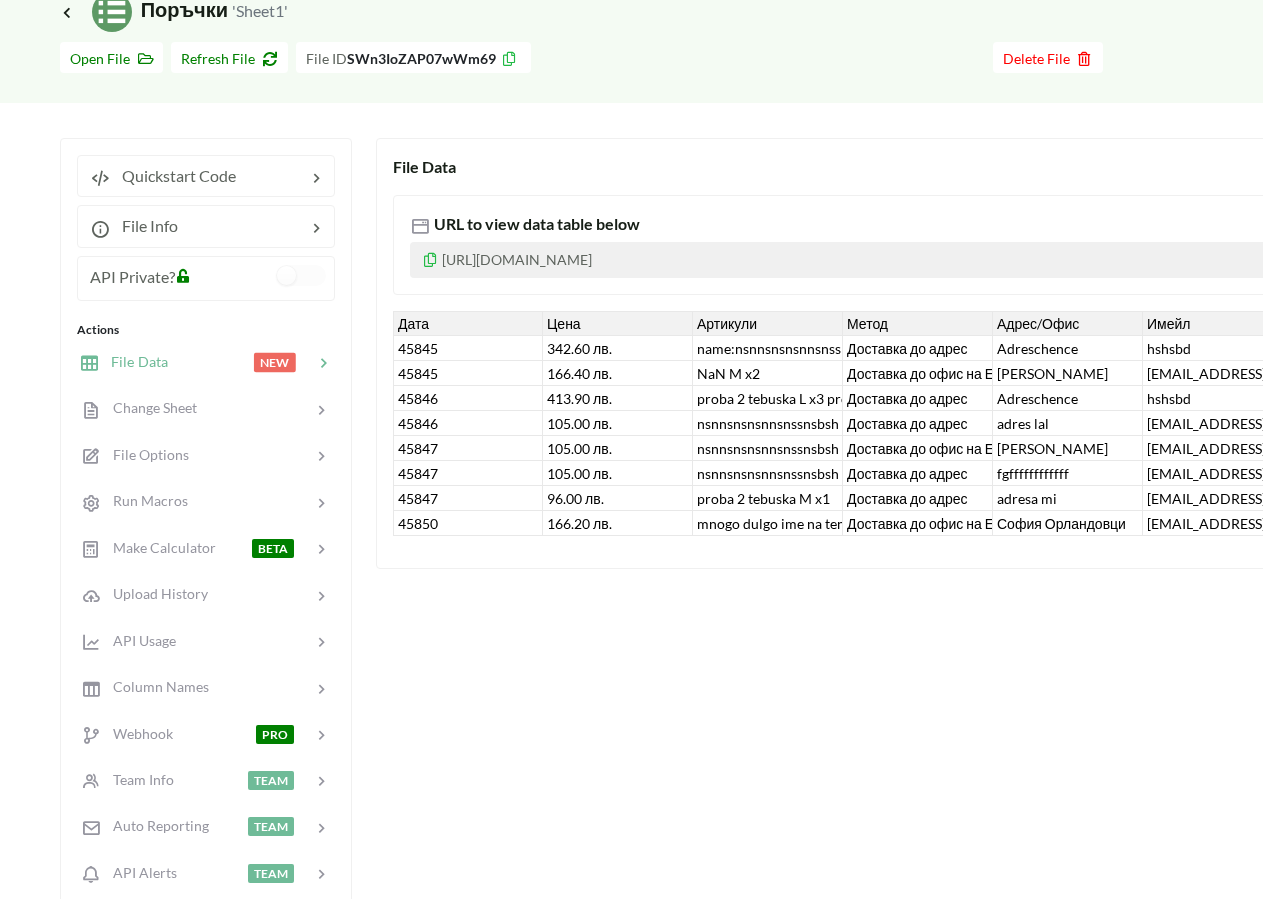 drag, startPoint x: 919, startPoint y: 554, endPoint x: 1112, endPoint y: 549, distance: 193.06476 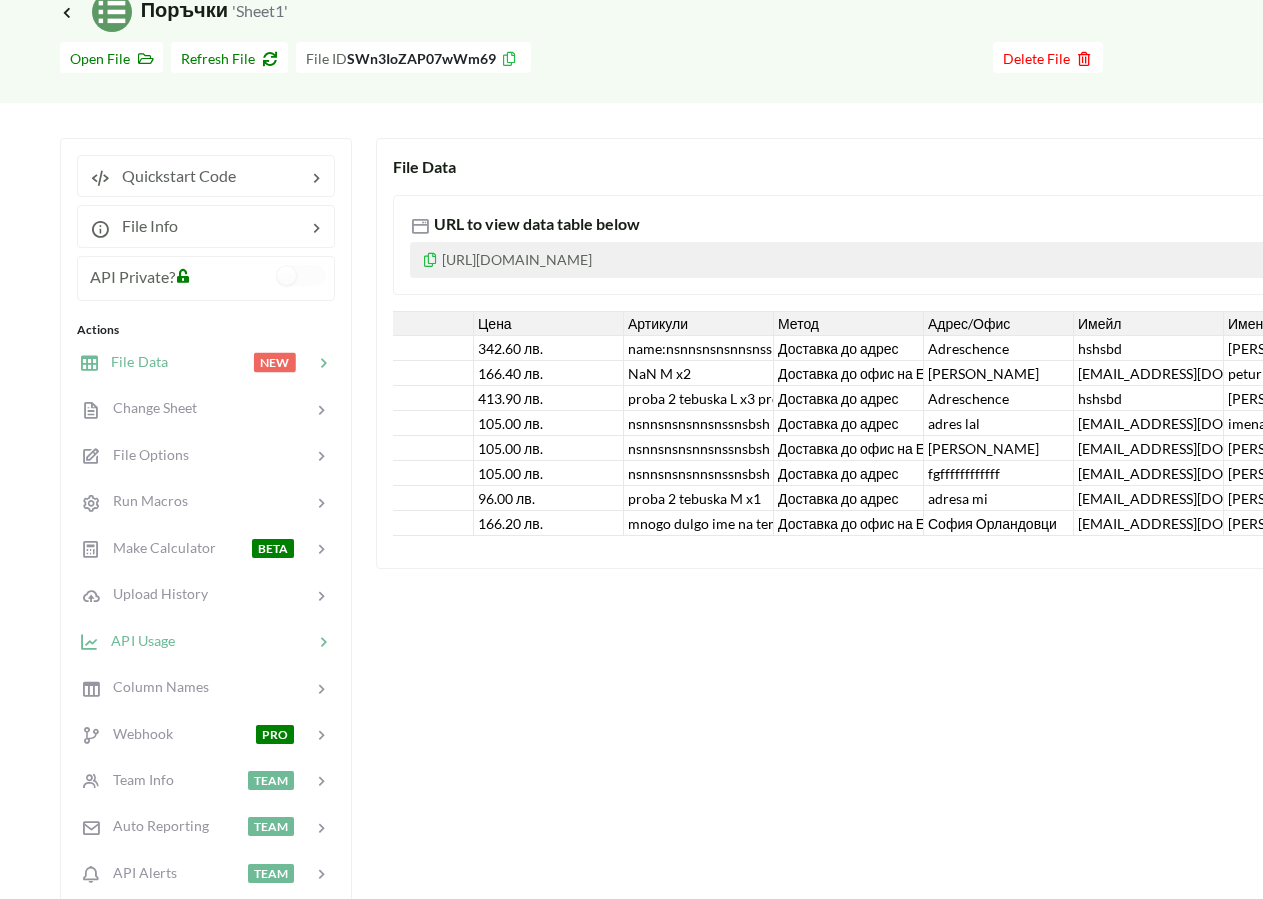 click at bounding box center (244, 640) 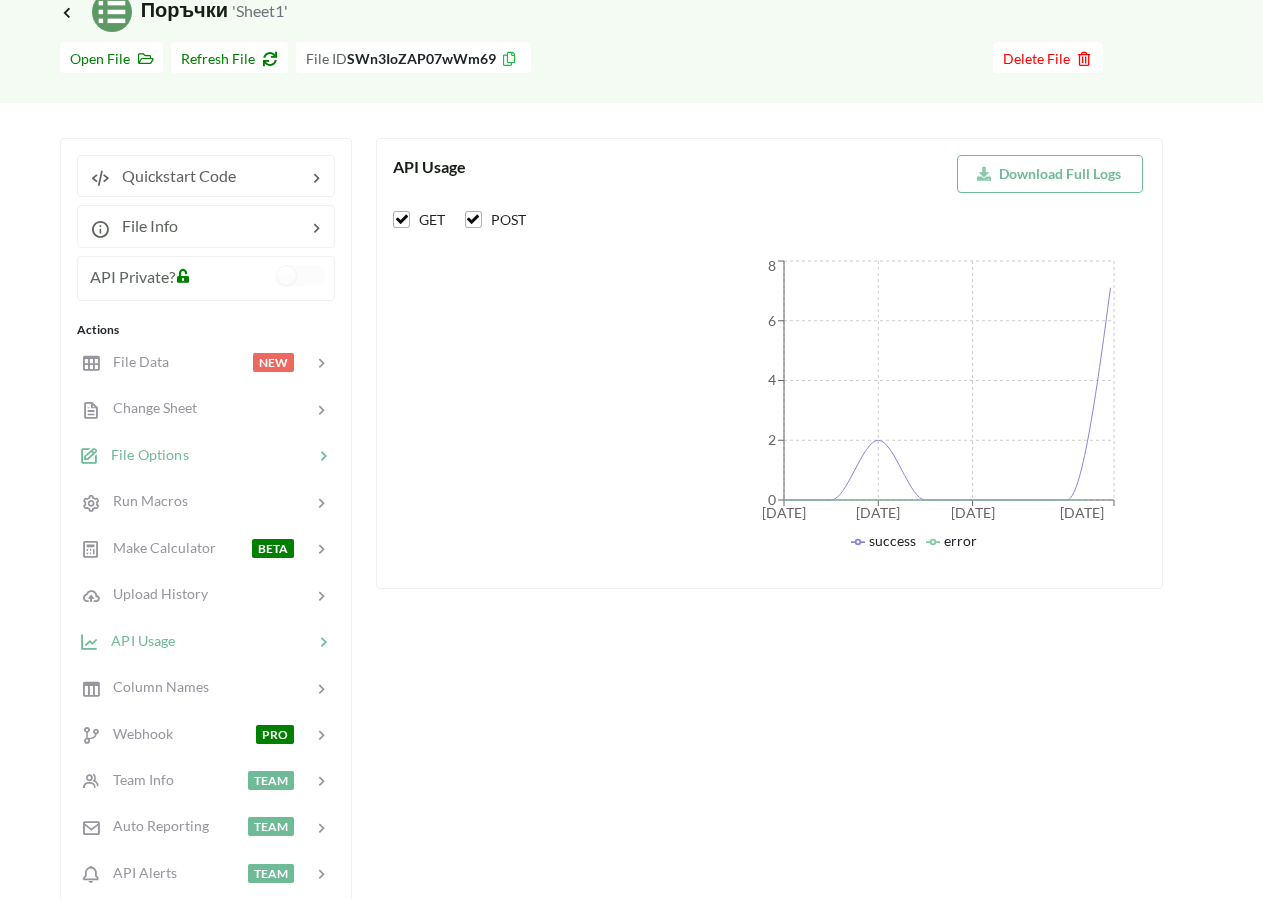 click at bounding box center (251, 455) 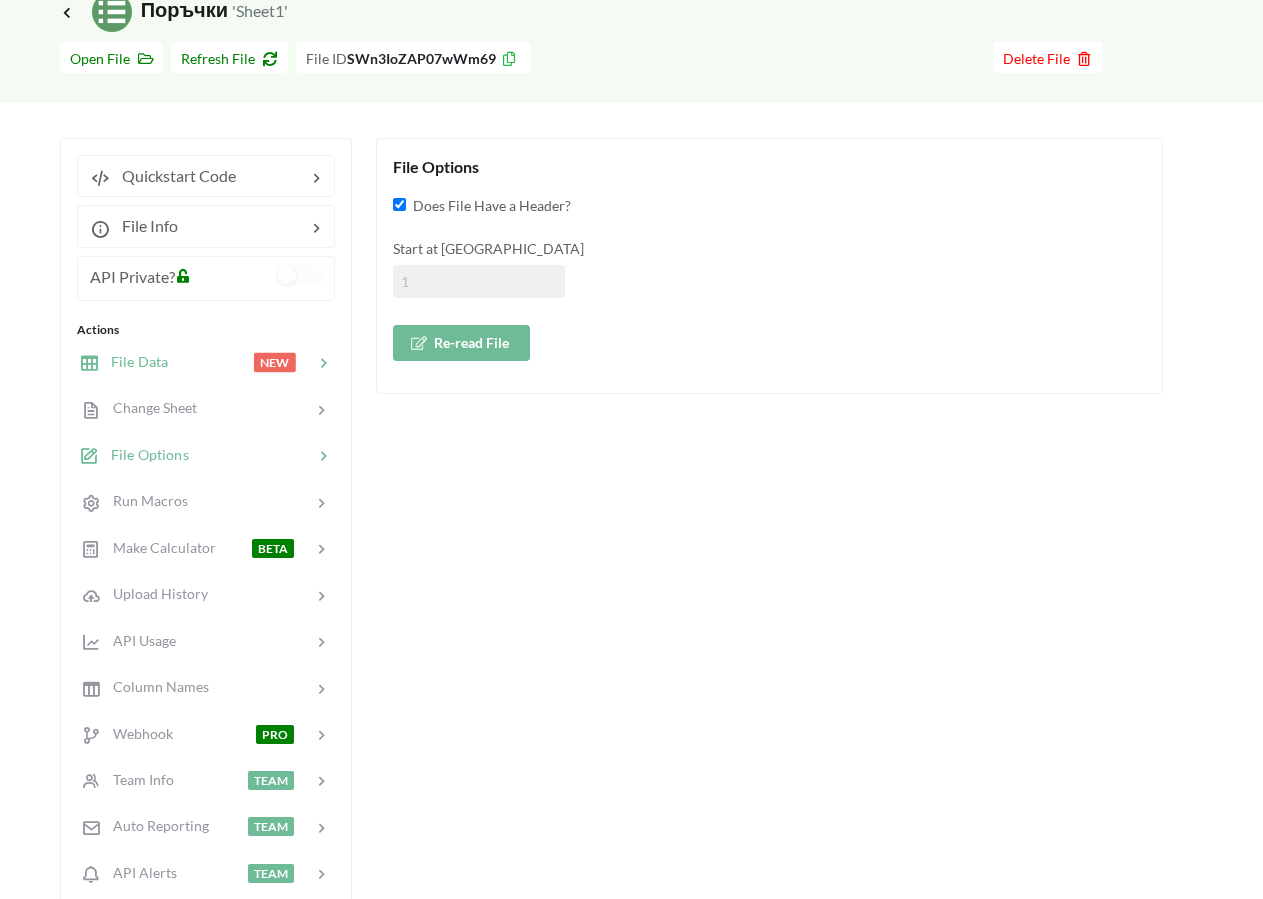 click on "NEW" at bounding box center [275, 362] 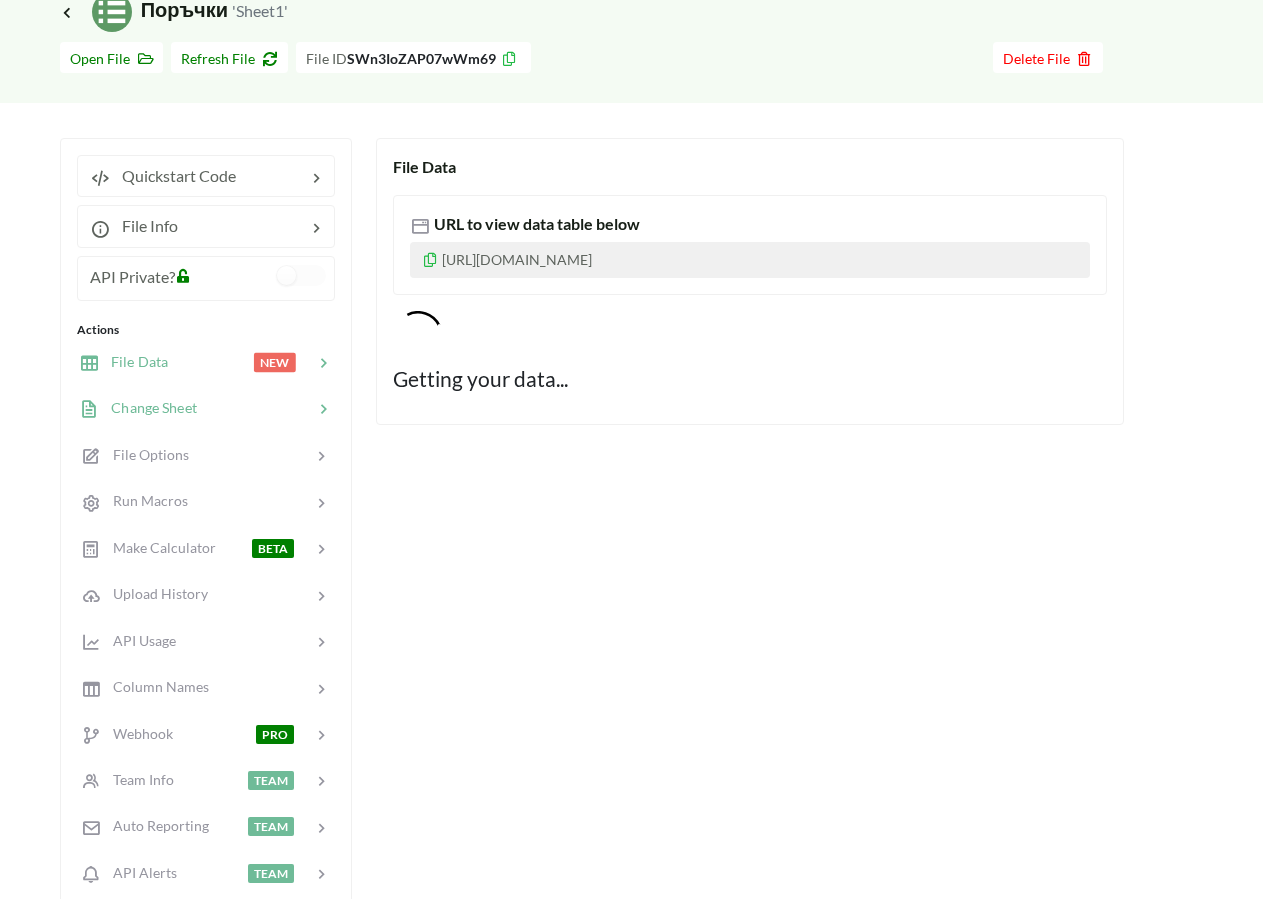 click at bounding box center [255, 408] 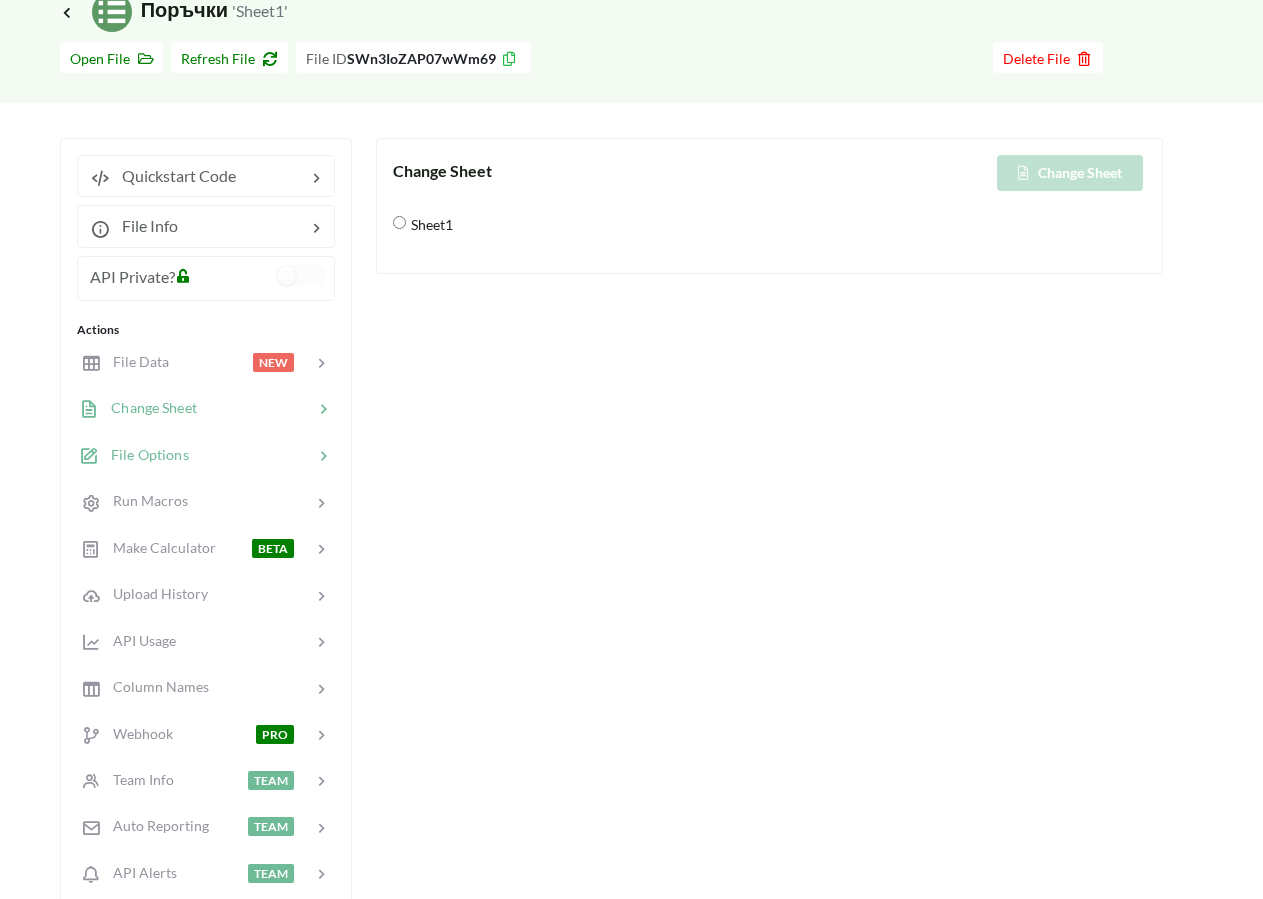 click on "File Options" at bounding box center [205, 454] 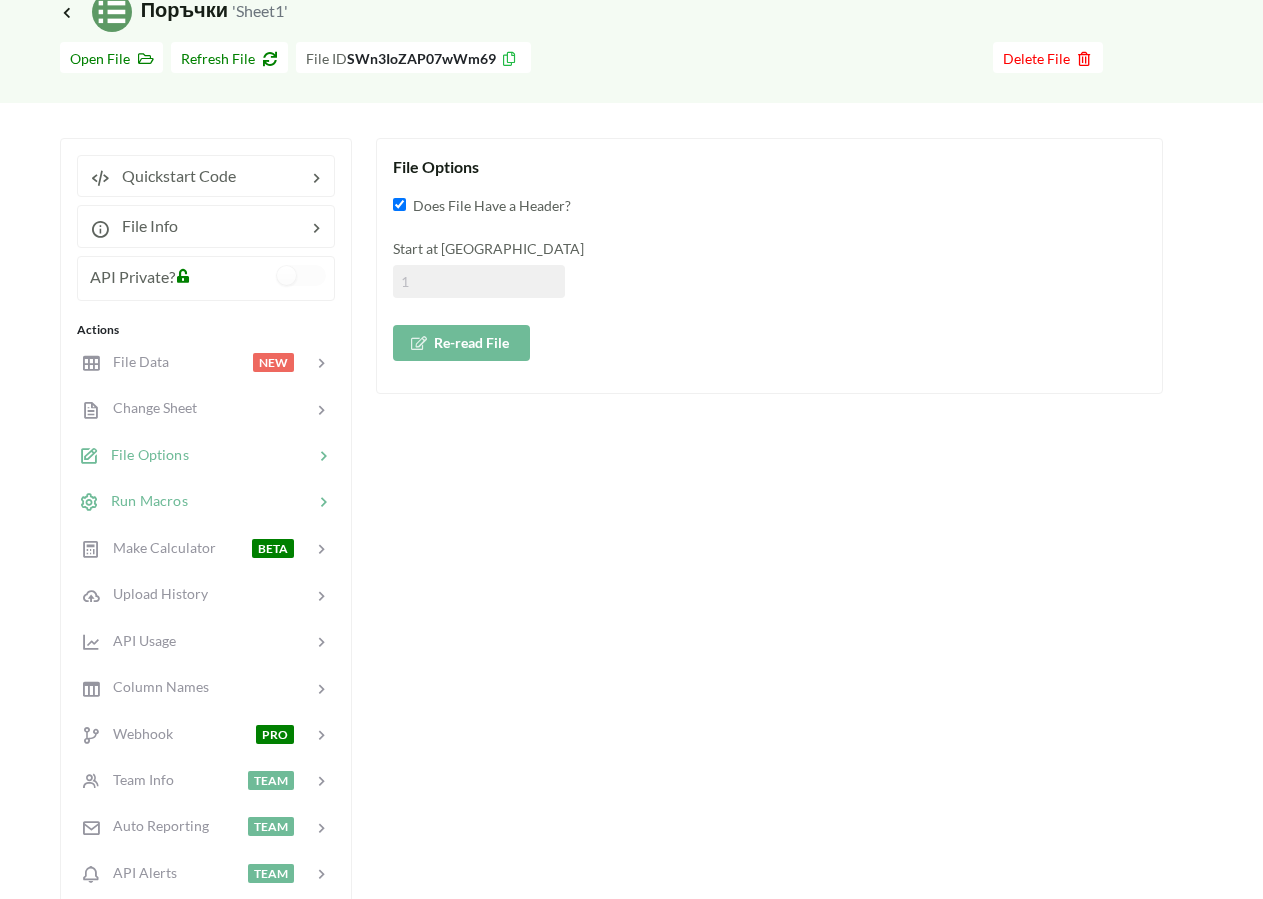 click at bounding box center (250, 501) 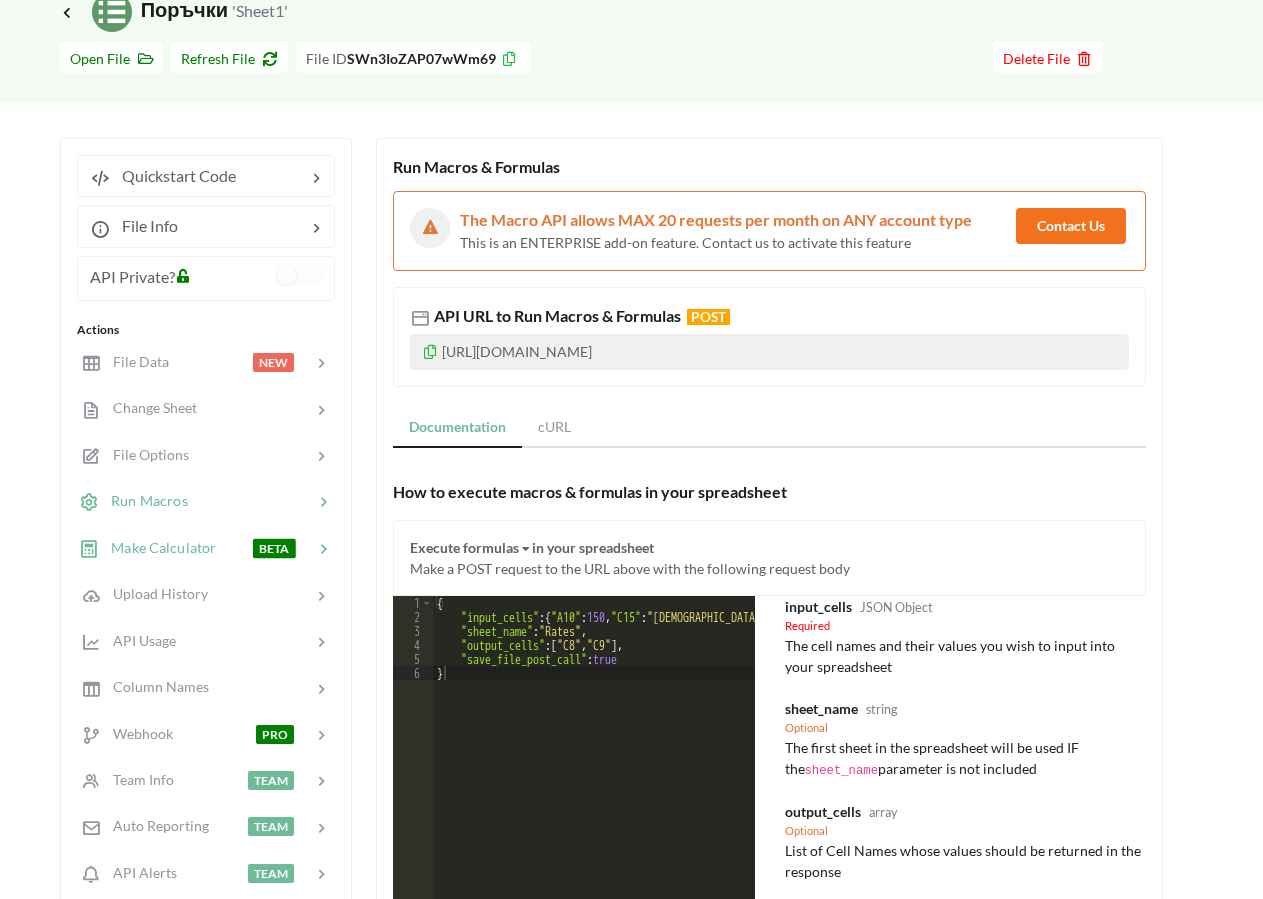 click on "Make Calculator" at bounding box center [157, 547] 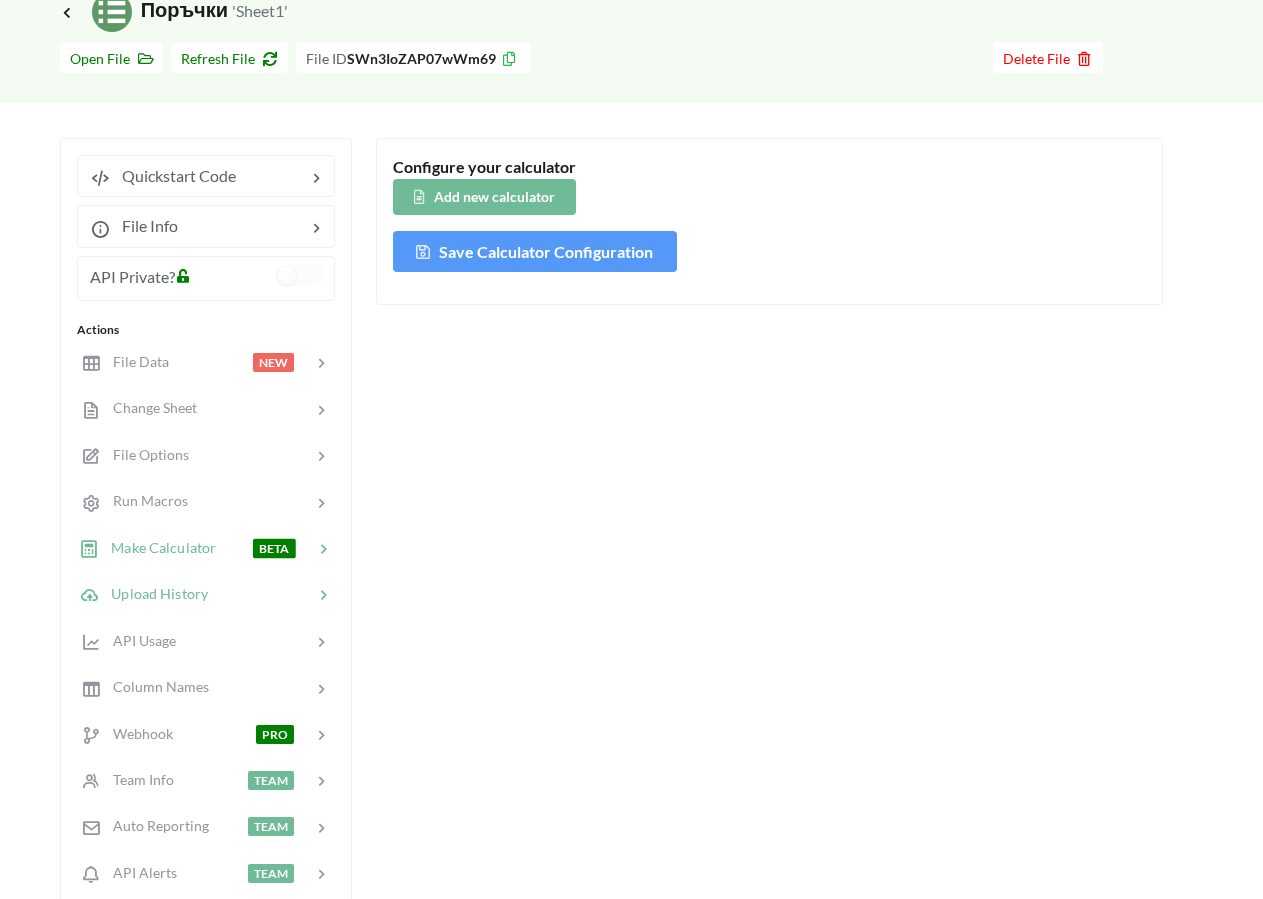 click at bounding box center [260, 594] 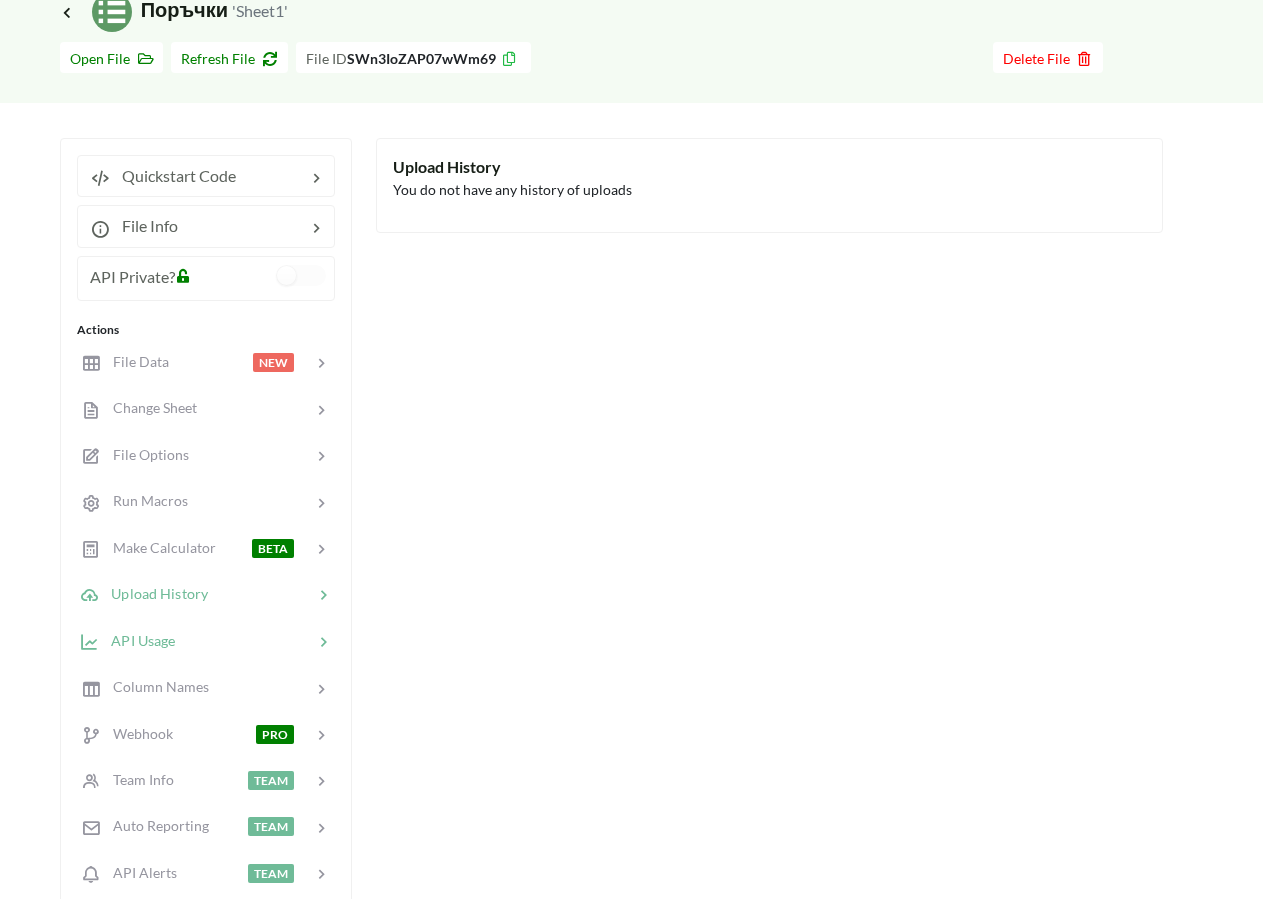 click at bounding box center [244, 640] 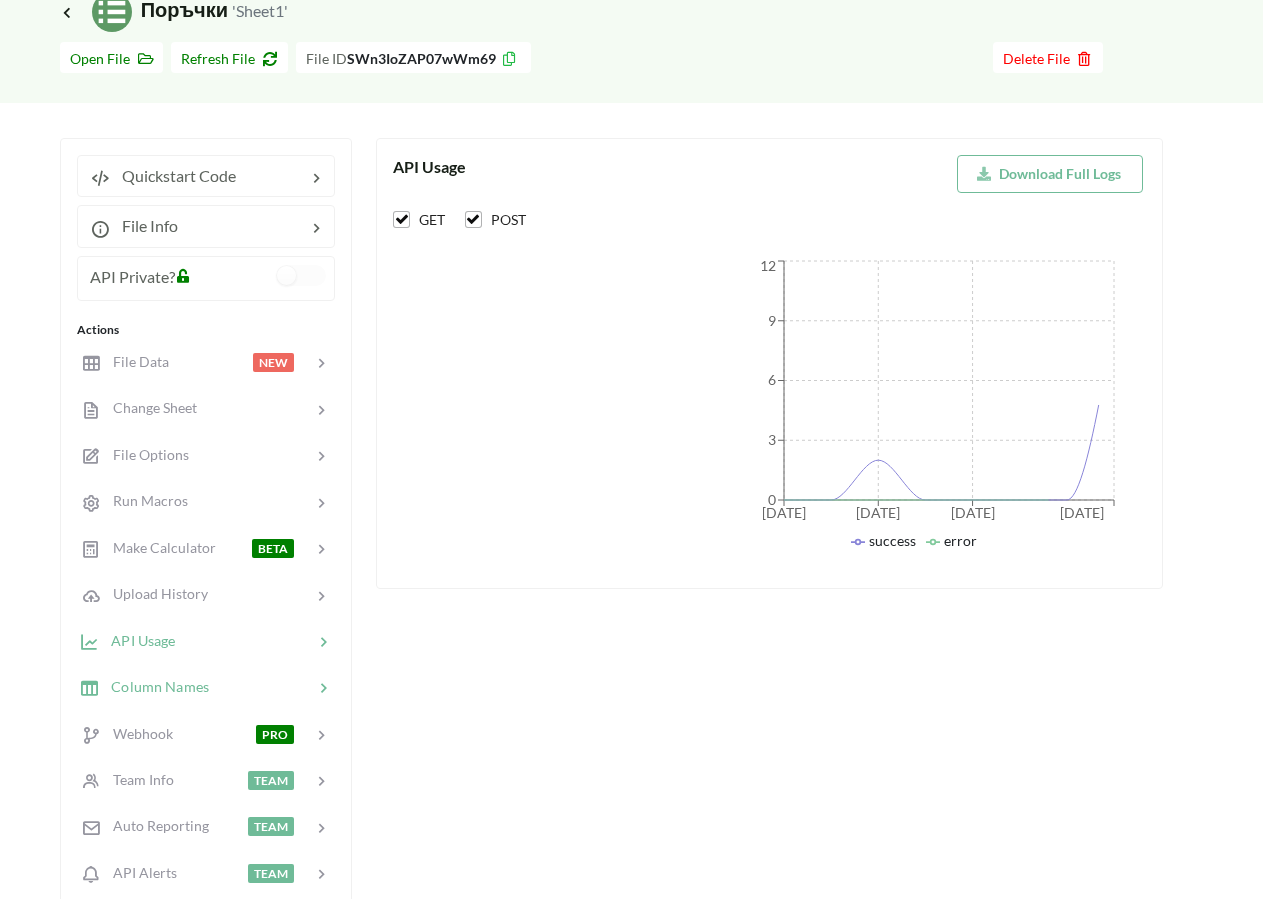click on "Column Names" at bounding box center [205, 687] 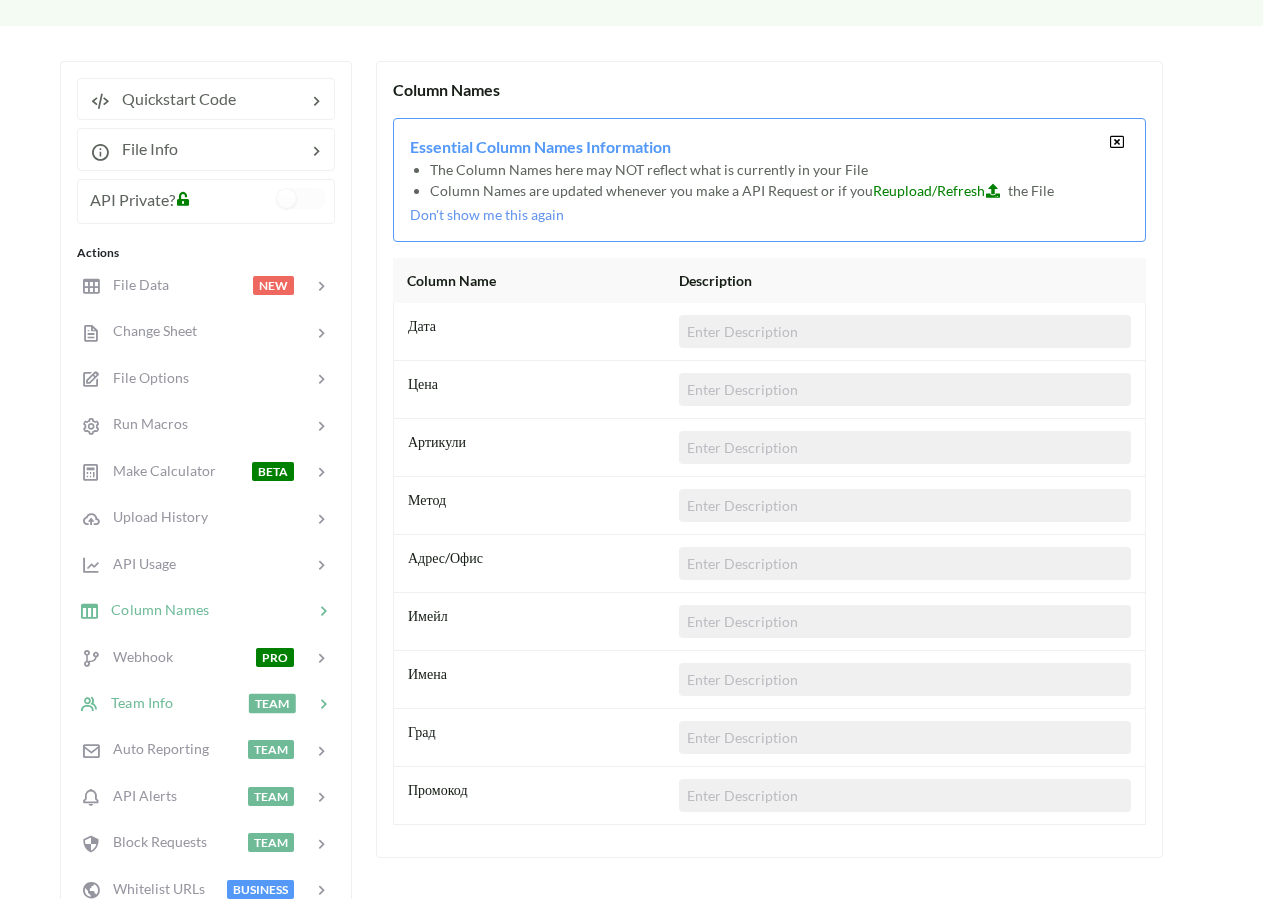 scroll, scrollTop: 102, scrollLeft: 0, axis: vertical 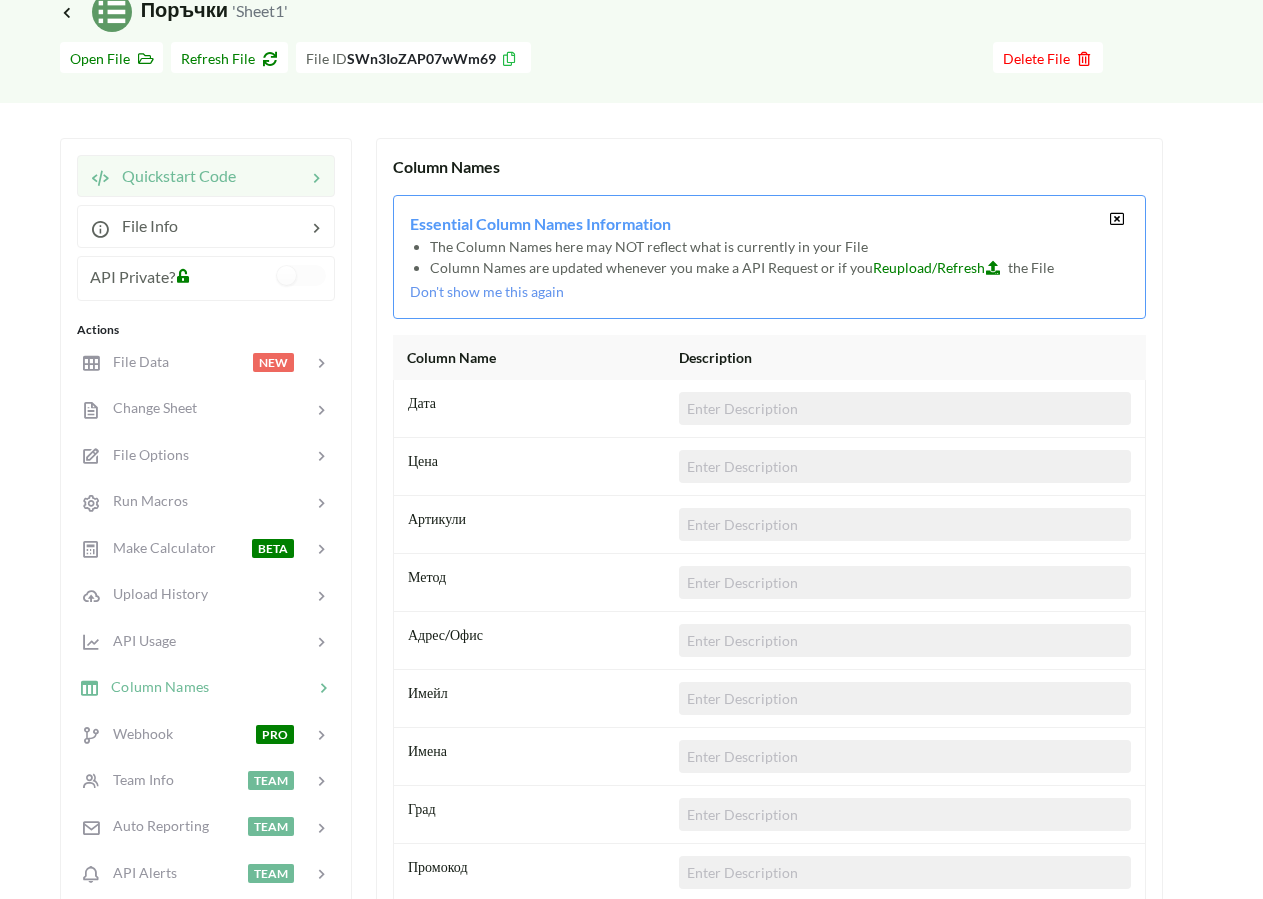 click at bounding box center [271, 176] 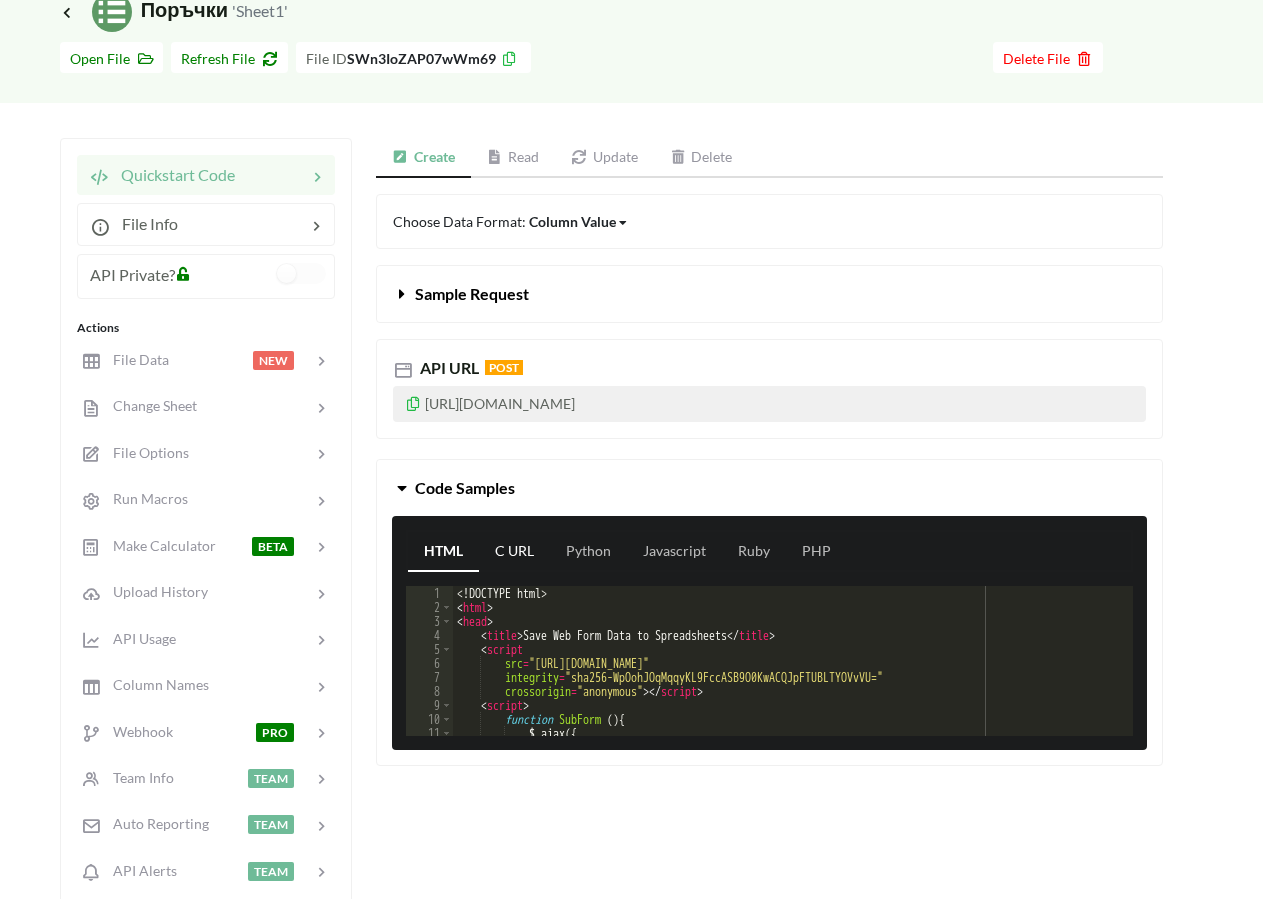 click on "C URL" at bounding box center [514, 552] 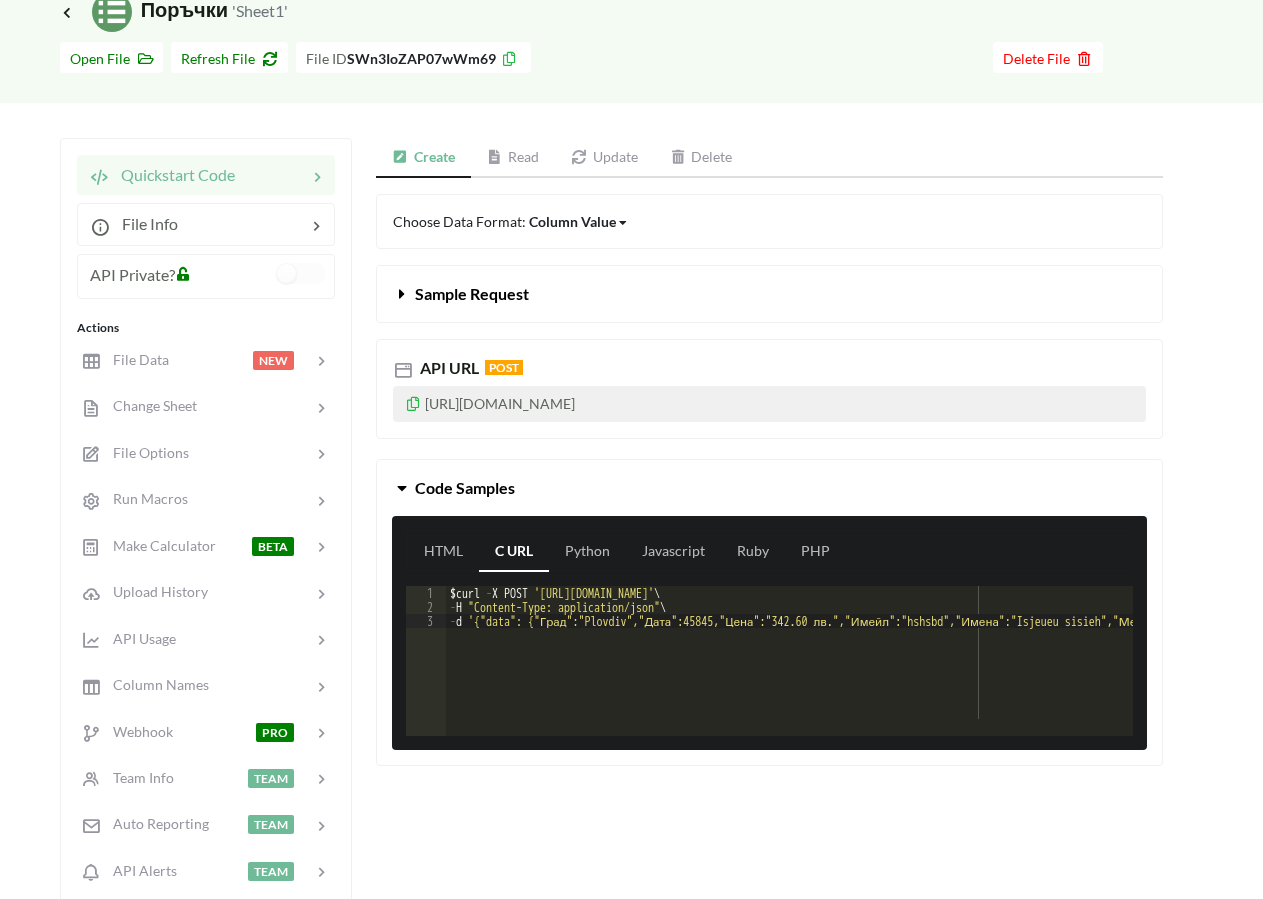 click on "HTML C URL Python Javascript Ruby PHP" at bounding box center [769, 551] 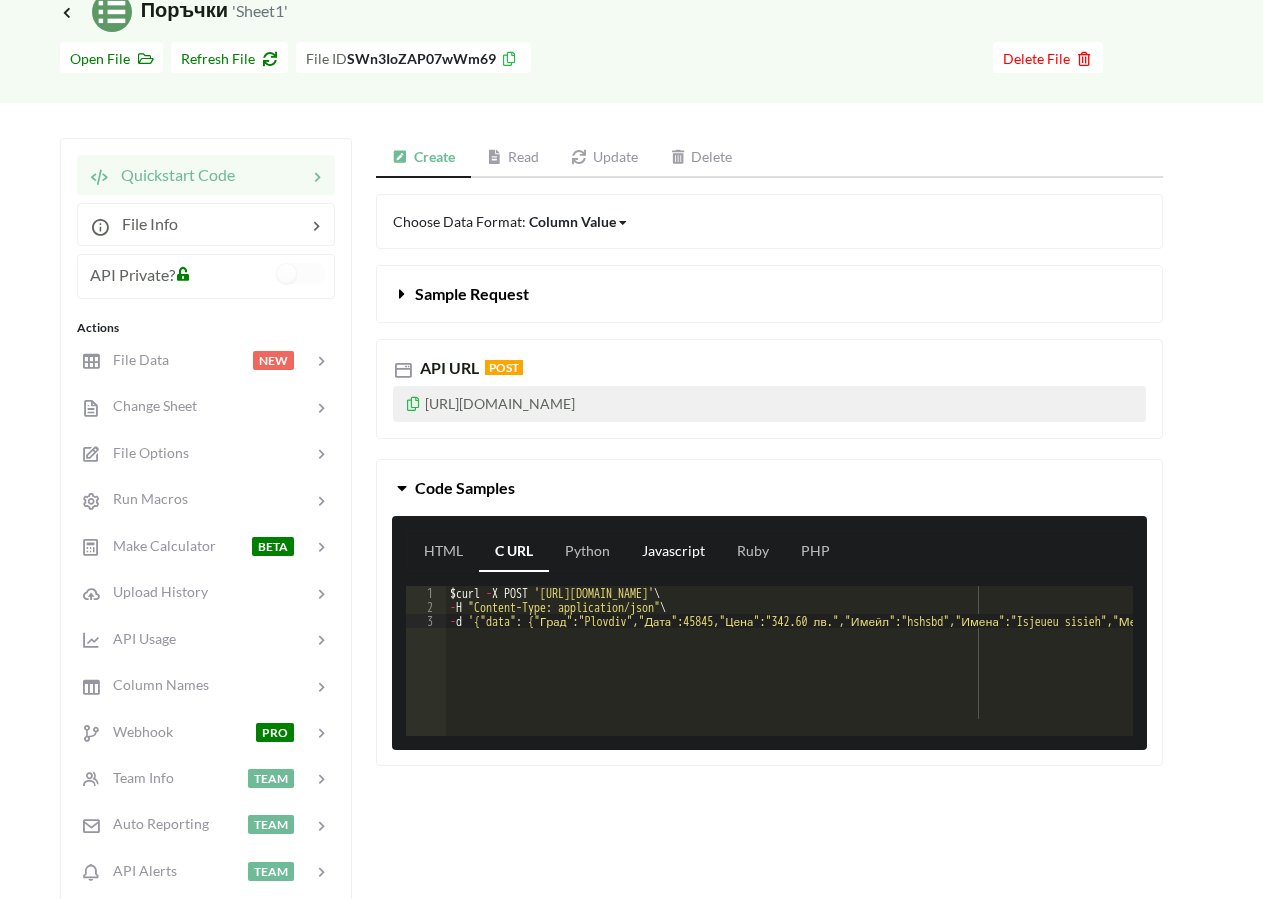 click on "Javascript" at bounding box center [673, 552] 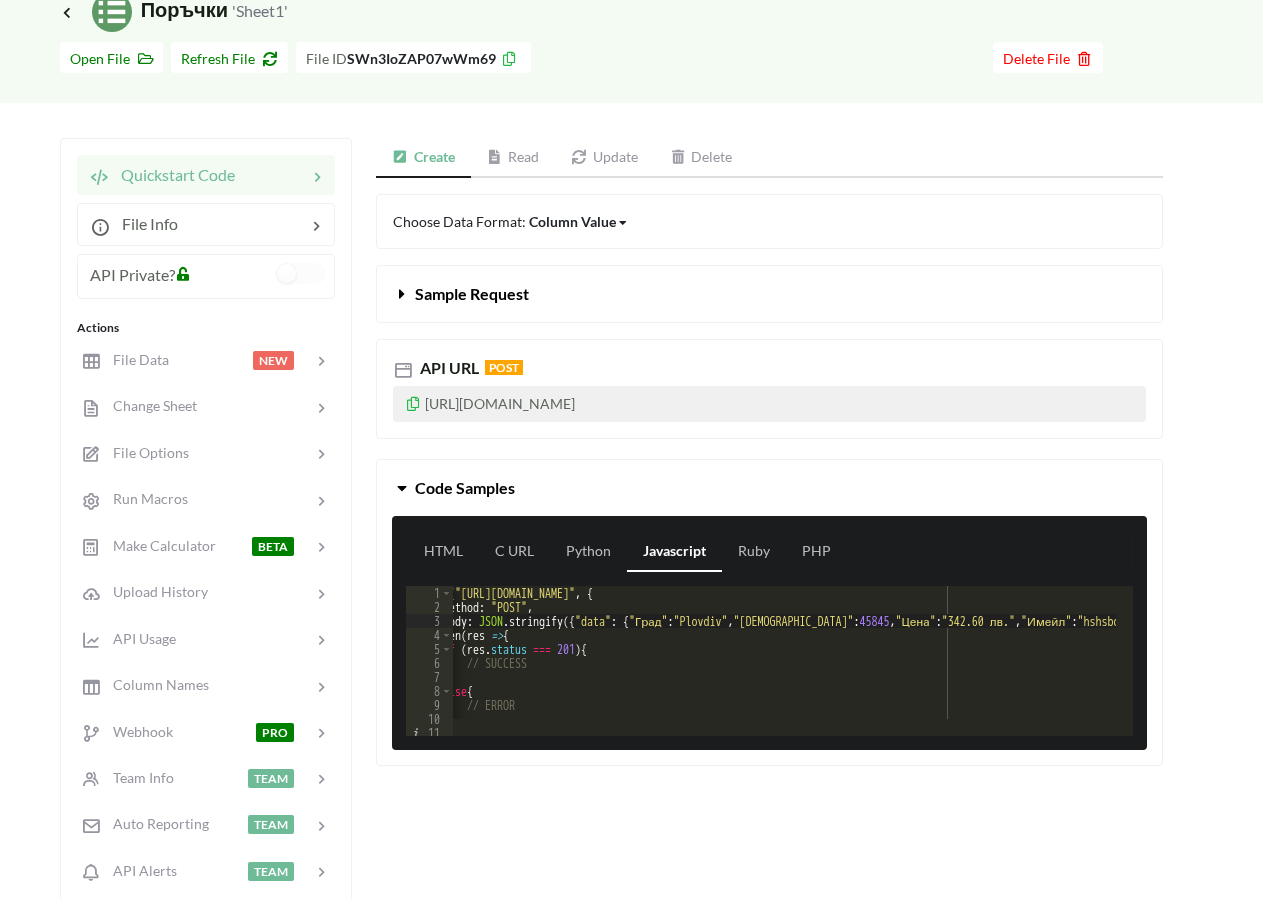 scroll, scrollTop: 0, scrollLeft: 47, axis: horizontal 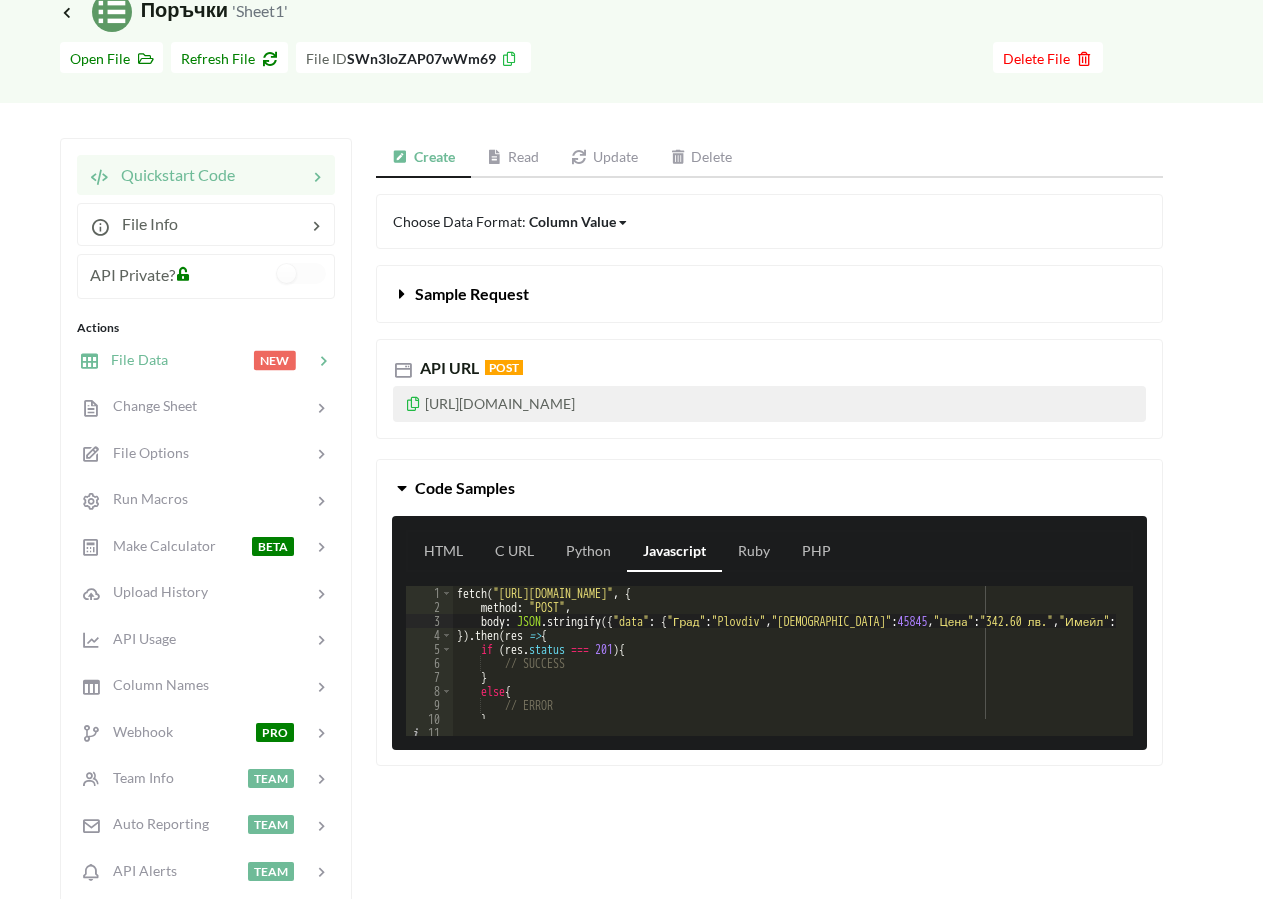click at bounding box center (210, 360) 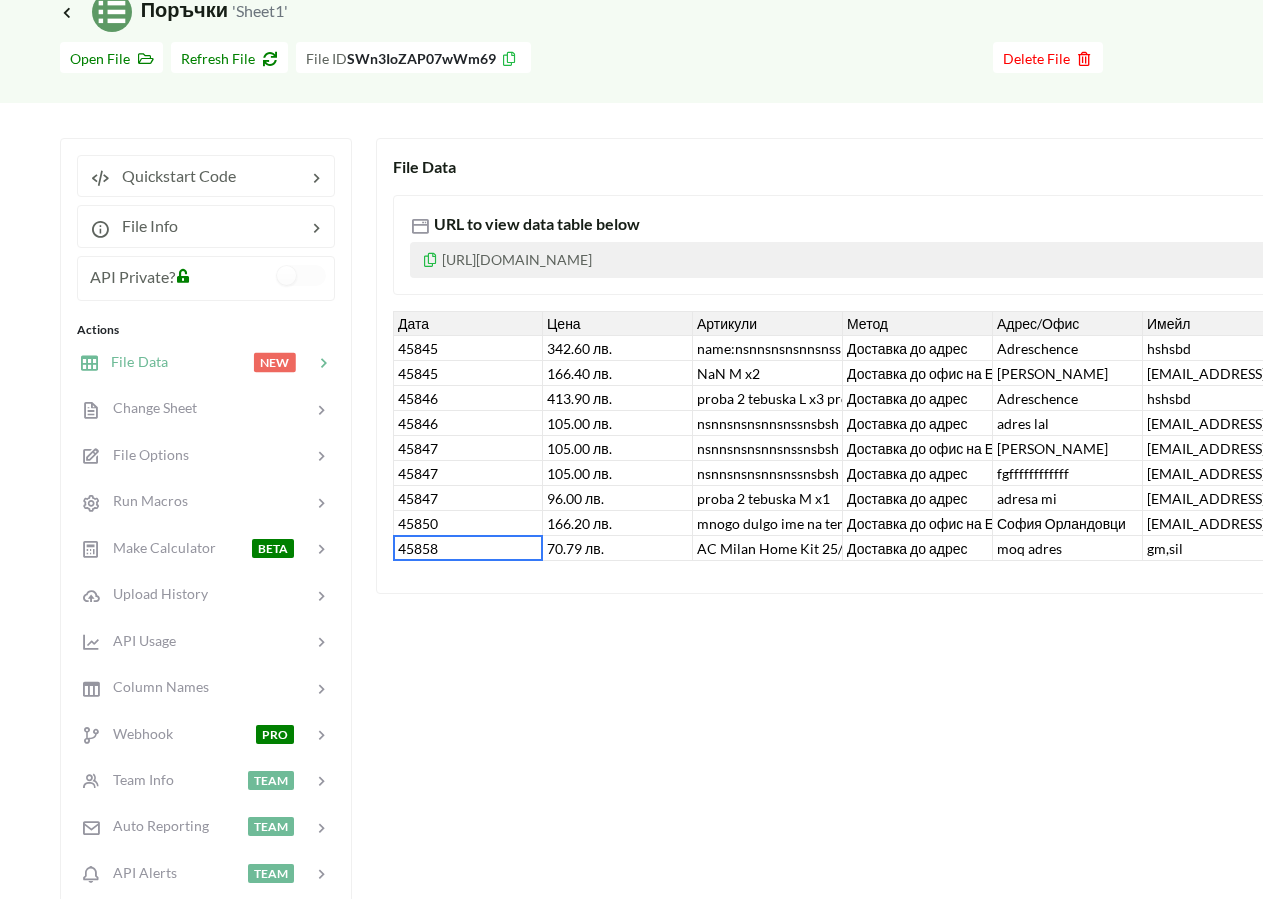 click on "45858" at bounding box center [468, 548] 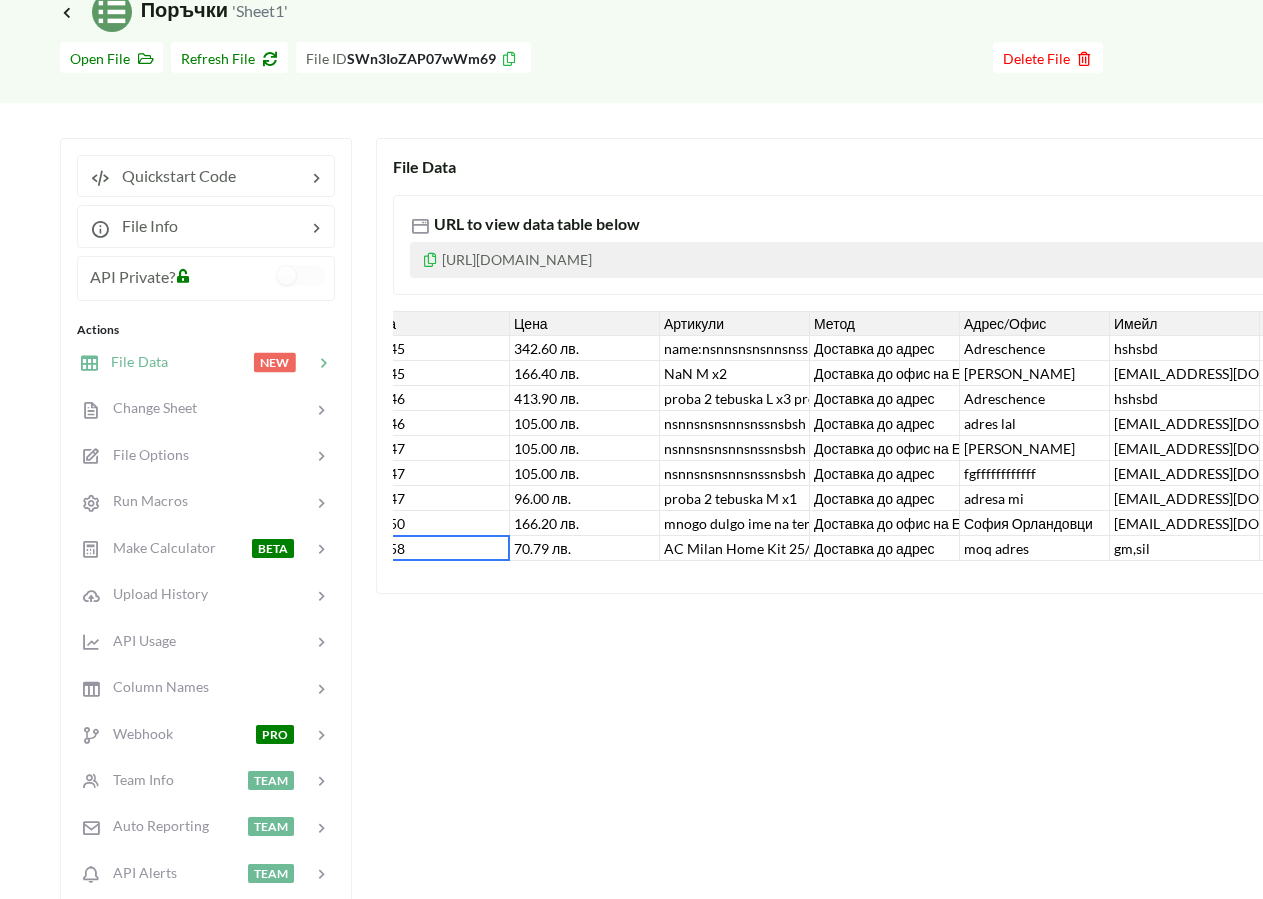 scroll, scrollTop: 0, scrollLeft: 69, axis: horizontal 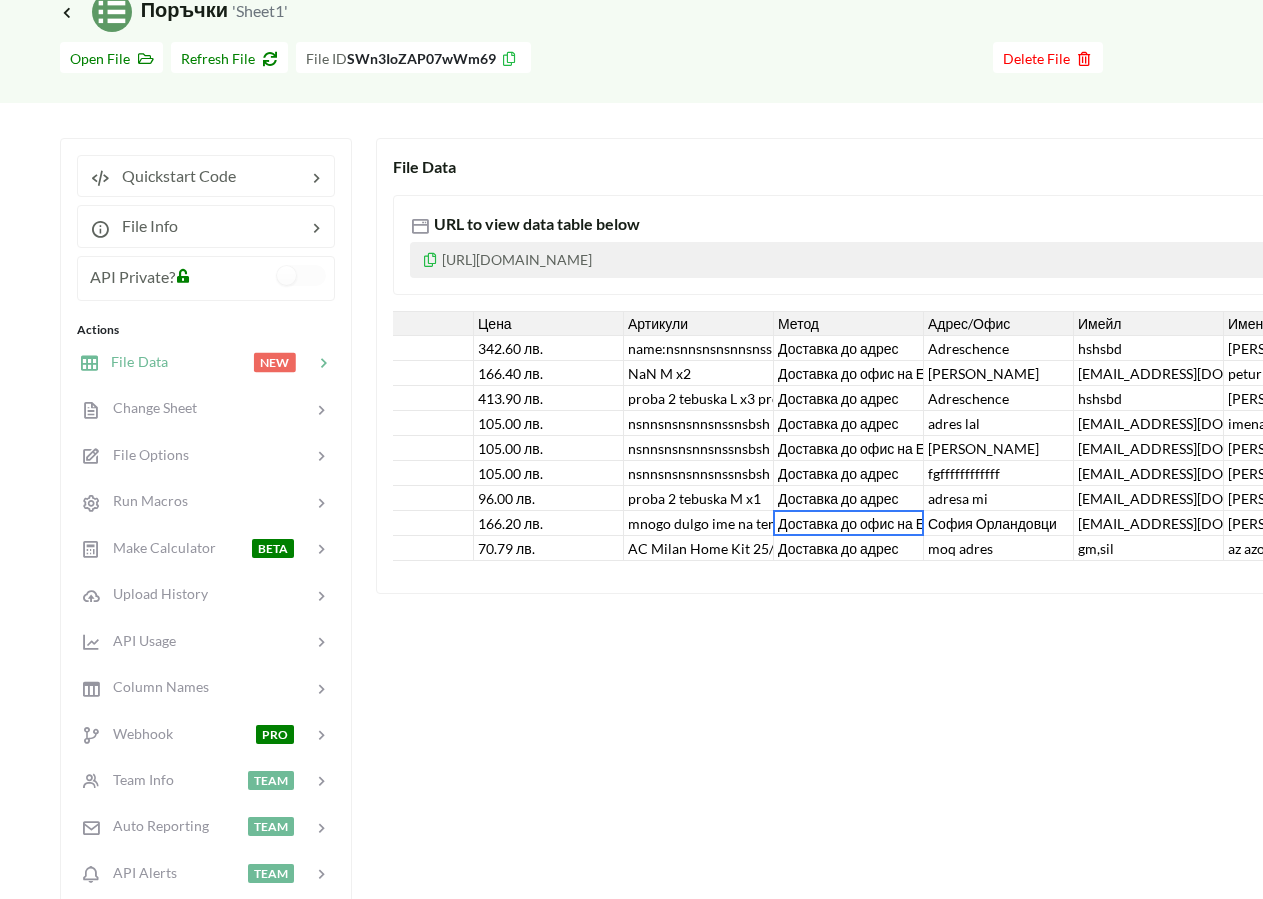 click on "Доставка до офис на Еконт" at bounding box center [849, 523] 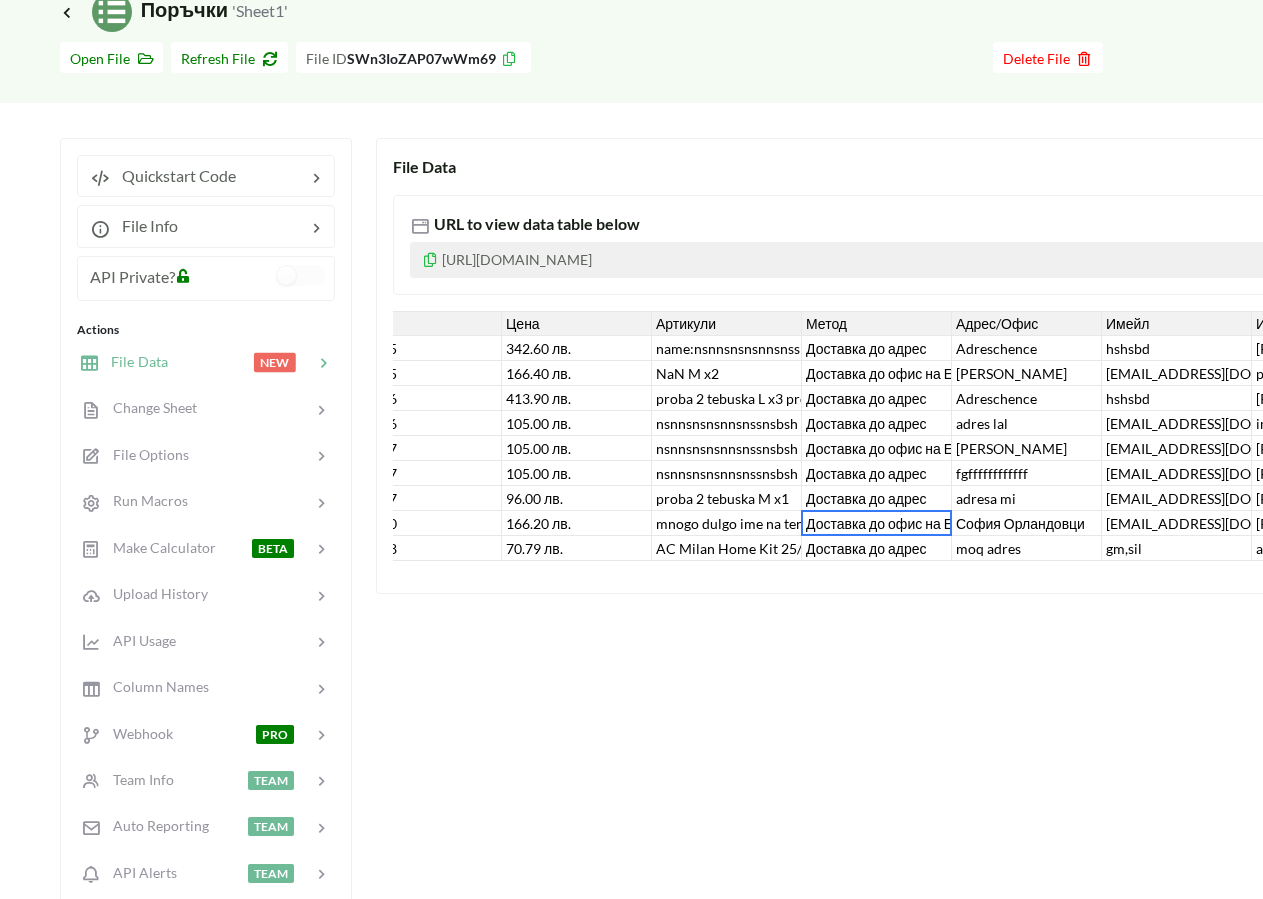 scroll, scrollTop: 0, scrollLeft: 69, axis: horizontal 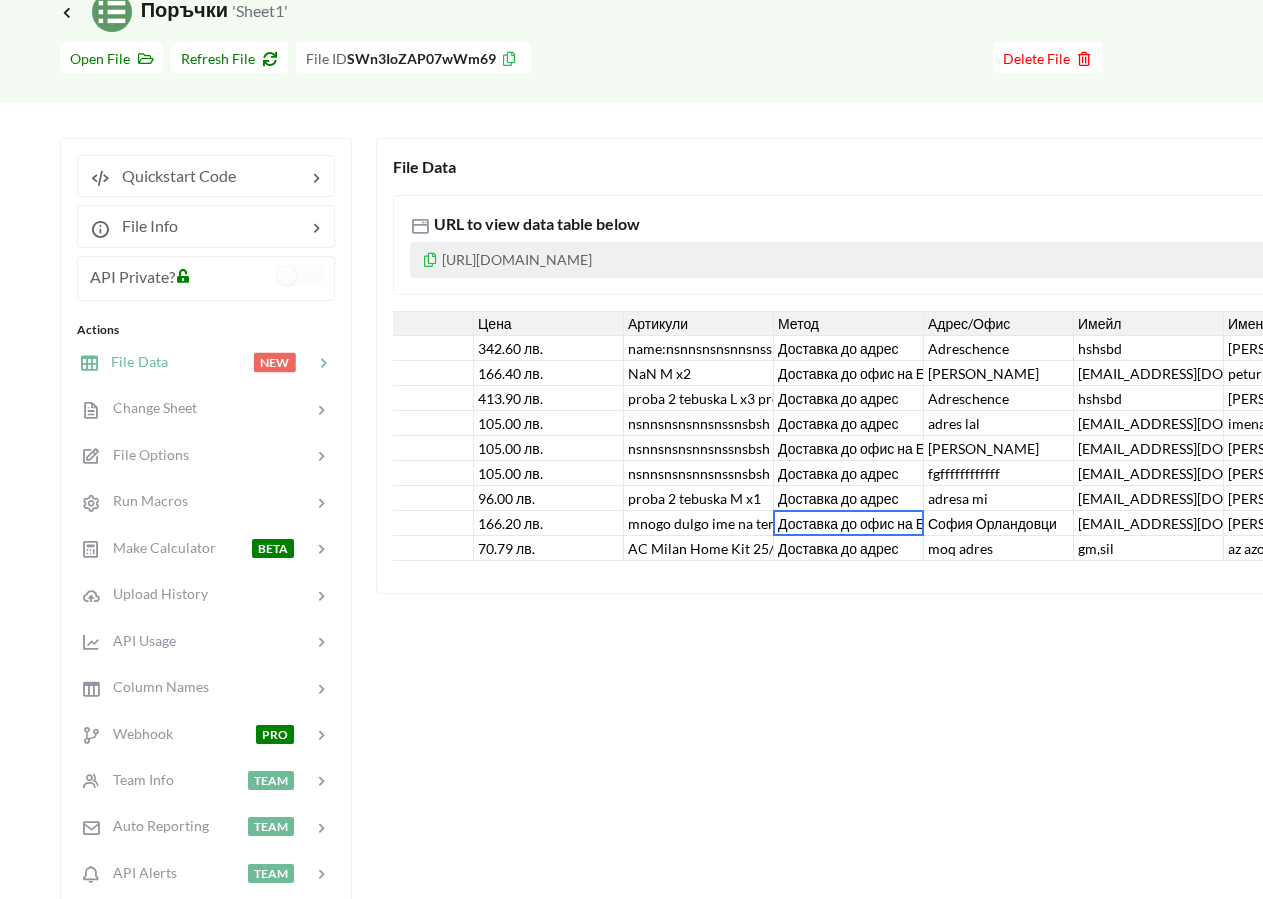 click on "166.20 лв." at bounding box center (549, 523) 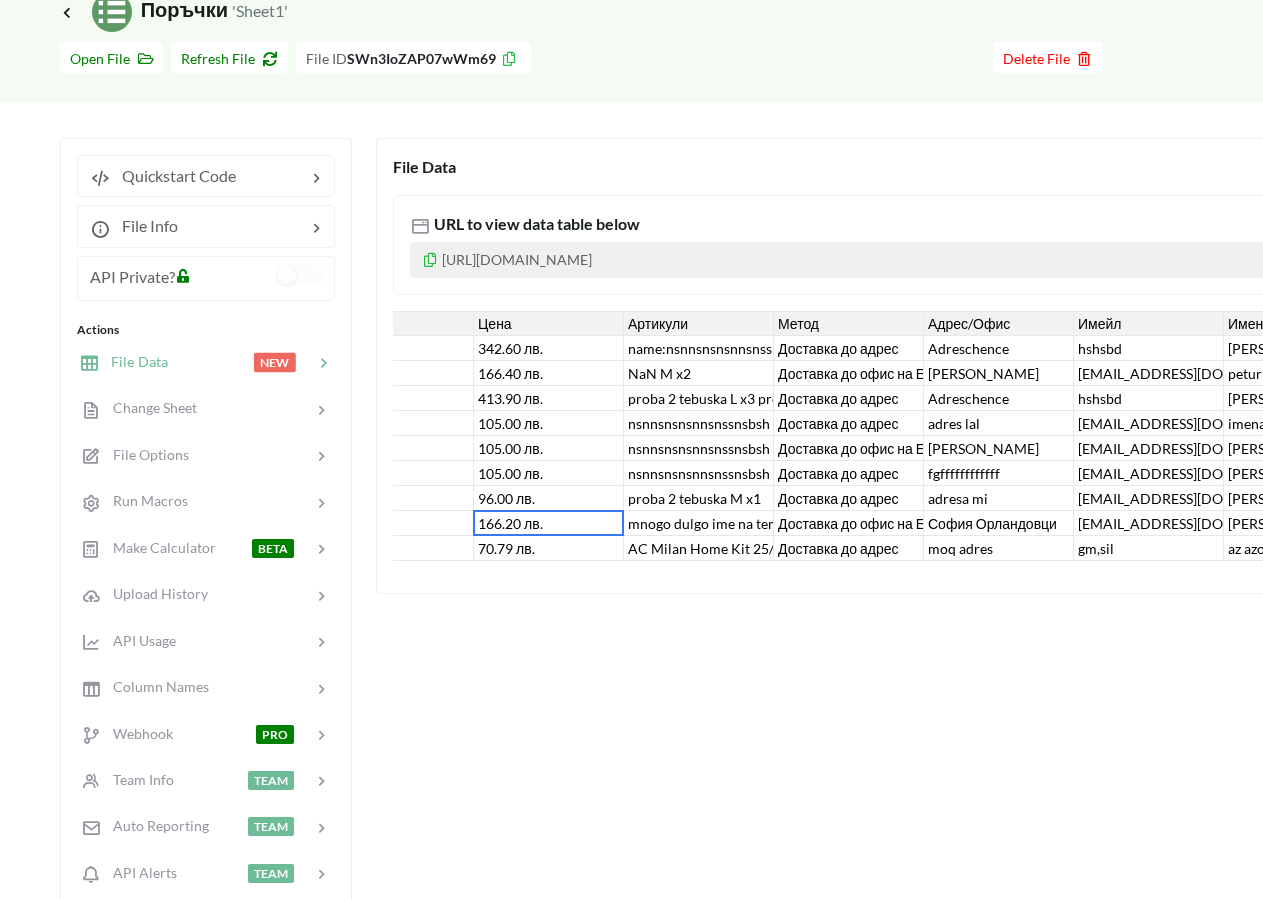 click on "166.20 лв." at bounding box center (549, 523) 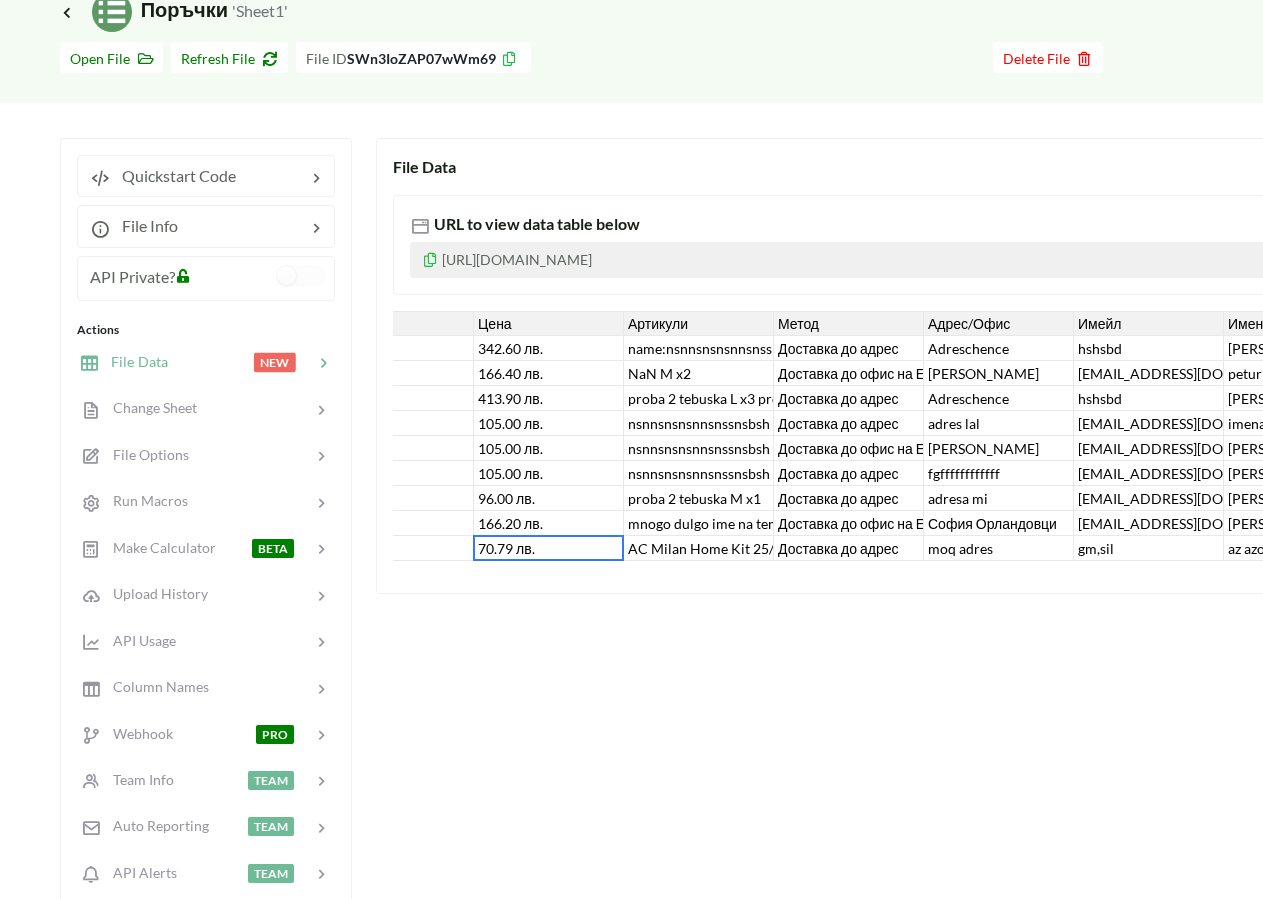 drag, startPoint x: 505, startPoint y: 554, endPoint x: 370, endPoint y: 562, distance: 135.23683 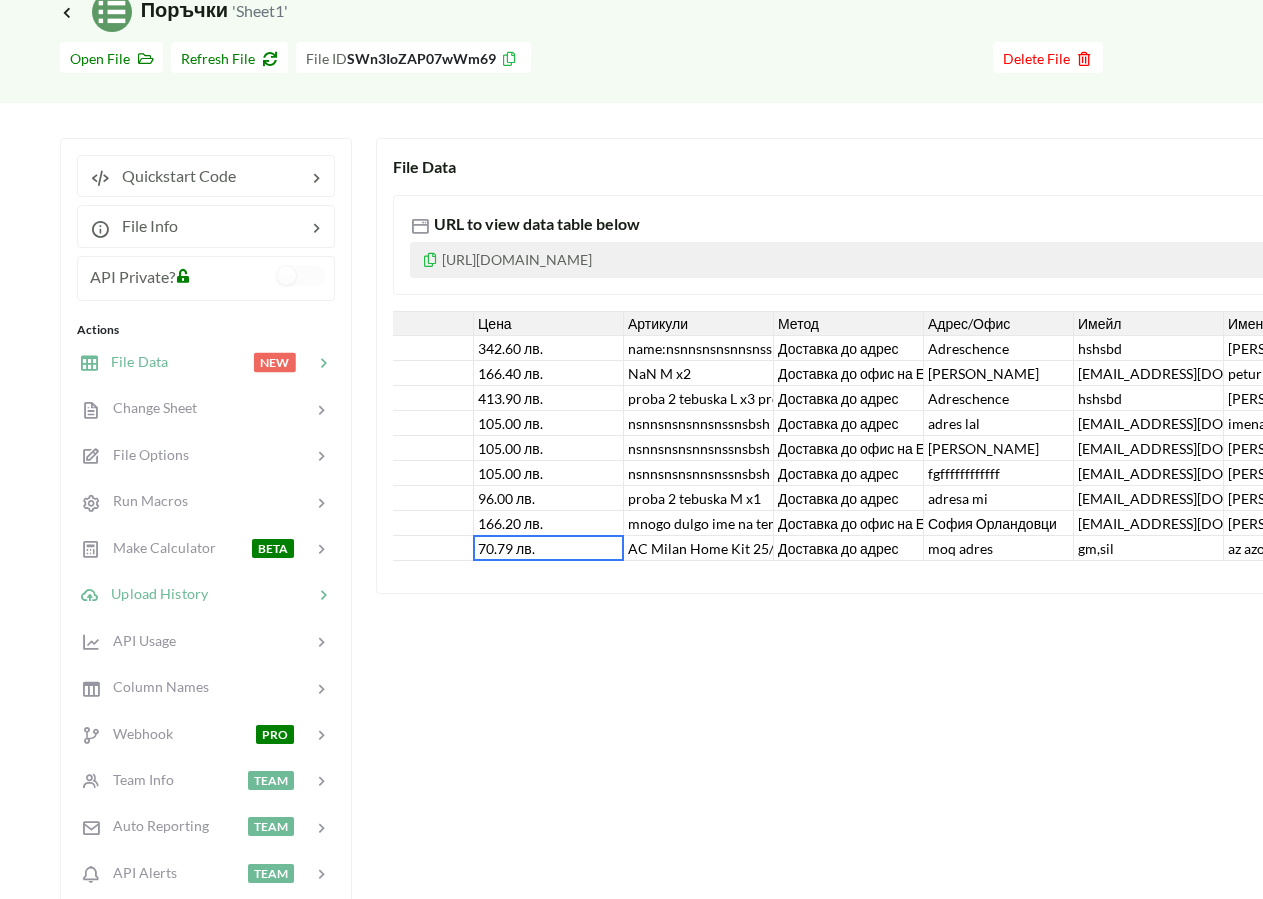 click on "Upload History" at bounding box center (153, 593) 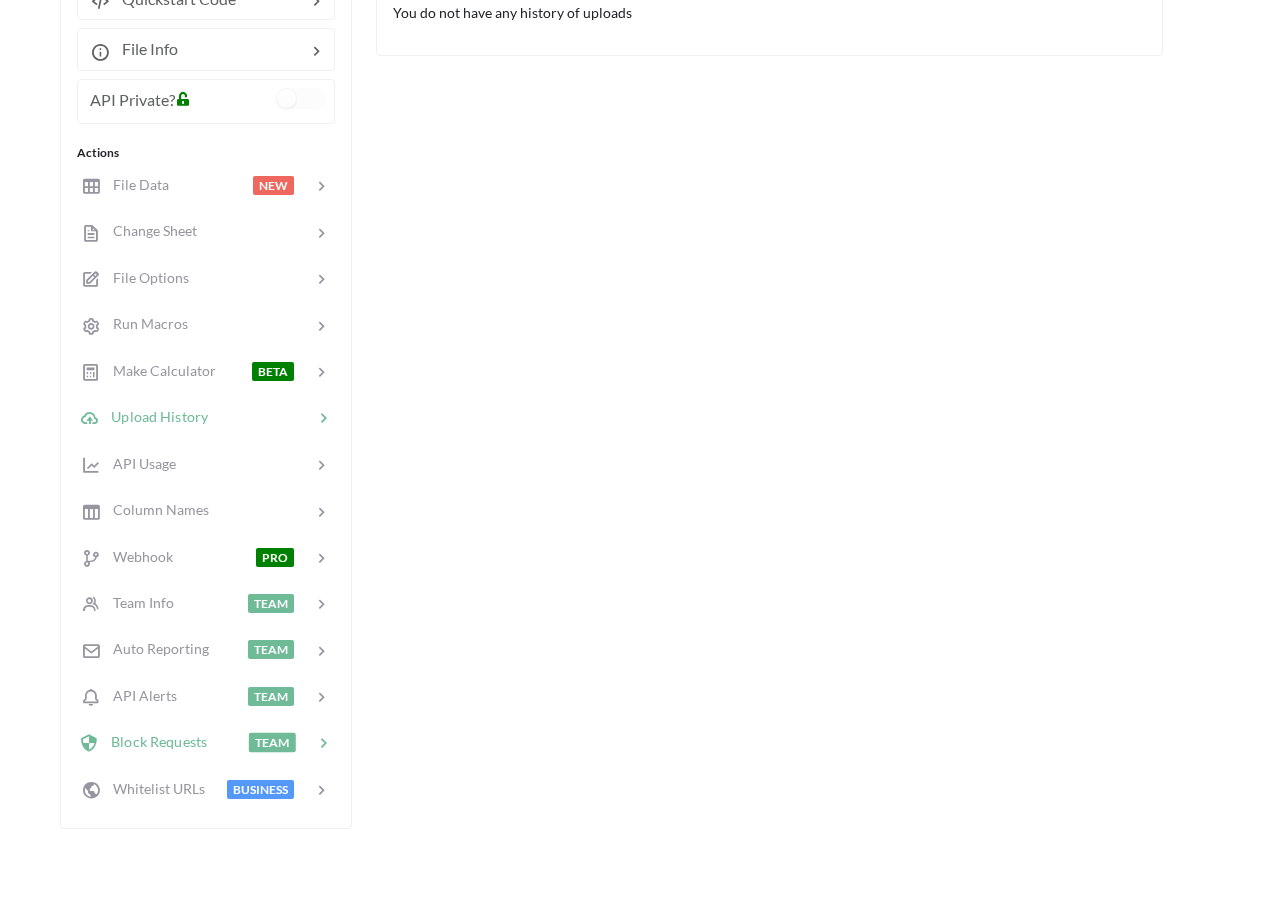 scroll, scrollTop: 306, scrollLeft: 0, axis: vertical 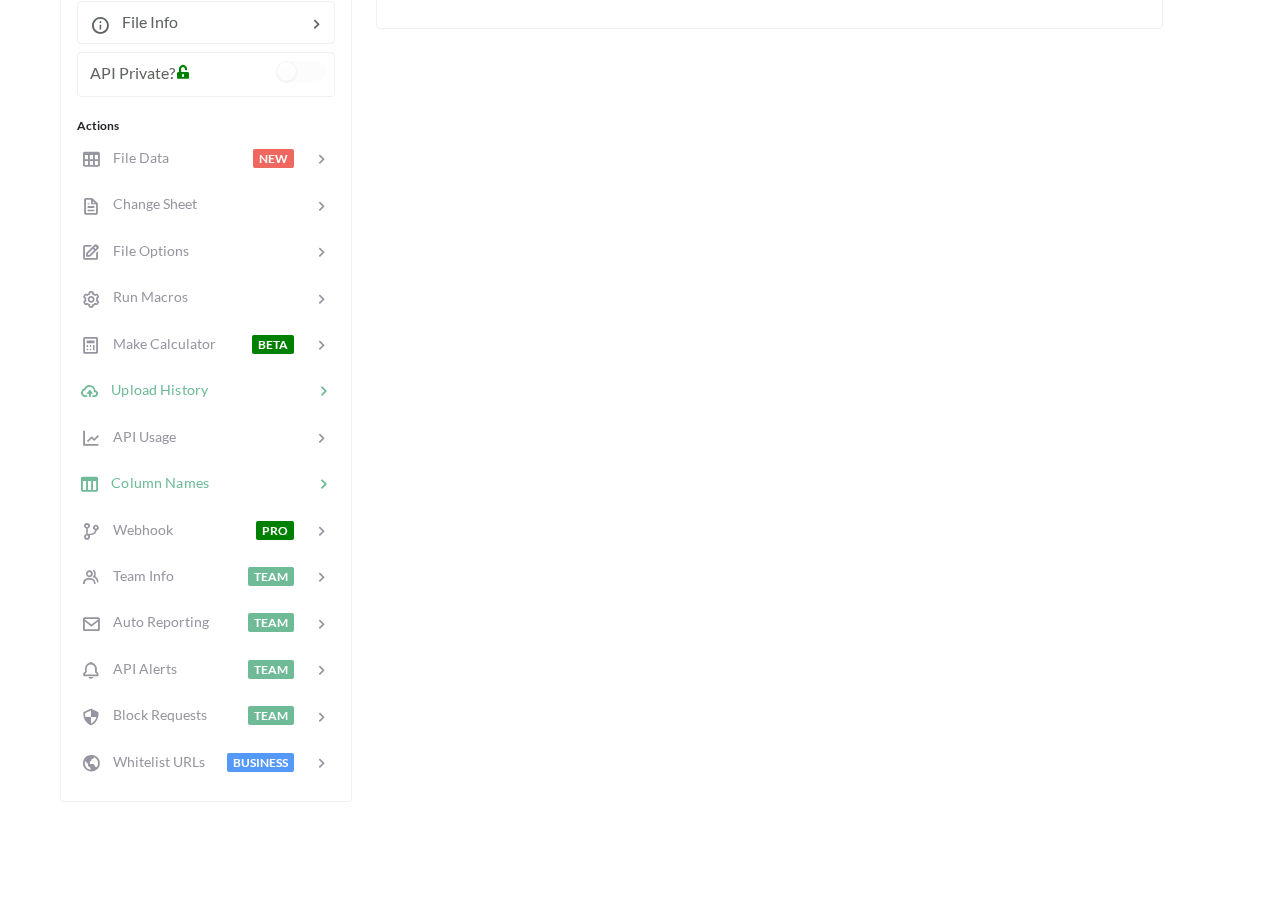 click at bounding box center [261, 483] 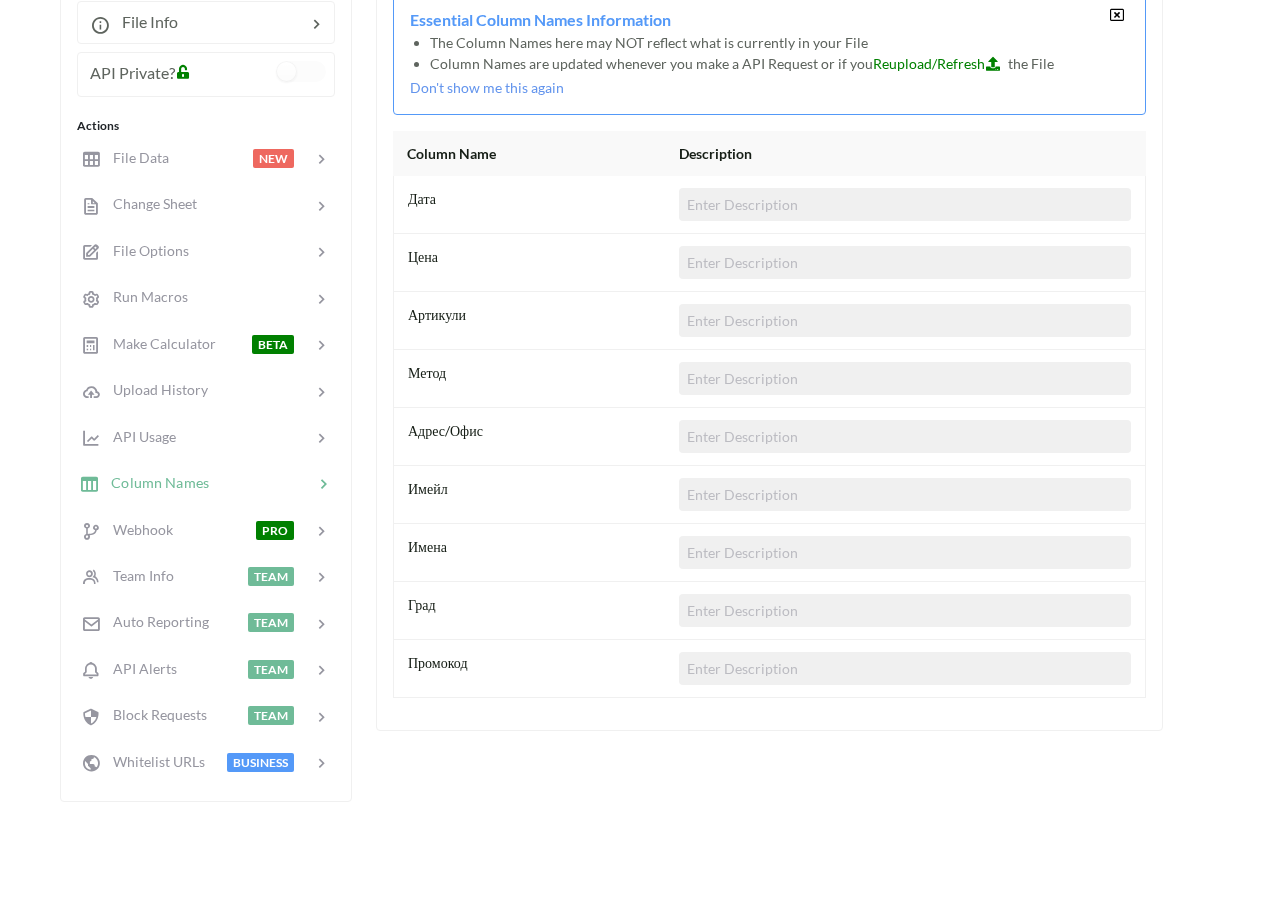 click on "Промокод" at bounding box center (438, 662) 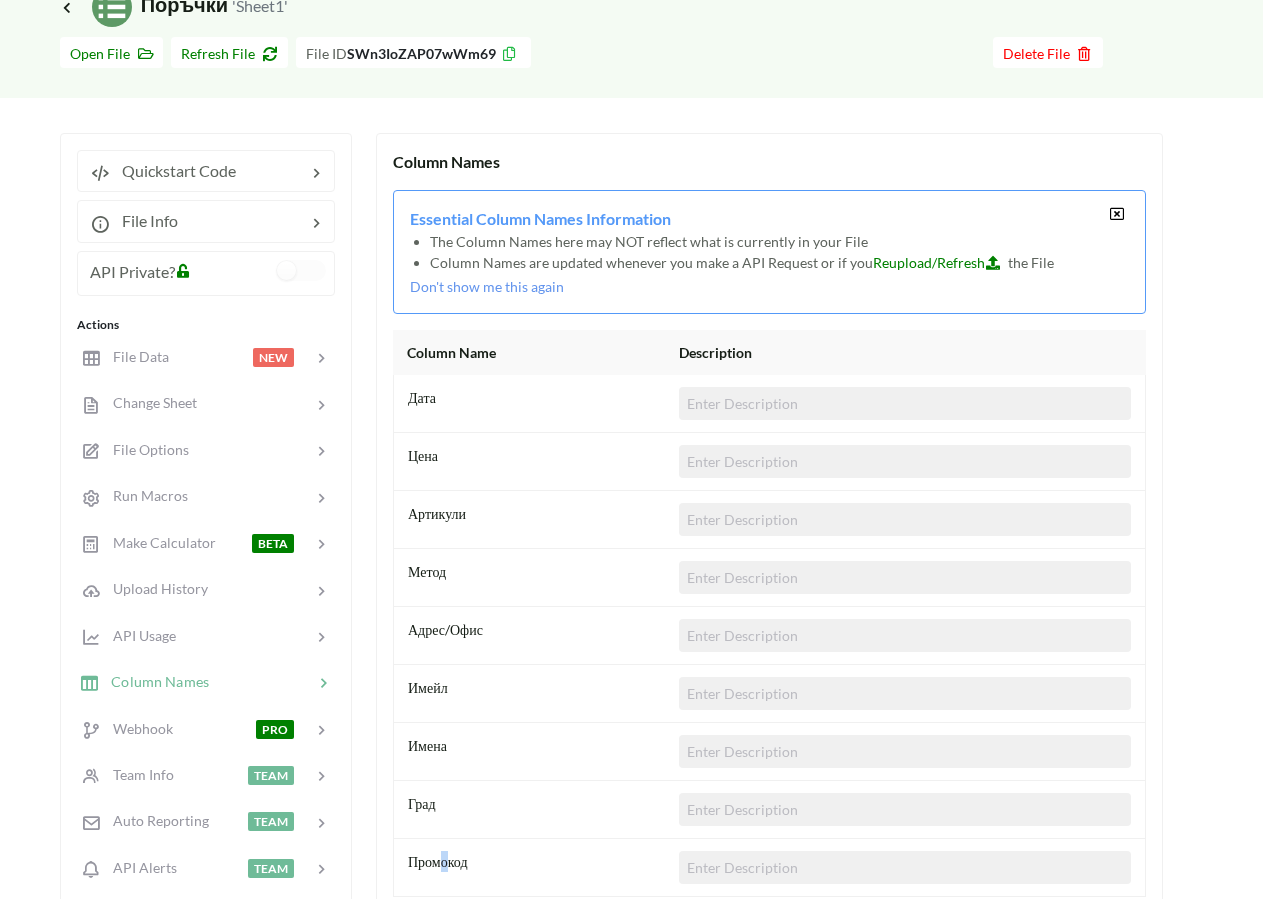 scroll, scrollTop: 102, scrollLeft: 0, axis: vertical 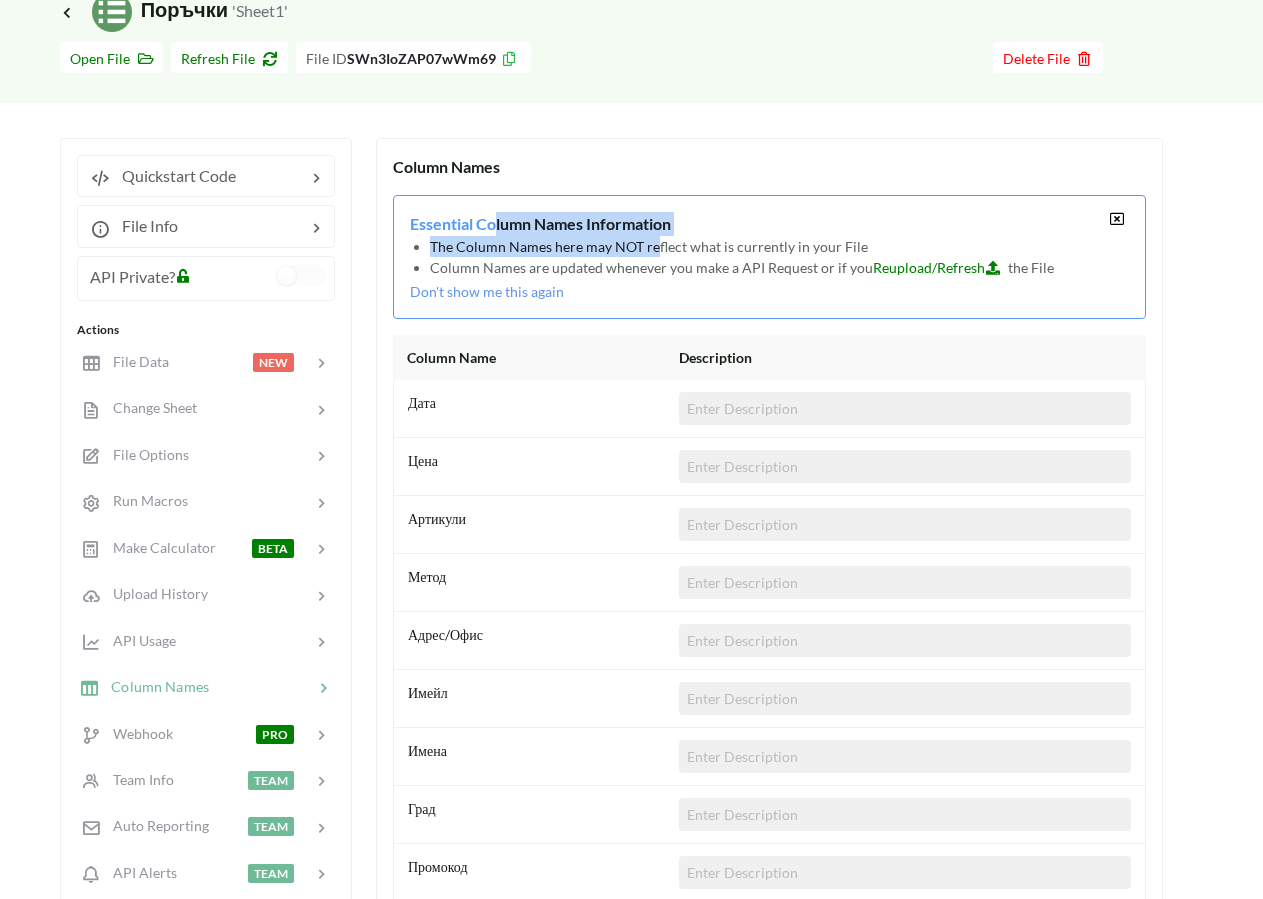 drag, startPoint x: 494, startPoint y: 230, endPoint x: 658, endPoint y: 250, distance: 165.21501 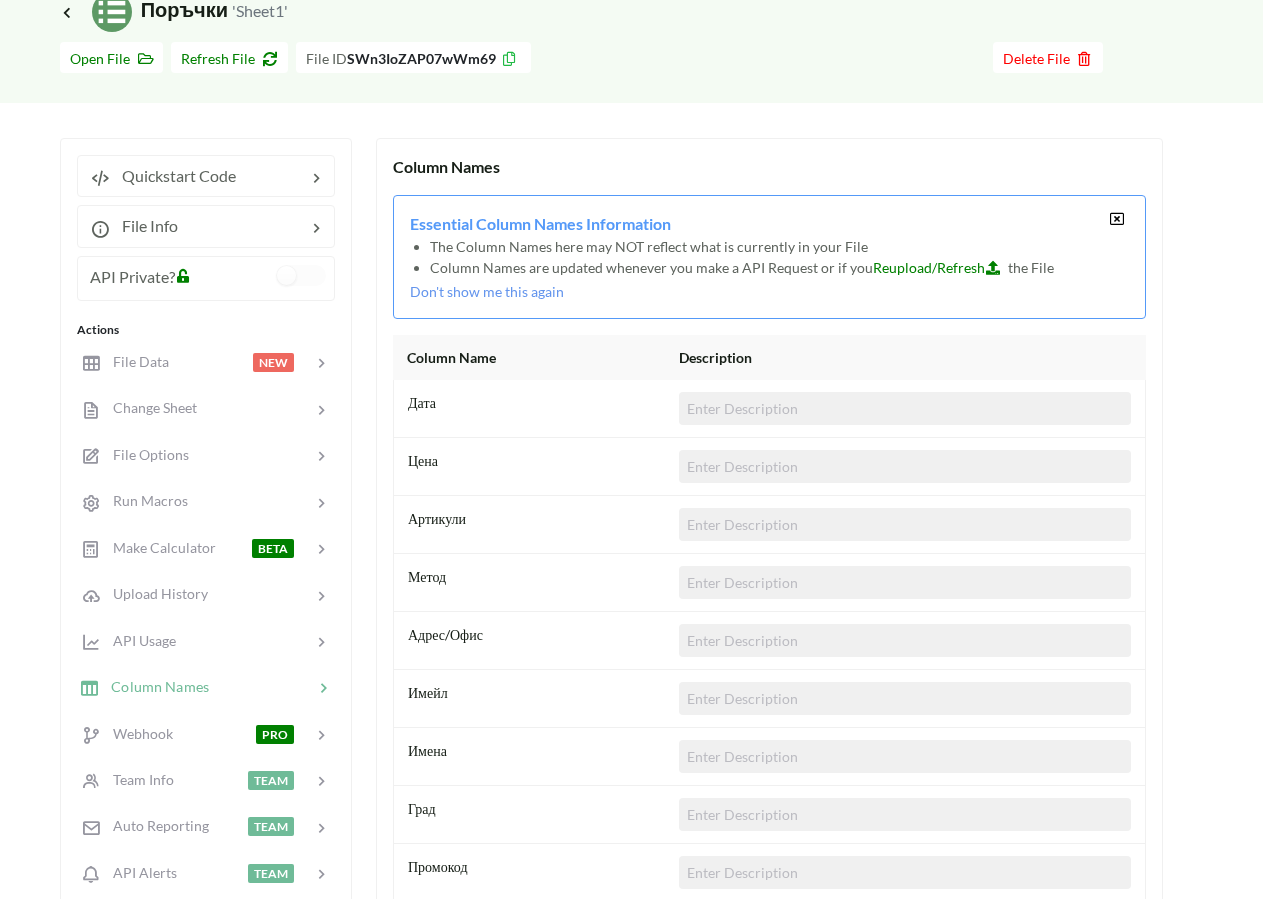 click on "Column Names are updated whenever you make a API Request or if you  Reupload/Refresh     the File" at bounding box center (769, 267) 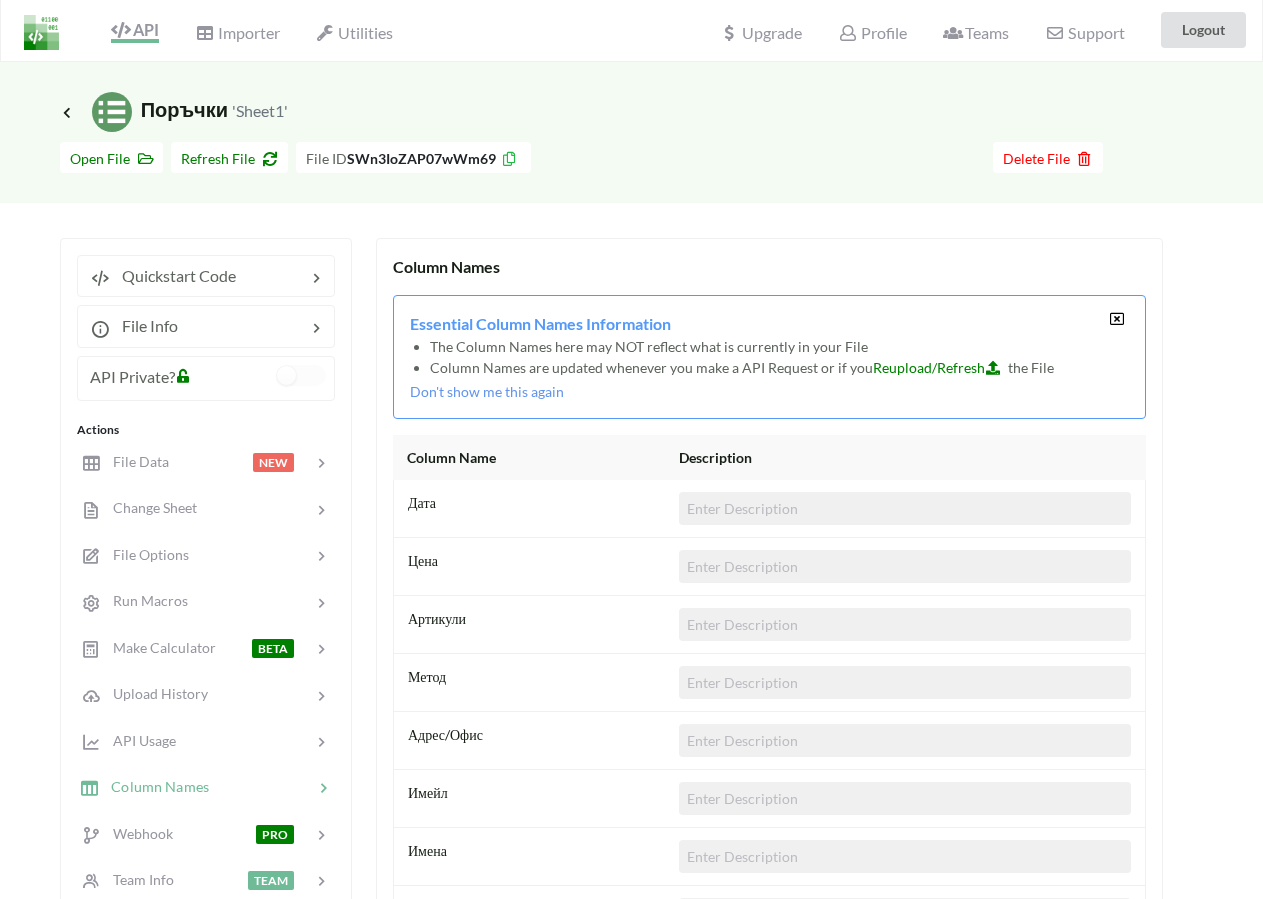 scroll, scrollTop: 0, scrollLeft: 0, axis: both 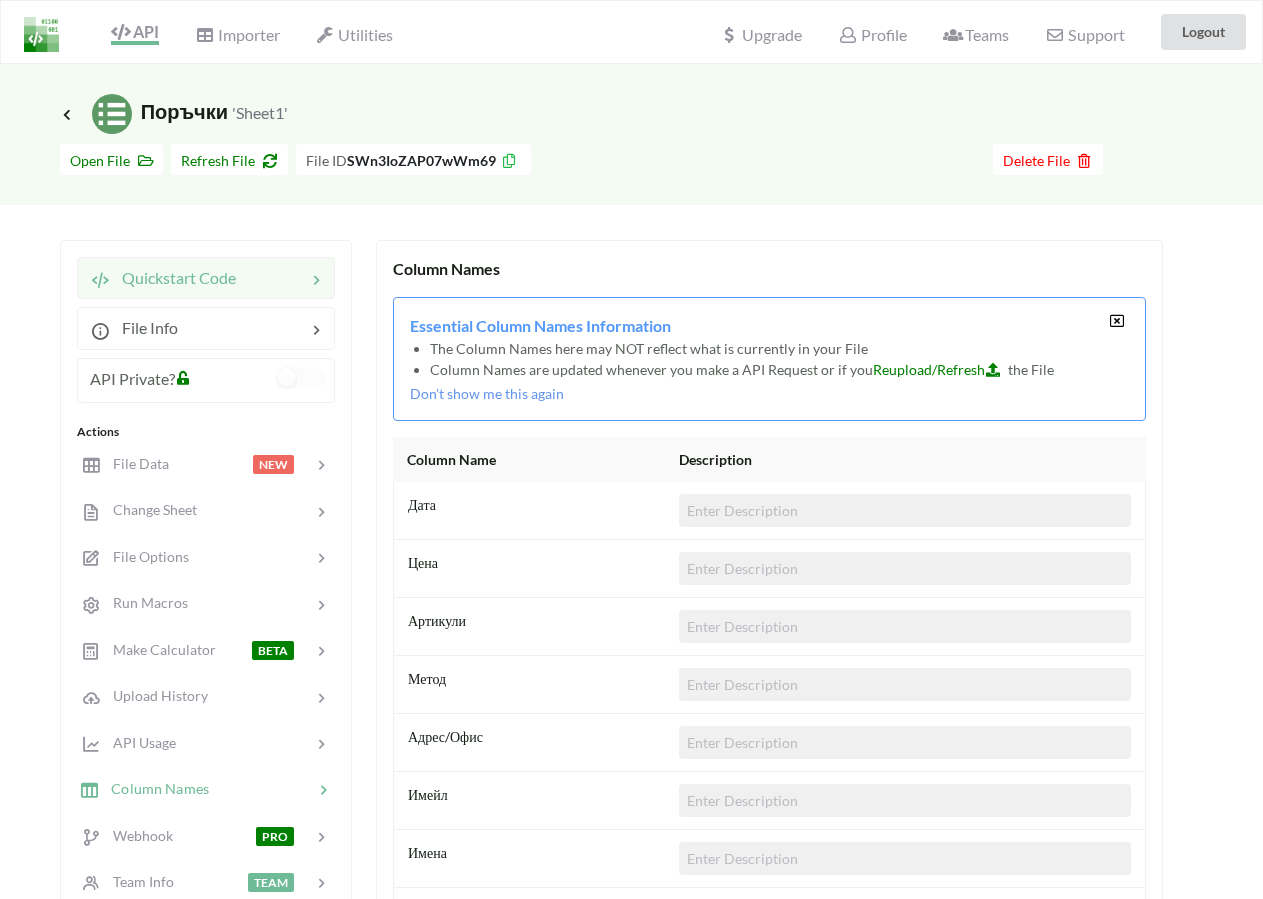 click on "Quickstart Code" at bounding box center [206, 278] 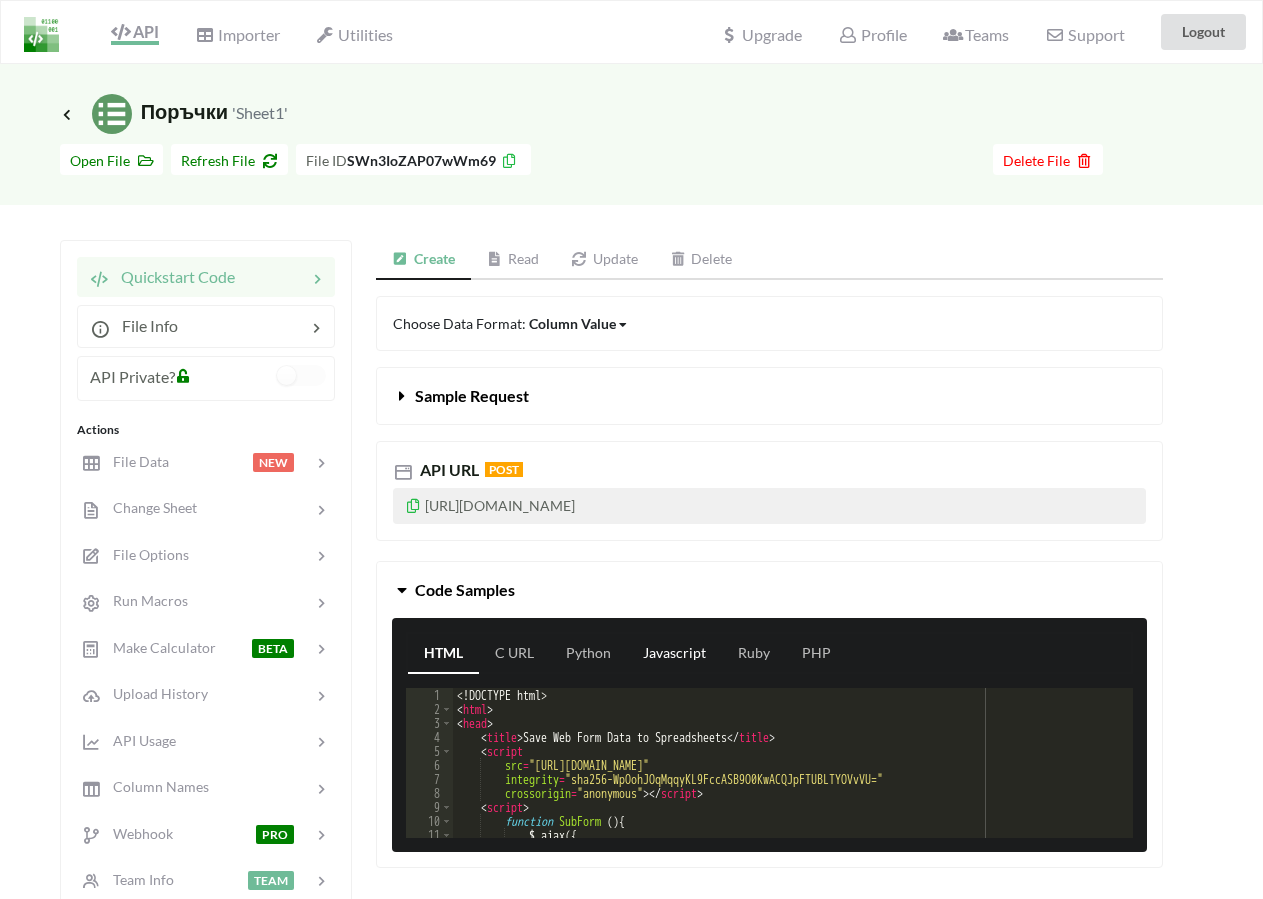 click on "Javascript" at bounding box center (674, 654) 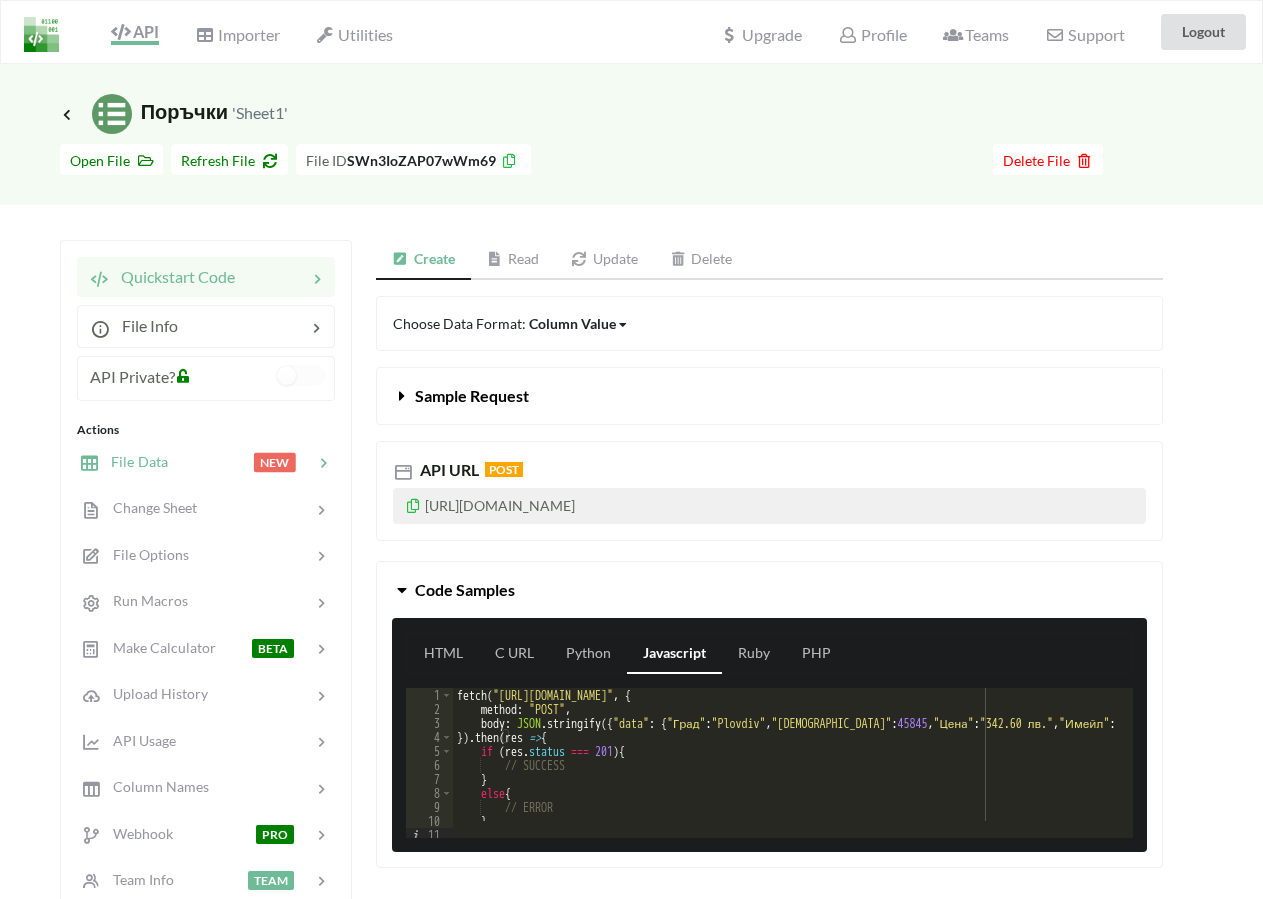 click on "File Data" at bounding box center (133, 461) 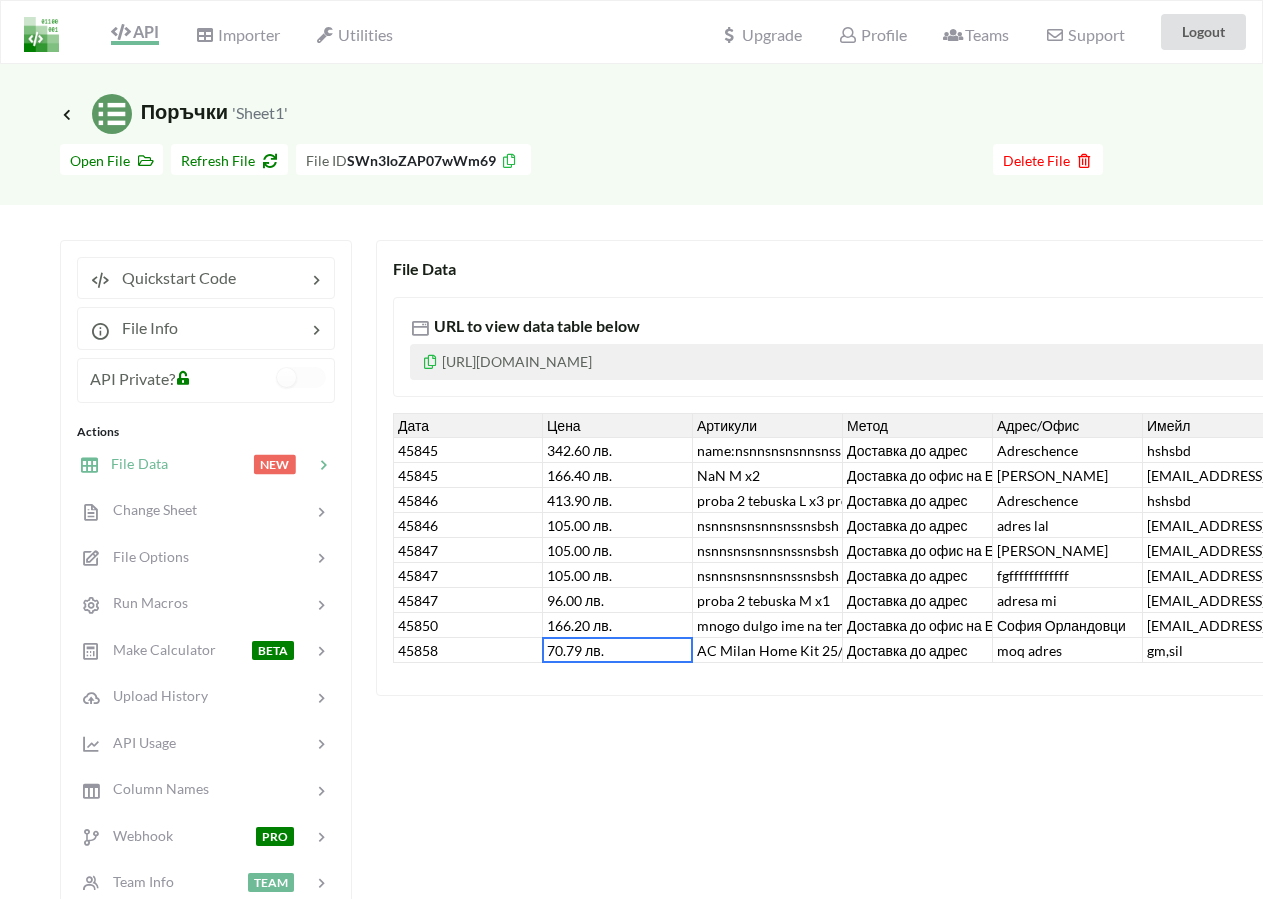 drag, startPoint x: 557, startPoint y: 658, endPoint x: 598, endPoint y: 654, distance: 41.19466 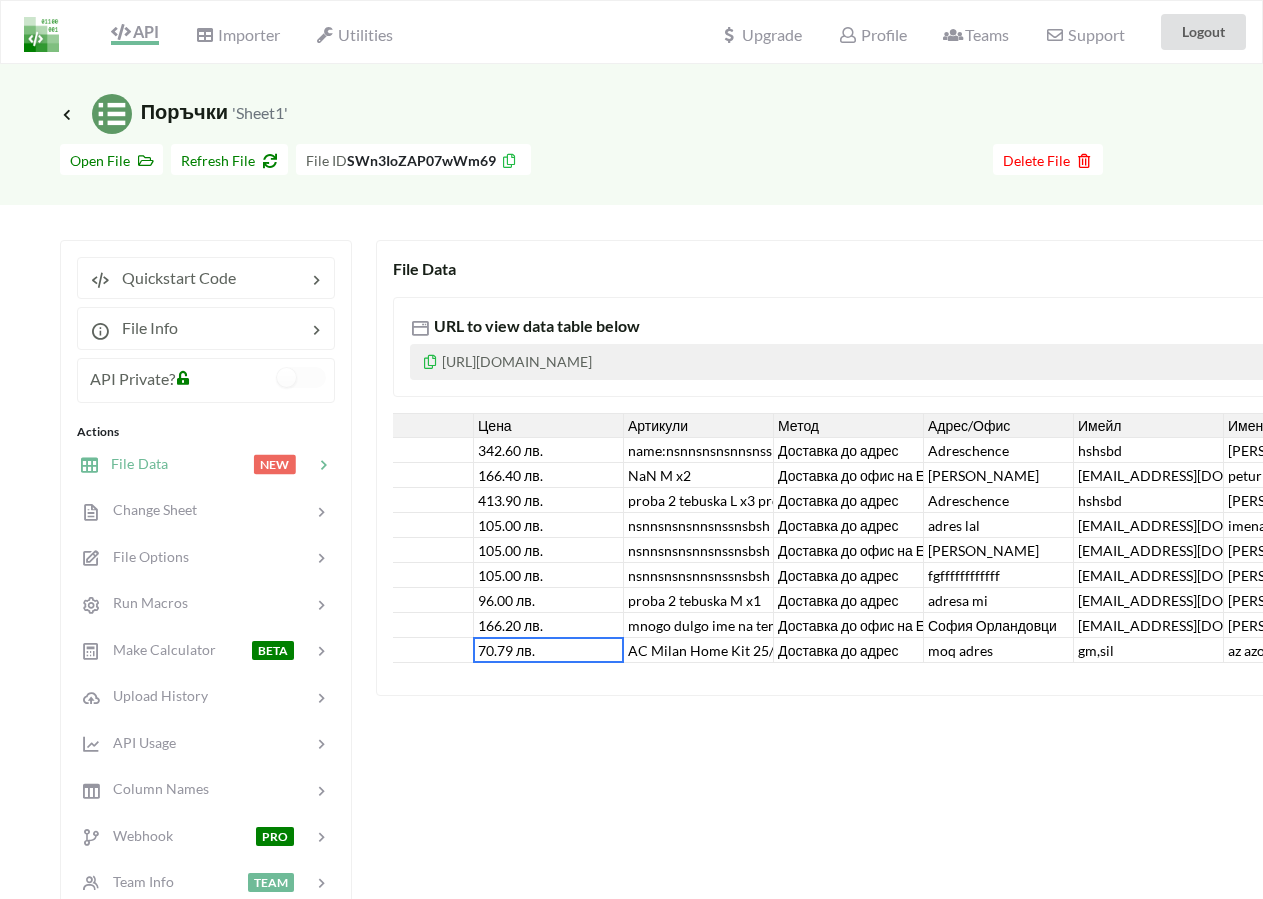 scroll, scrollTop: 0, scrollLeft: 0, axis: both 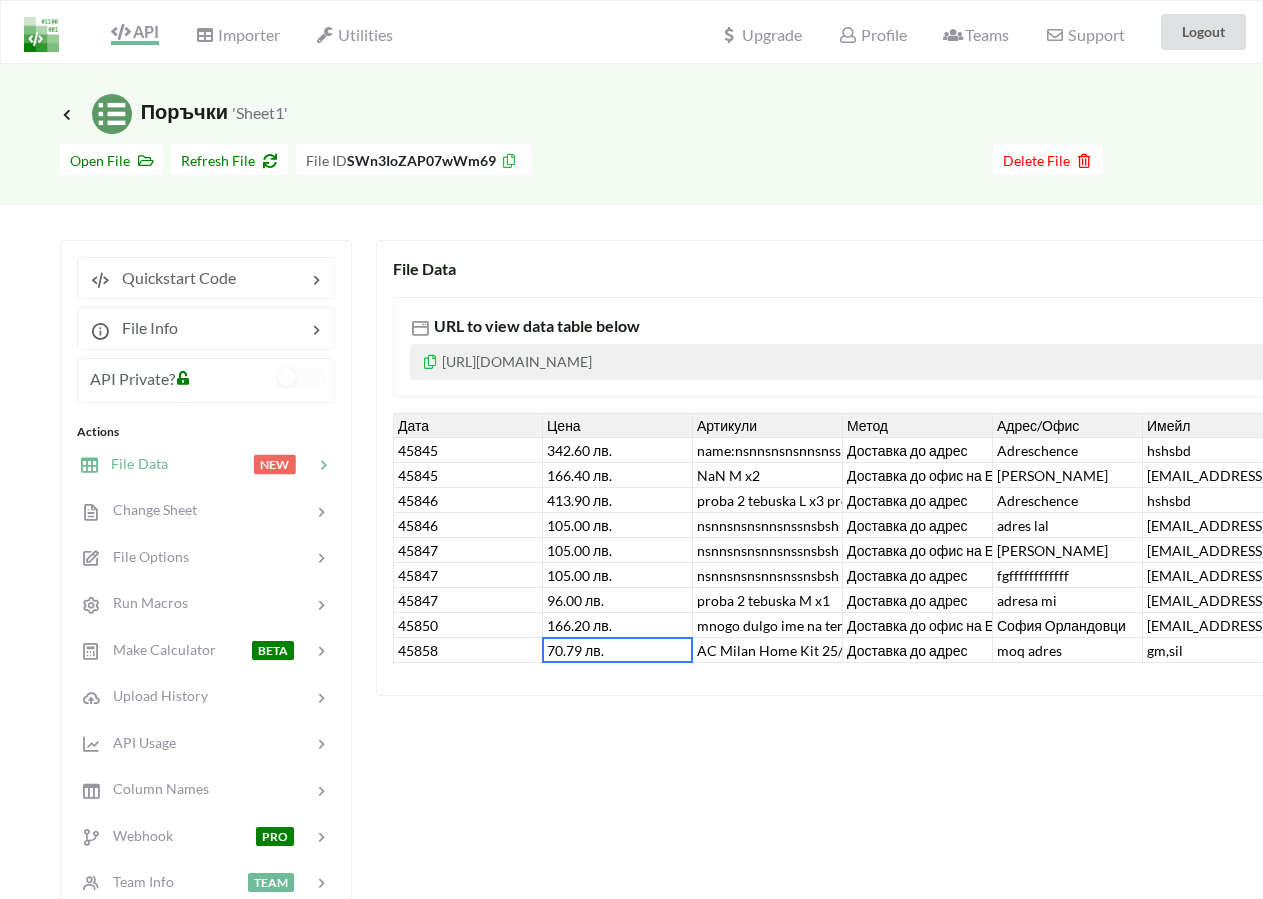 click on "File Data URL to view data table below [URL][DOMAIN_NAME]     Дата Цена Артикули Метод Адрес/Офис Имейл Имена Град Промокод 45845 342.60 лв. name:nsnnsnsnsnnsnssnsbsh hahaha hsbsbagahah hsbsbsnsvbs, size:L, quantity:2
name:proba 2 tebuska, size:XL, quantity:1
name:proba 2 tebuska, size:S, quantity:1
Доставка до адрес Adreschence hshsbd Isjeueu sisieh Plovdiv 45845 166.40 лв. NaN  M  x2
Доставка до офис на Еконт [GEOGRAPHIC_DATA][PERSON_NAME] [EMAIL_ADDRESS][DOMAIN_NAME] petur pertoe sofiq FEN 45846 413.90 лв. proba 2 tebuska  L  x3
proba 2 tebuska  L  x3proba 2 tebuska  XL  x1
proba 2 tebuska  L  x3proba 2 tebuska  XL  x1nsnnsnsnsnnsnssnsbsh hahaha hsbsbagahah hsbsbsnsvbs  L  x1
Доставка до адрес Adreschence hshsbd Isjeueu sisieh Plovdiv FEN 45846 105.00 лв. nsnnsnsnsnnsnssnsbsh hahaha hsbsbagahah hsbsbsnsvbs  S  x1
Доставка до адрес adres lal [EMAIL_ADDRESS][DOMAIN_NAME]" at bounding box center (1068, 674) 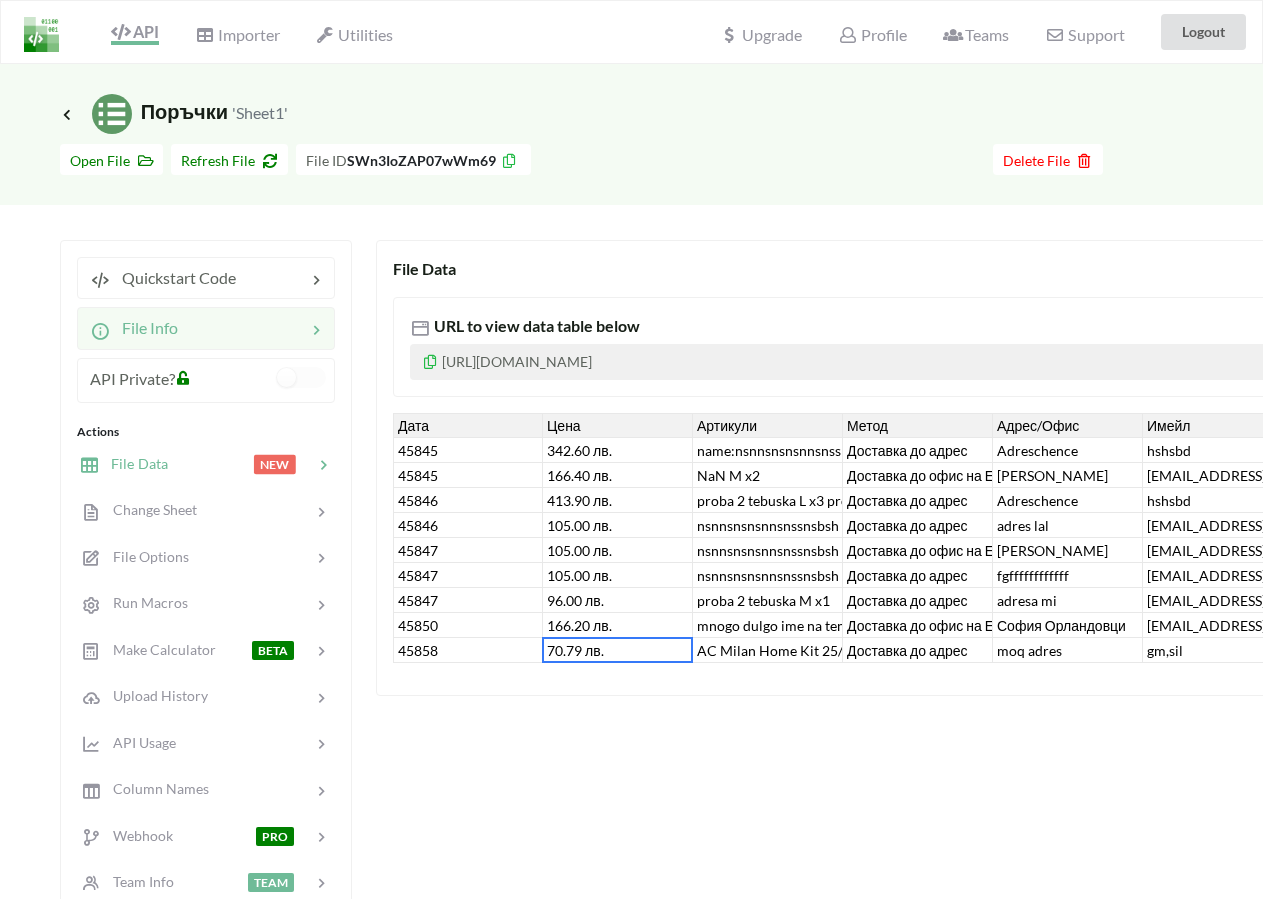 click at bounding box center [242, 328] 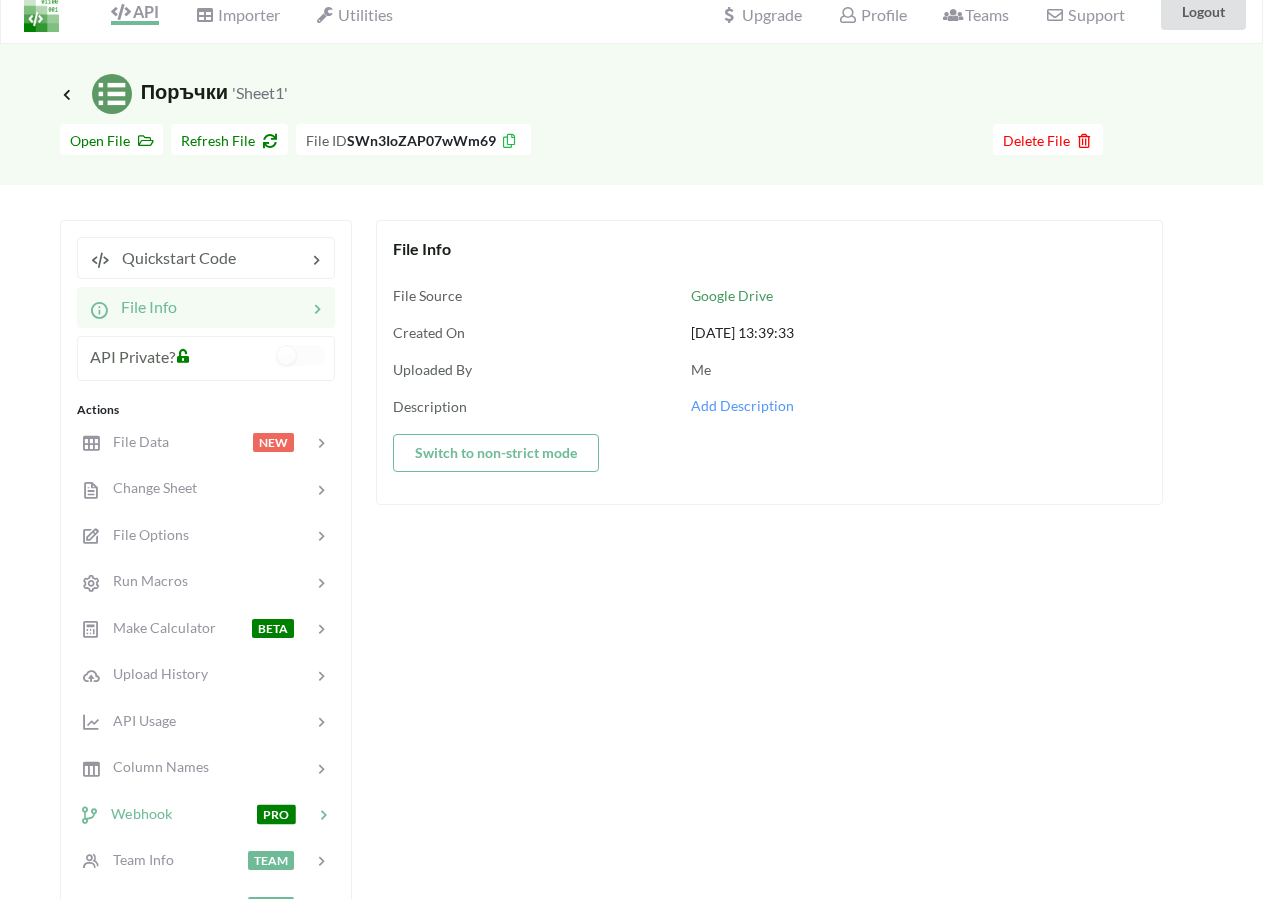 scroll, scrollTop: 0, scrollLeft: 0, axis: both 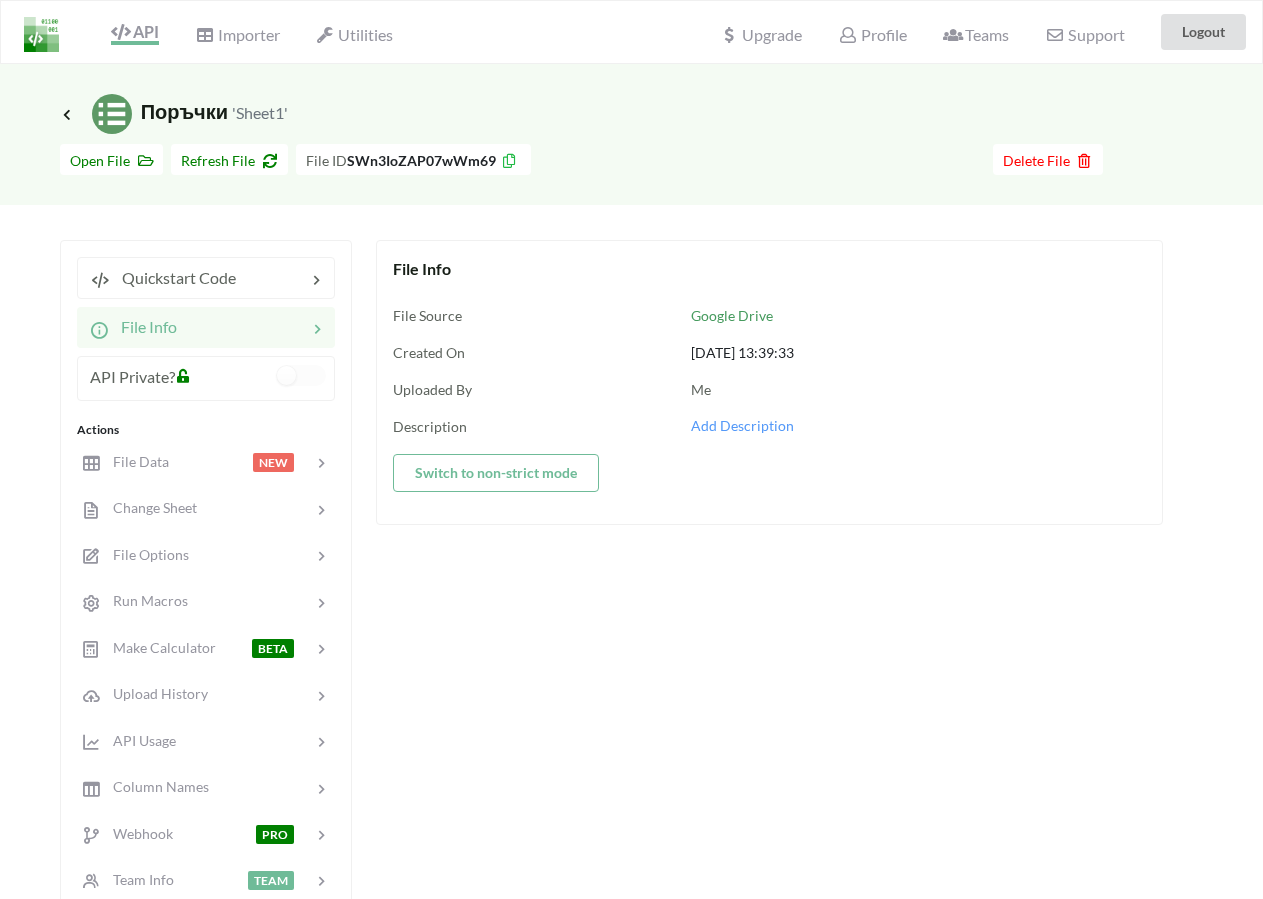 click on "Icon Link     Поръчки   'Sheet1'" at bounding box center (631, 99) 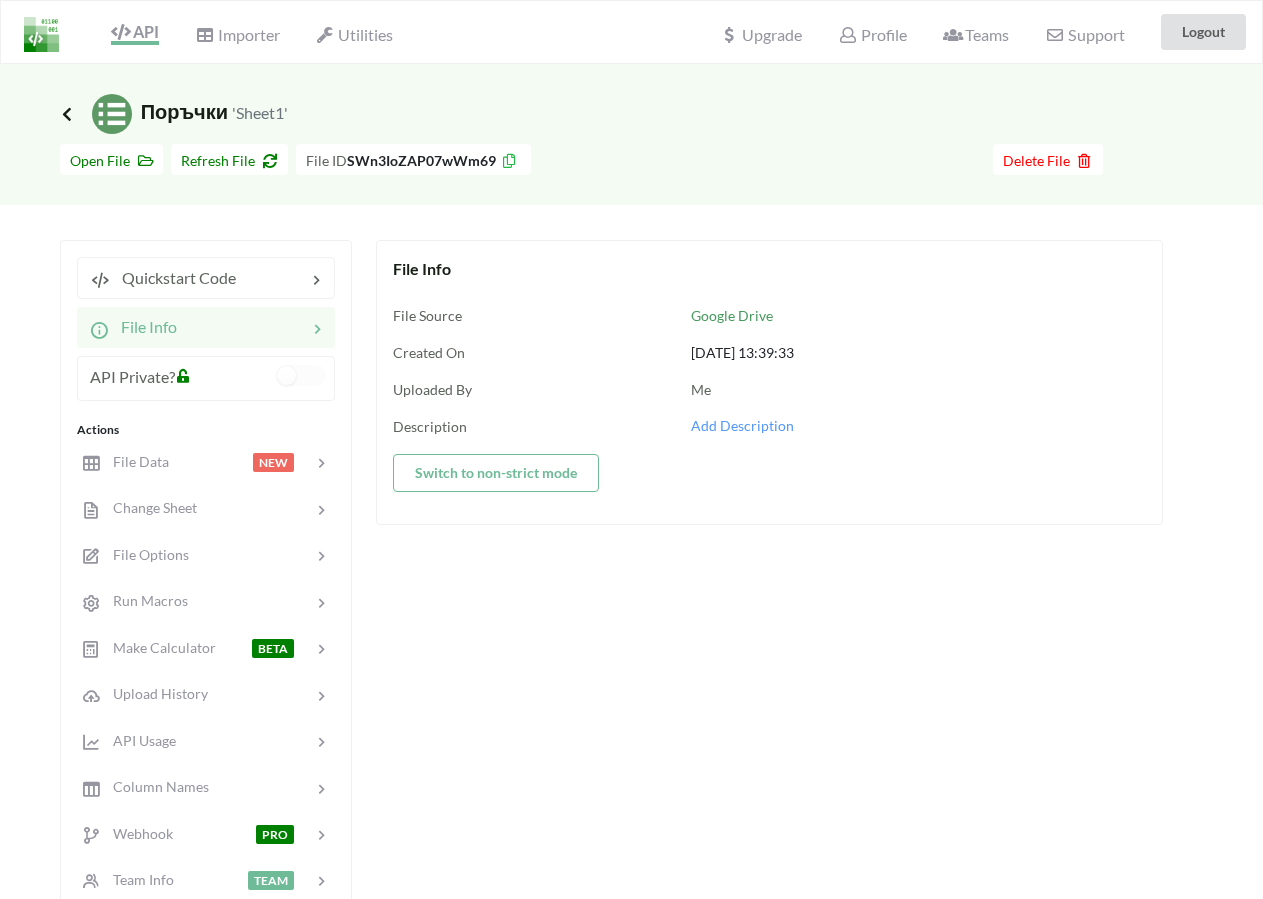 click at bounding box center [67, 114] 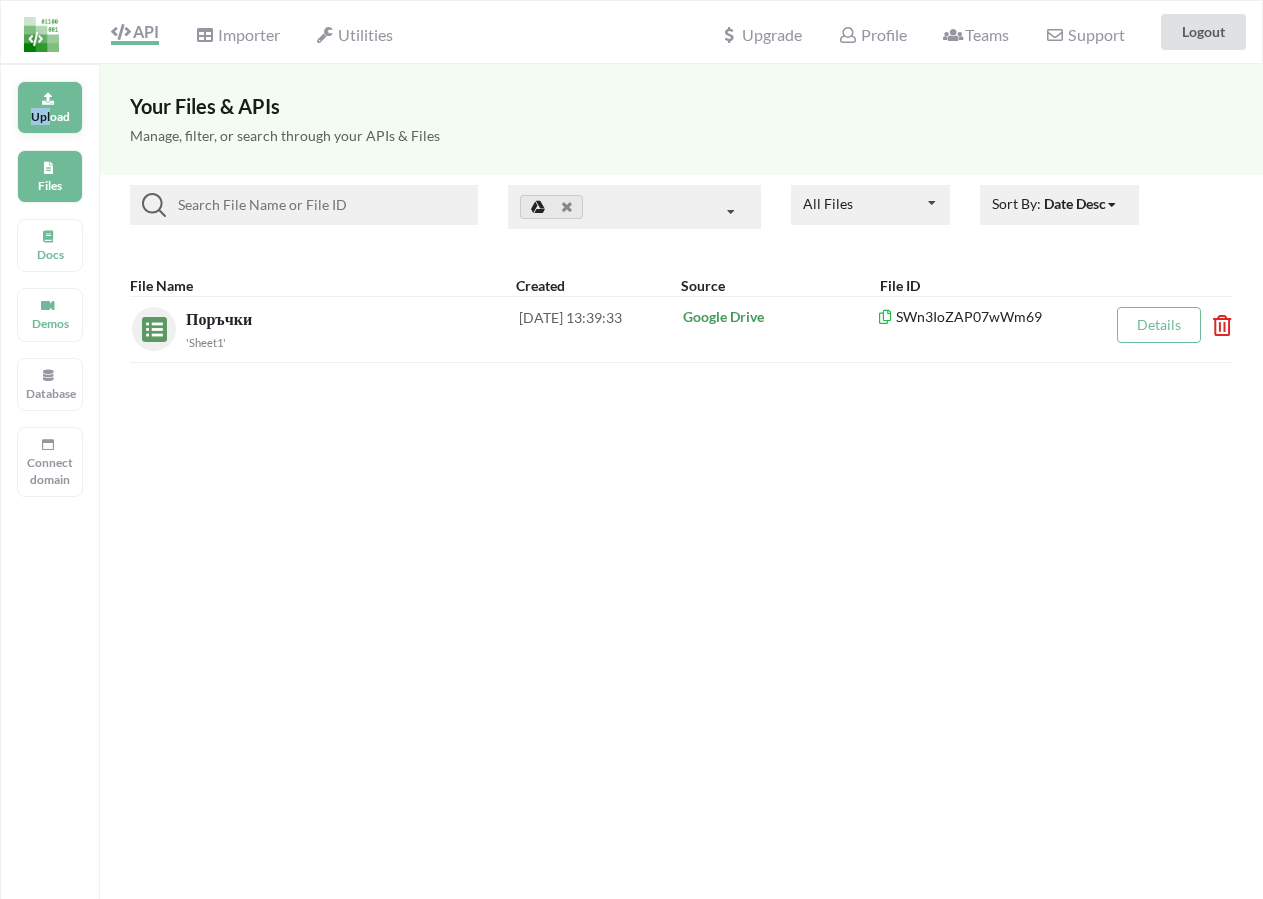 drag, startPoint x: 34, startPoint y: 106, endPoint x: 49, endPoint y: 133, distance: 30.88689 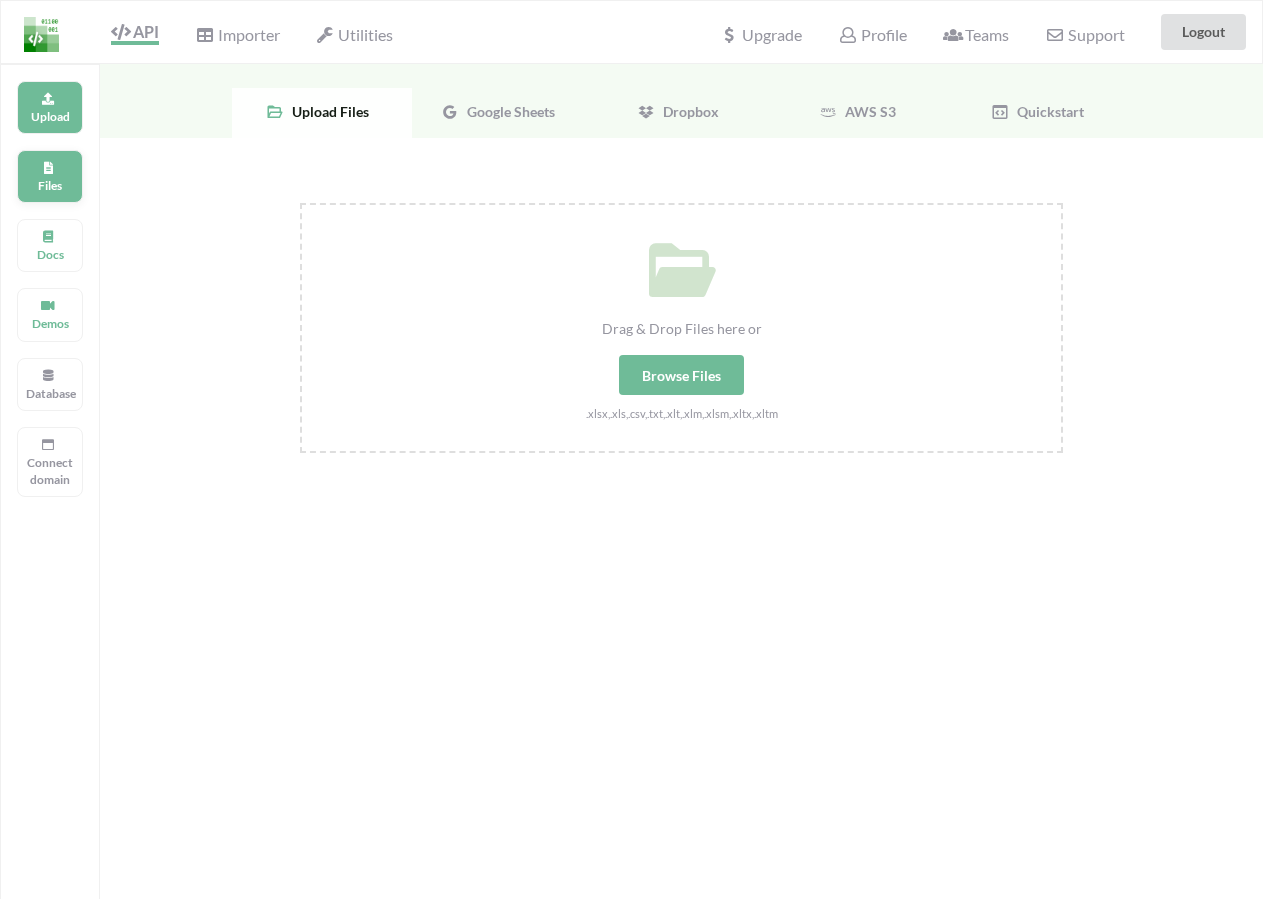 click on "Files" at bounding box center [50, 176] 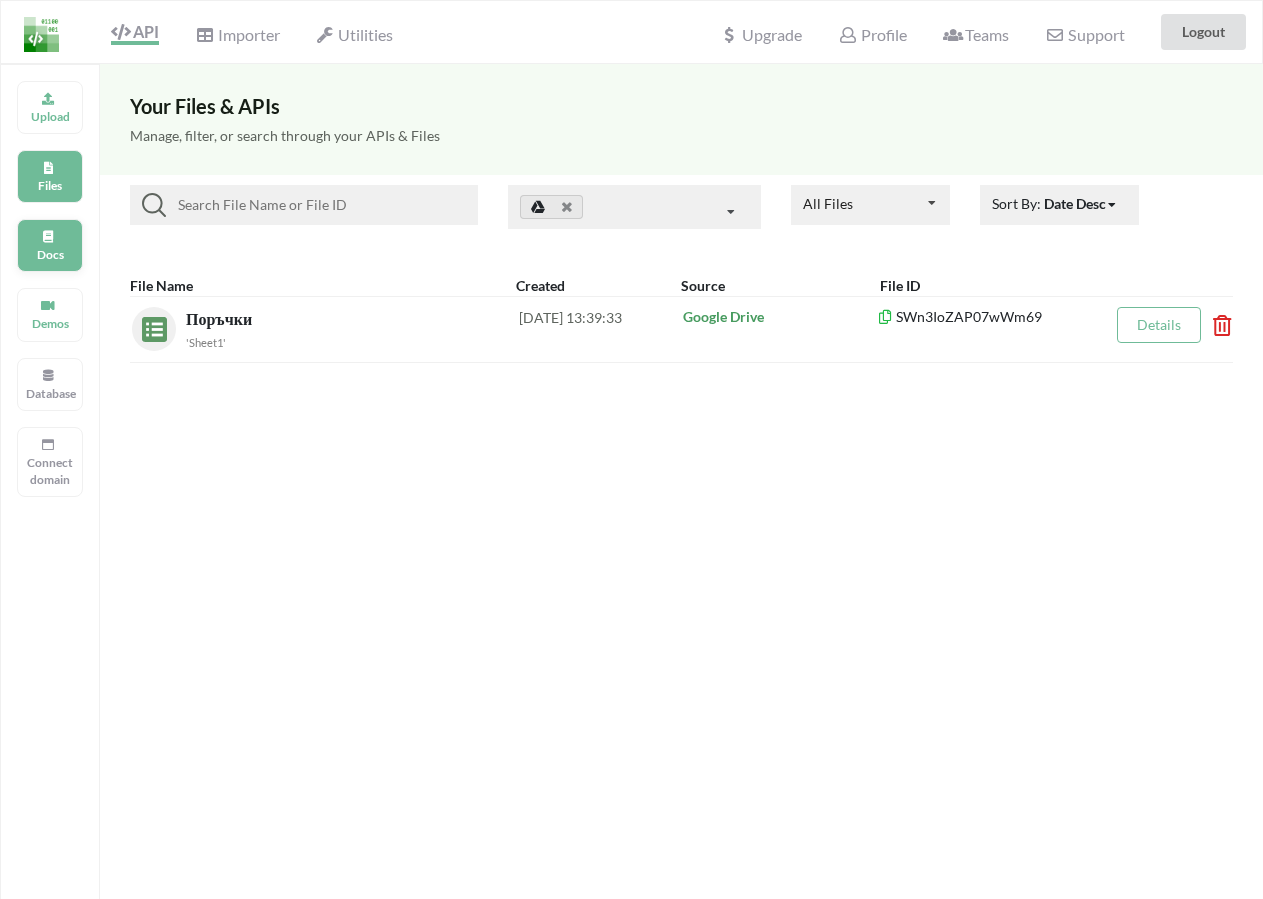 click on "Docs" at bounding box center (50, 245) 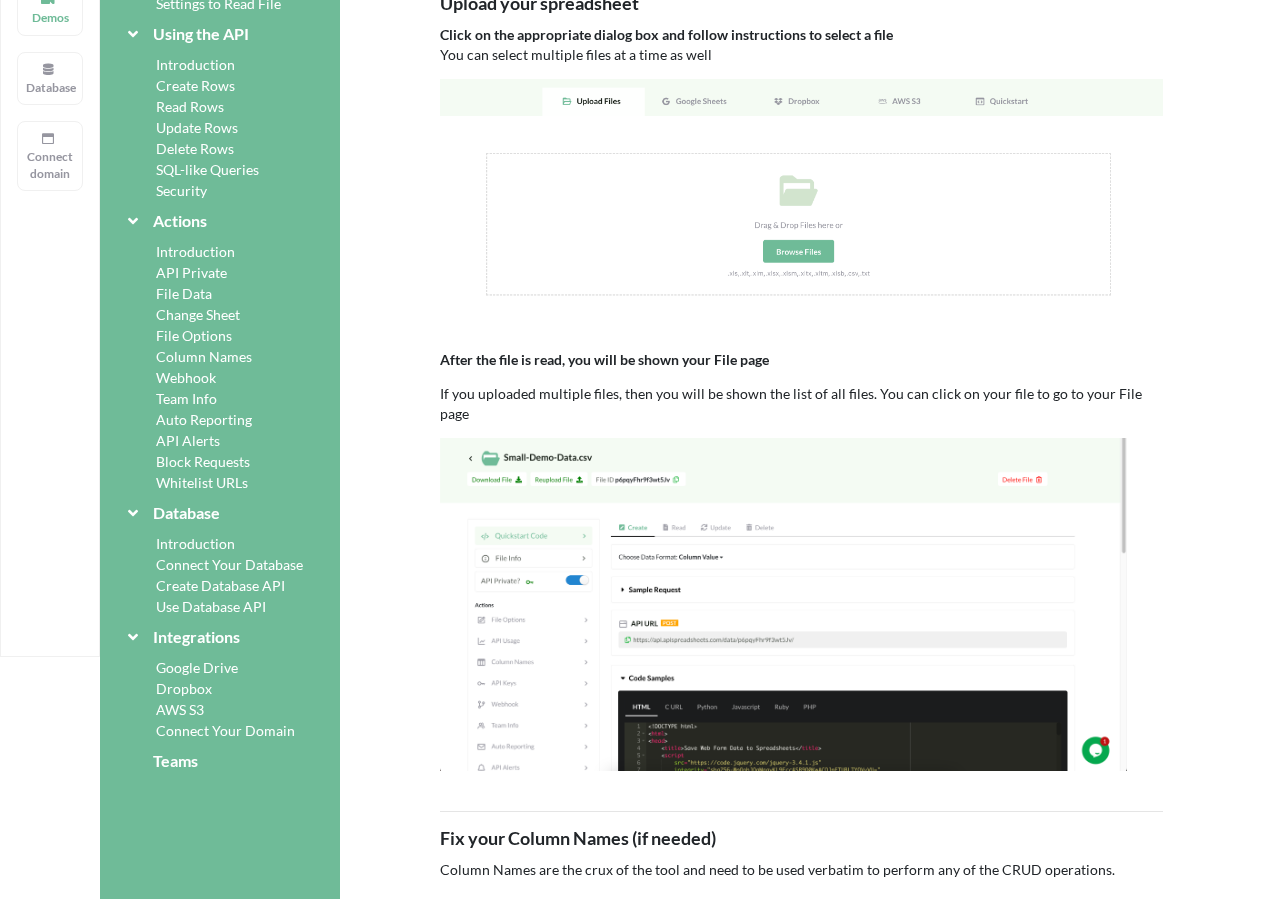 scroll, scrollTop: 816, scrollLeft: 0, axis: vertical 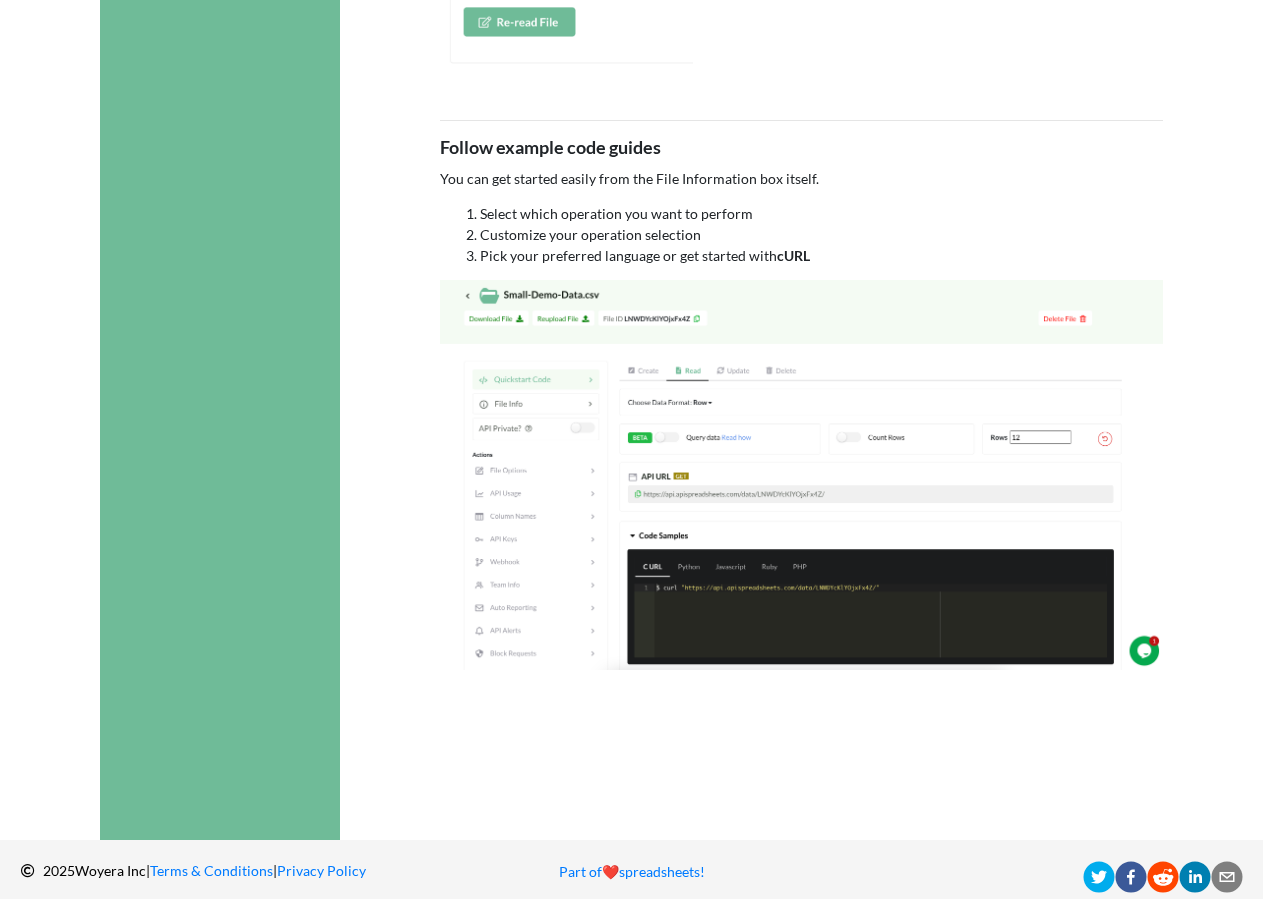 drag, startPoint x: 405, startPoint y: 452, endPoint x: 396, endPoint y: 681, distance: 229.17679 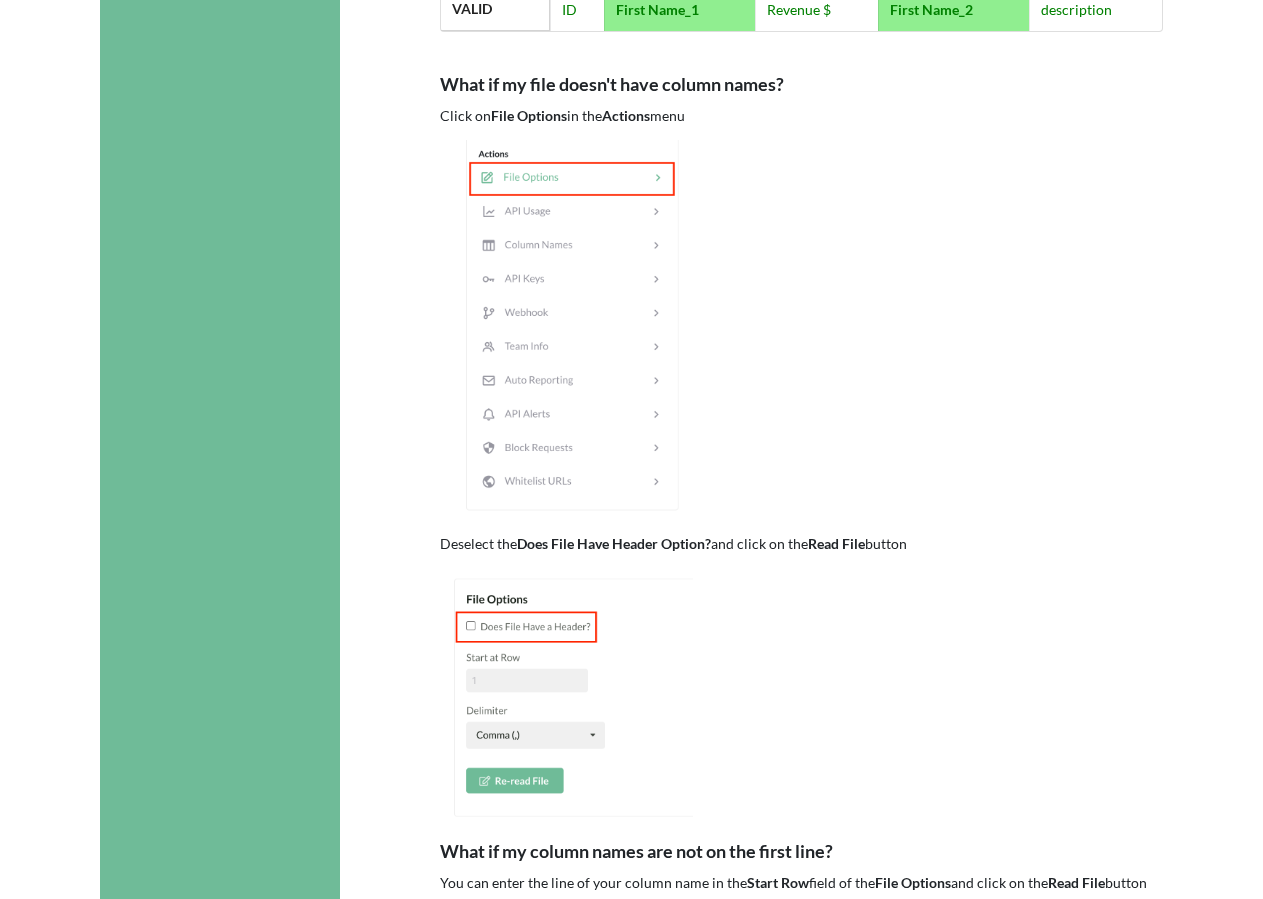 scroll, scrollTop: 873, scrollLeft: 0, axis: vertical 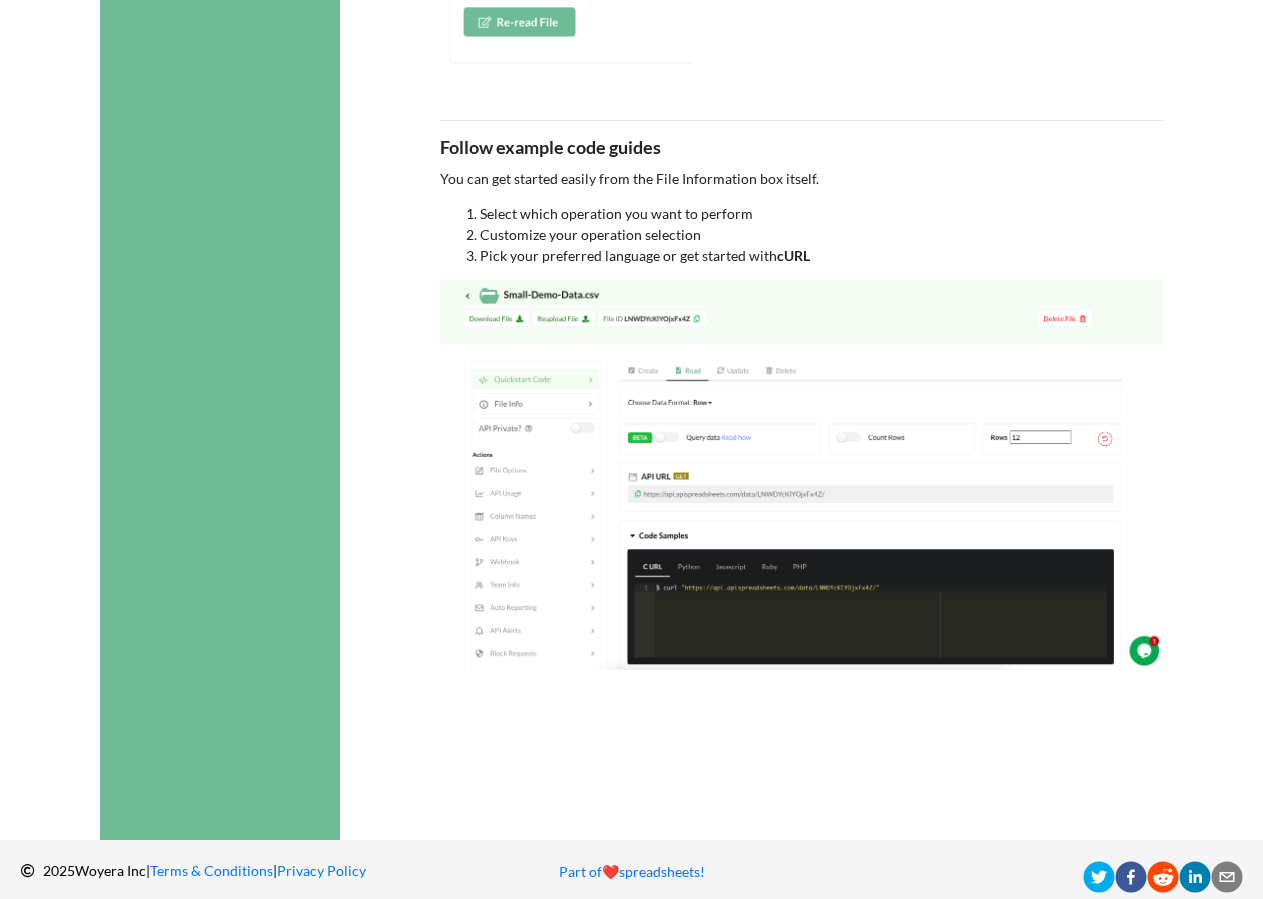 drag, startPoint x: 497, startPoint y: 578, endPoint x: 480, endPoint y: 786, distance: 208.69356 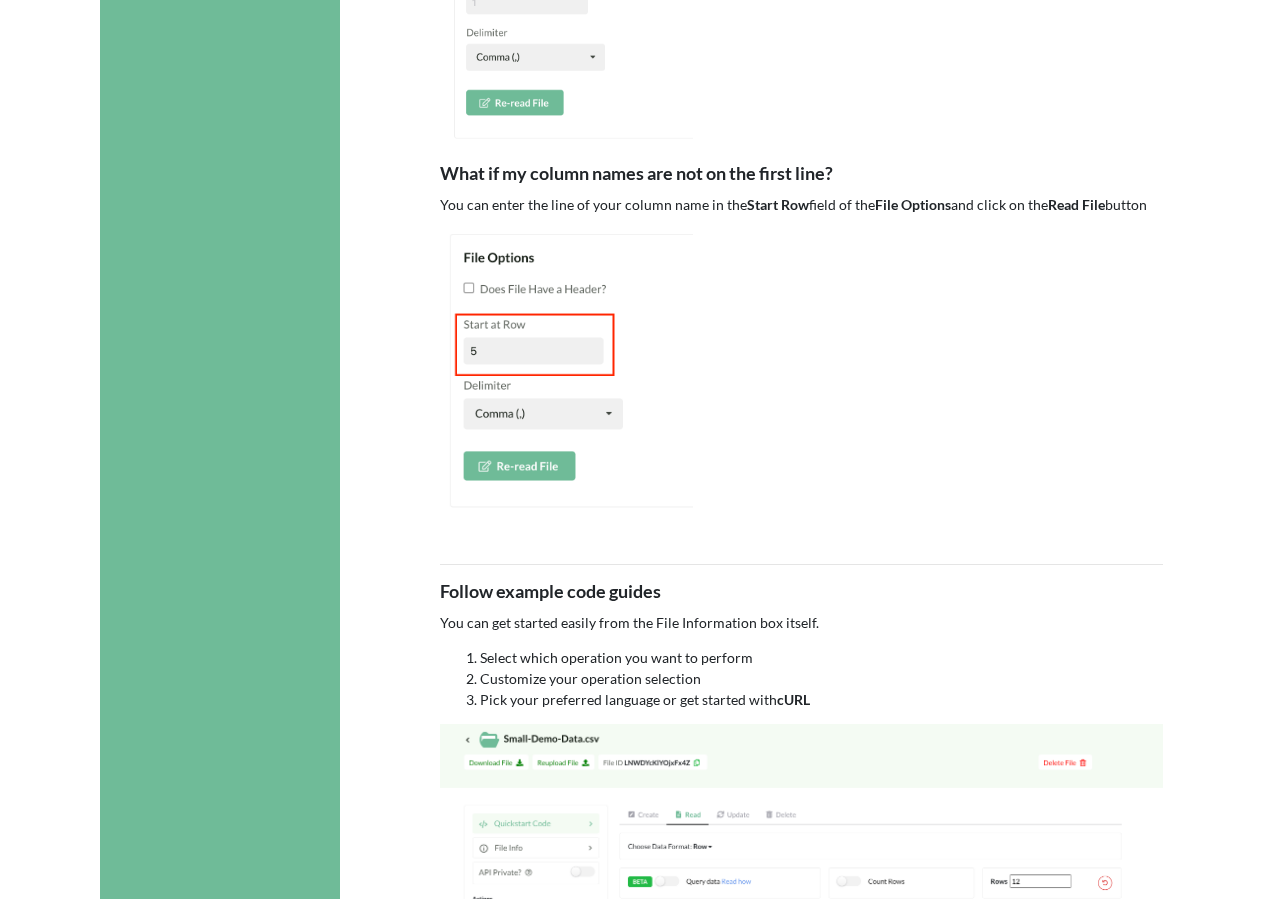 scroll, scrollTop: 1995, scrollLeft: 0, axis: vertical 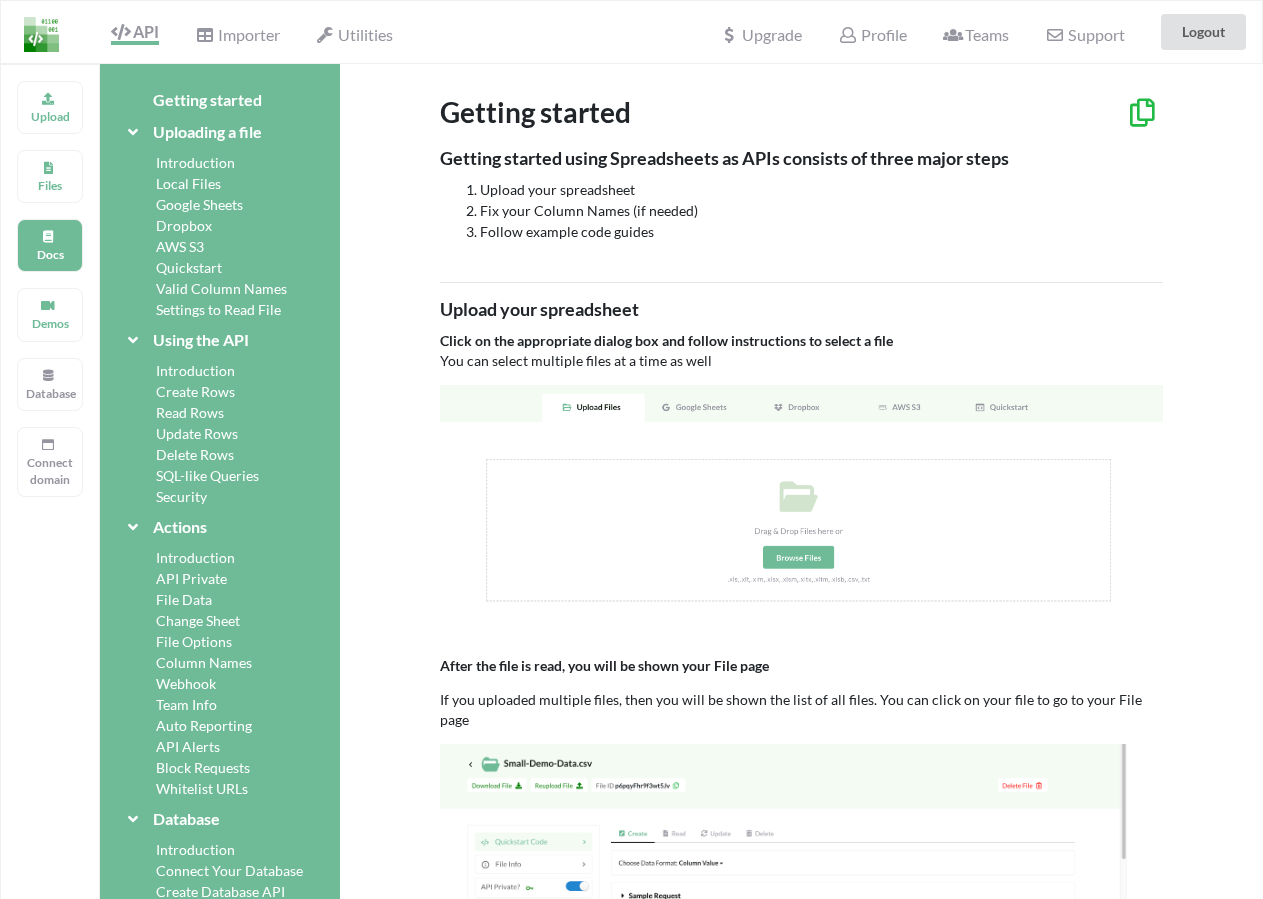 drag, startPoint x: 453, startPoint y: 720, endPoint x: 447, endPoint y: 462, distance: 258.06976 